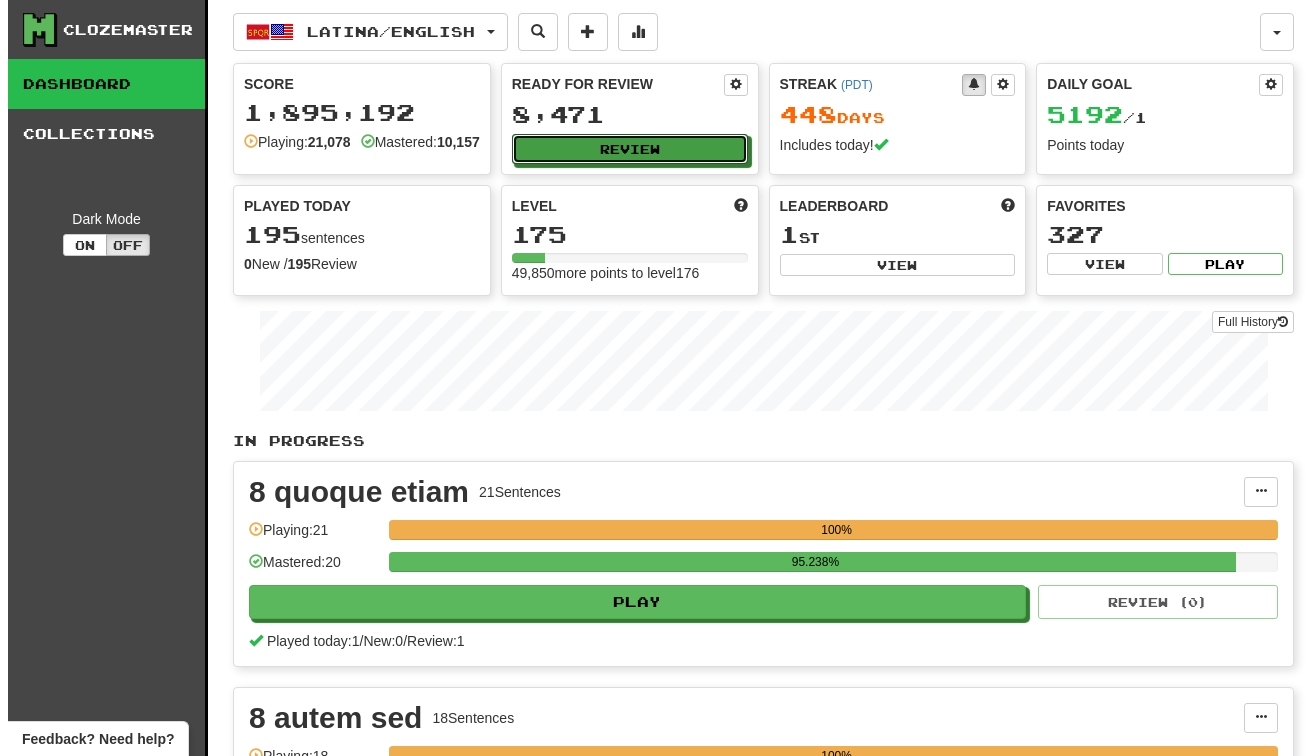 scroll, scrollTop: 0, scrollLeft: 0, axis: both 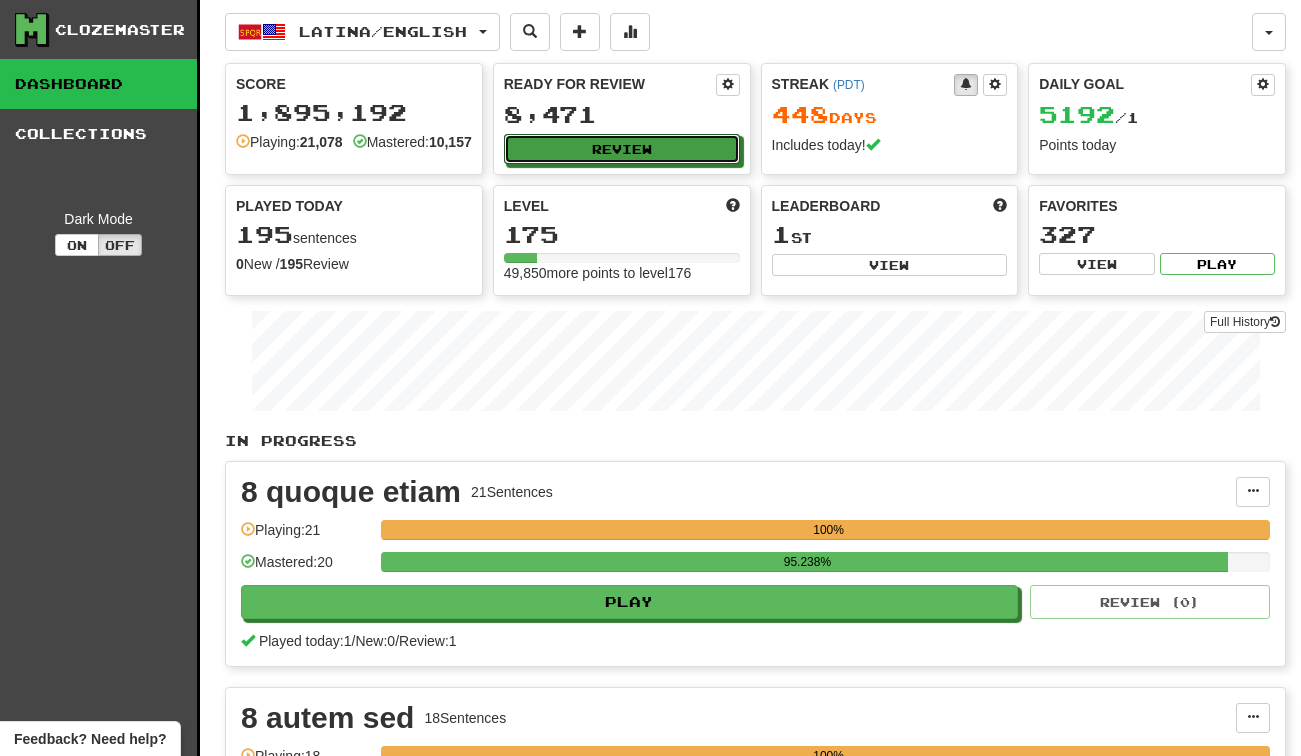 click on "Review" at bounding box center (622, 149) 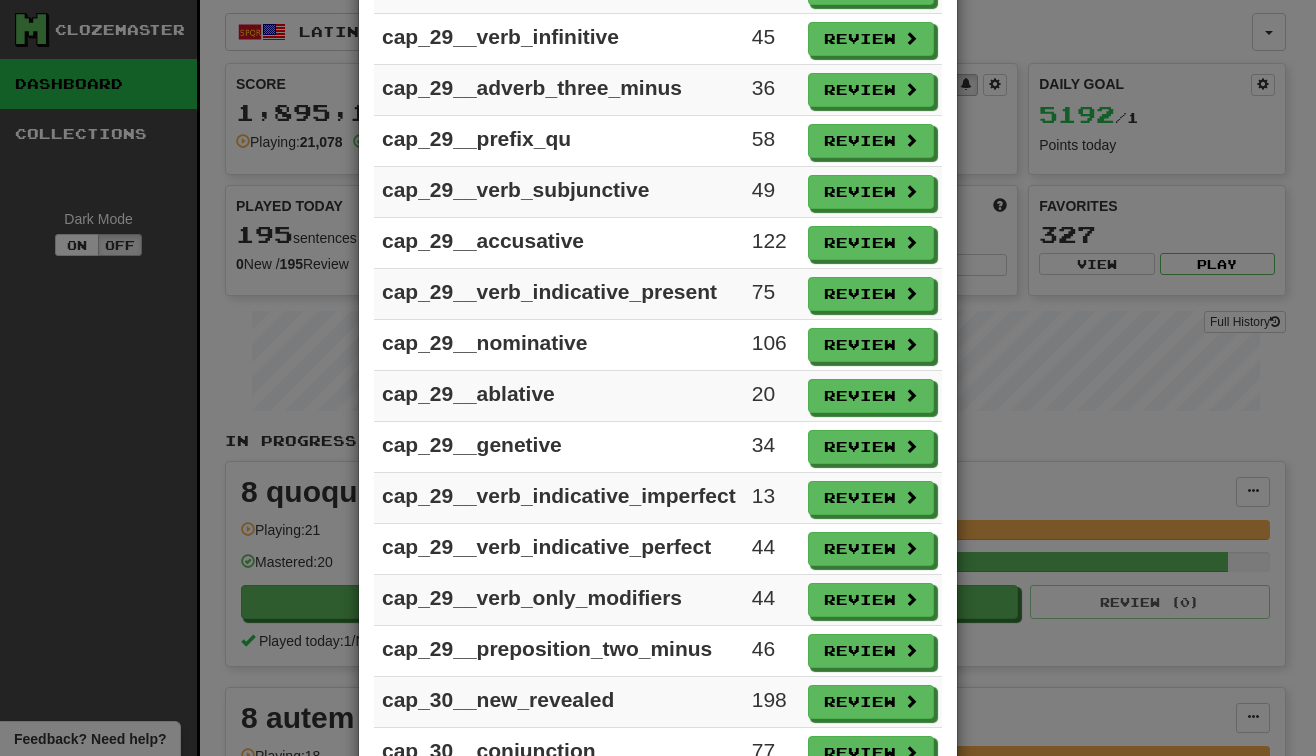 scroll, scrollTop: 2658, scrollLeft: 0, axis: vertical 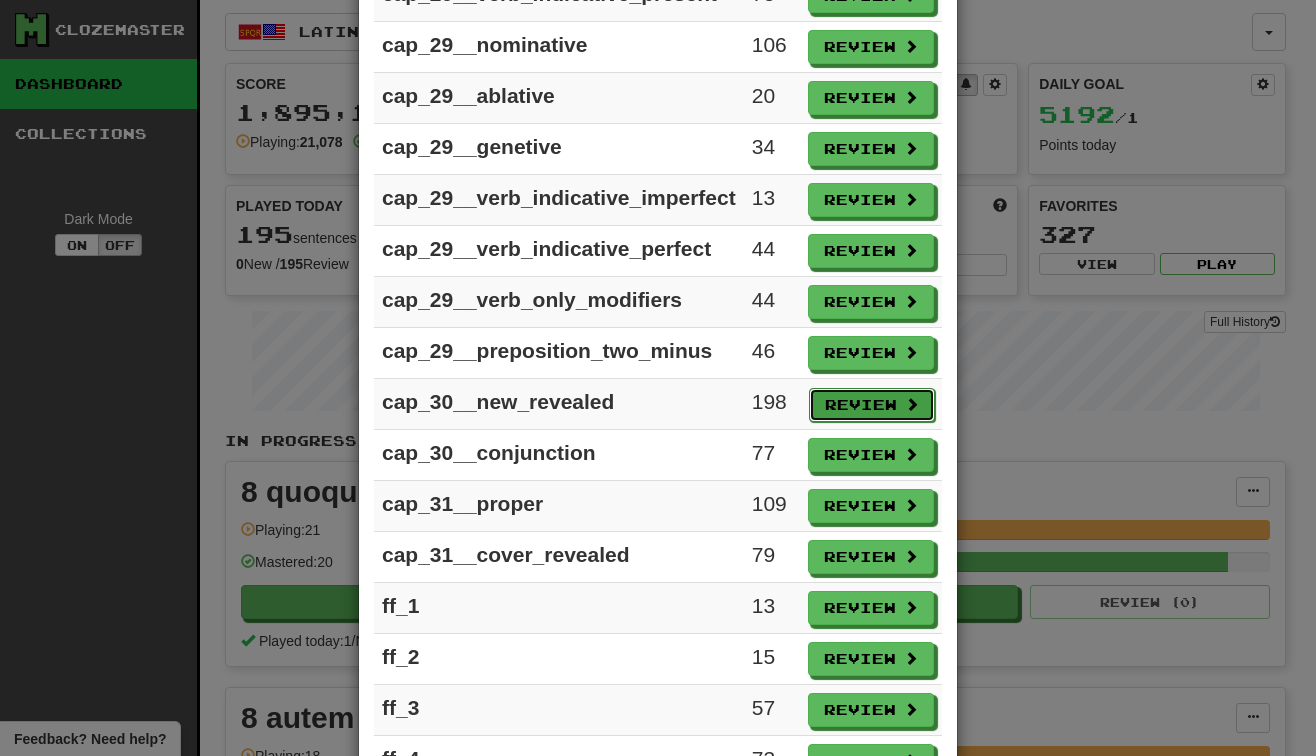 click on "Review" at bounding box center [872, 405] 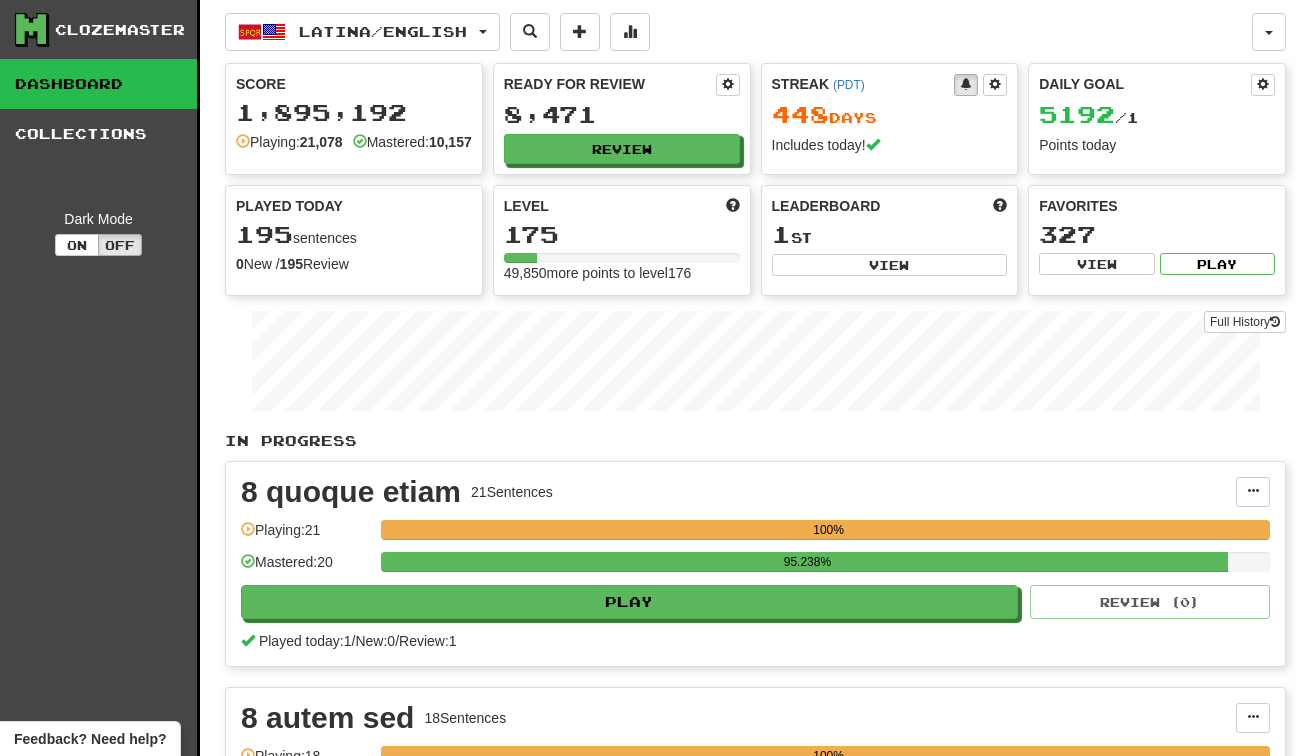 select on "***" 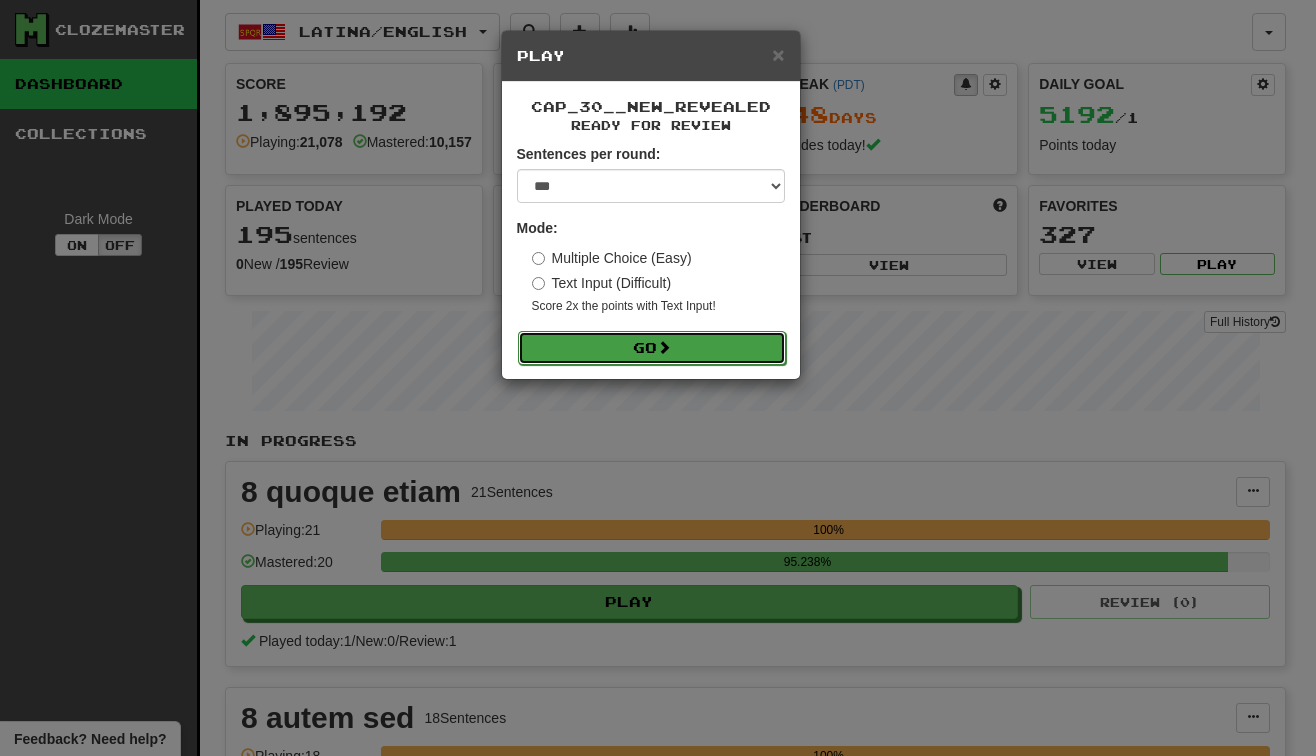 click on "Go" at bounding box center (652, 348) 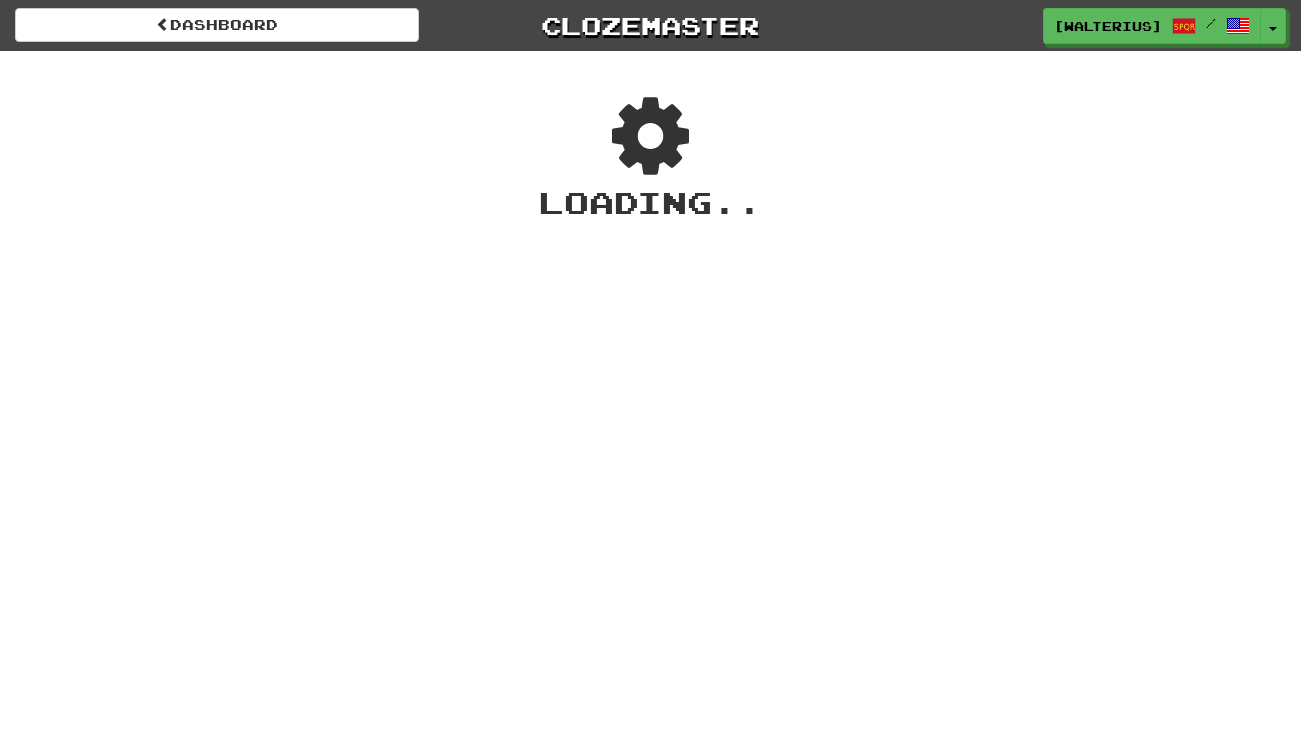 scroll, scrollTop: 0, scrollLeft: 0, axis: both 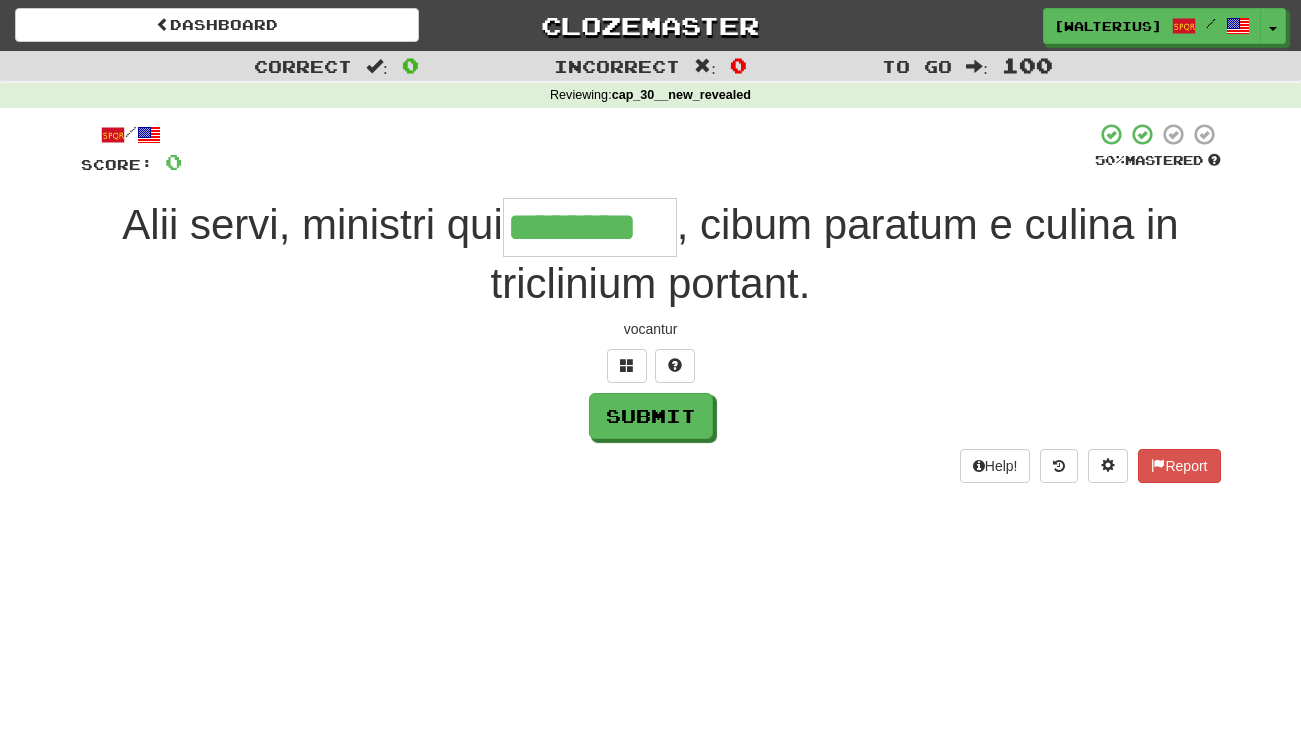 type on "********" 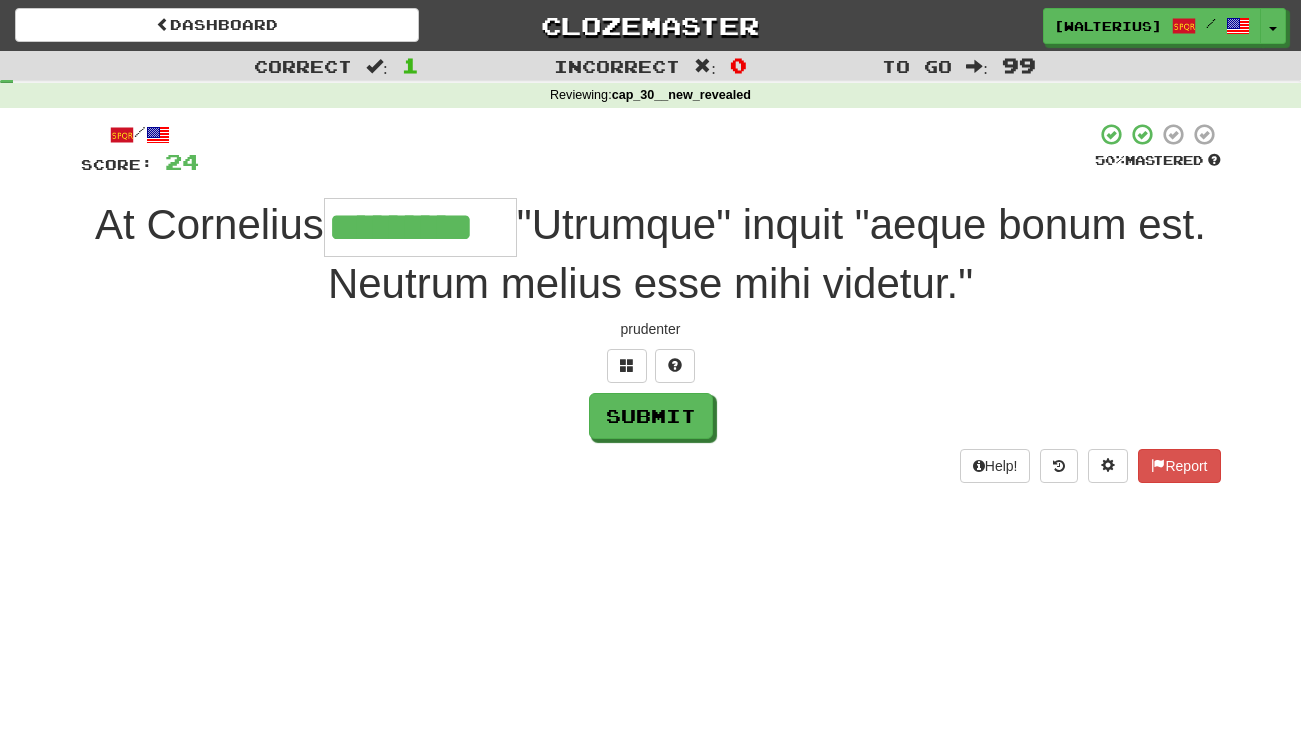 type on "*********" 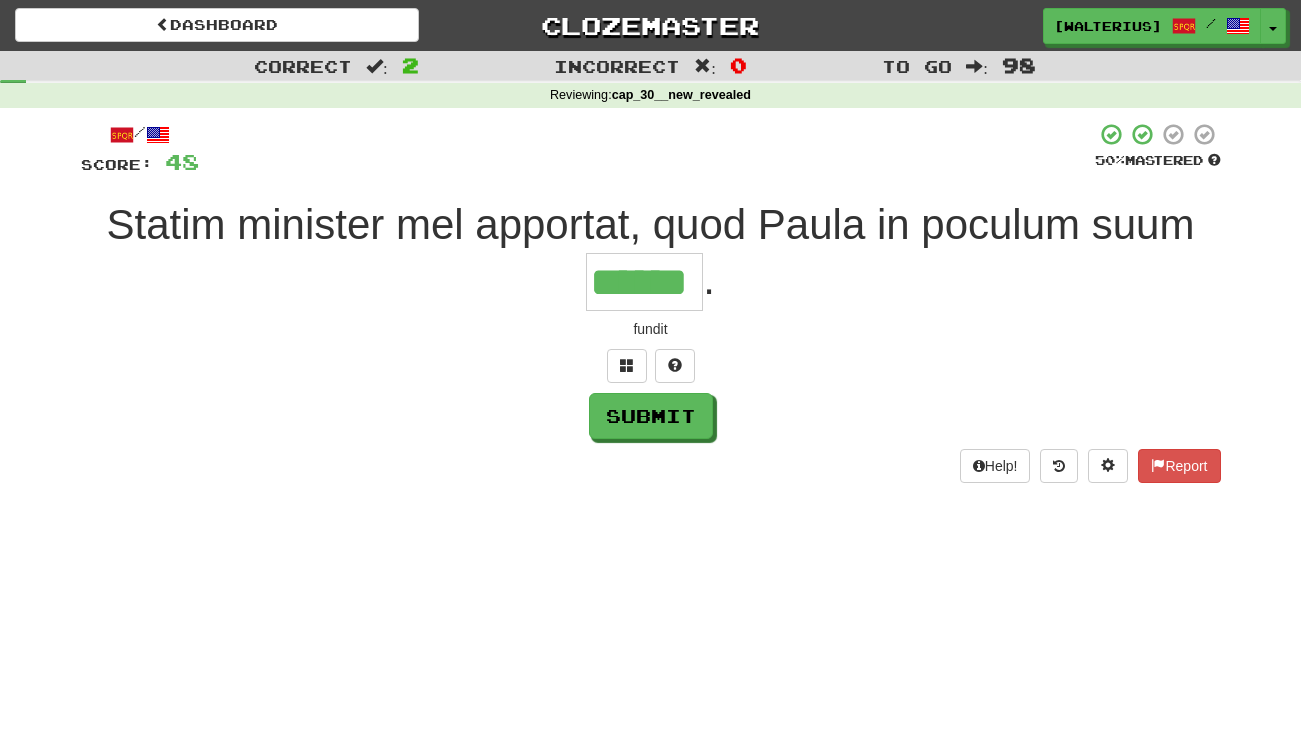 type on "******" 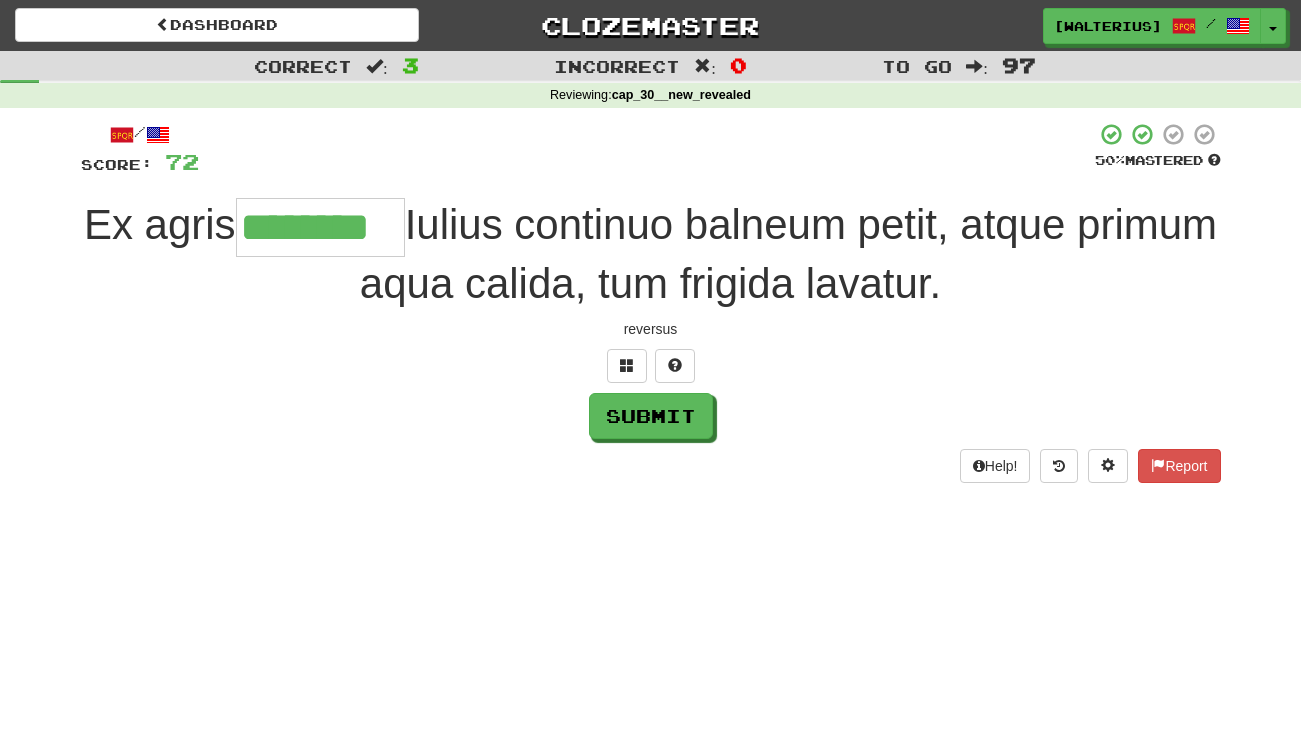 type on "********" 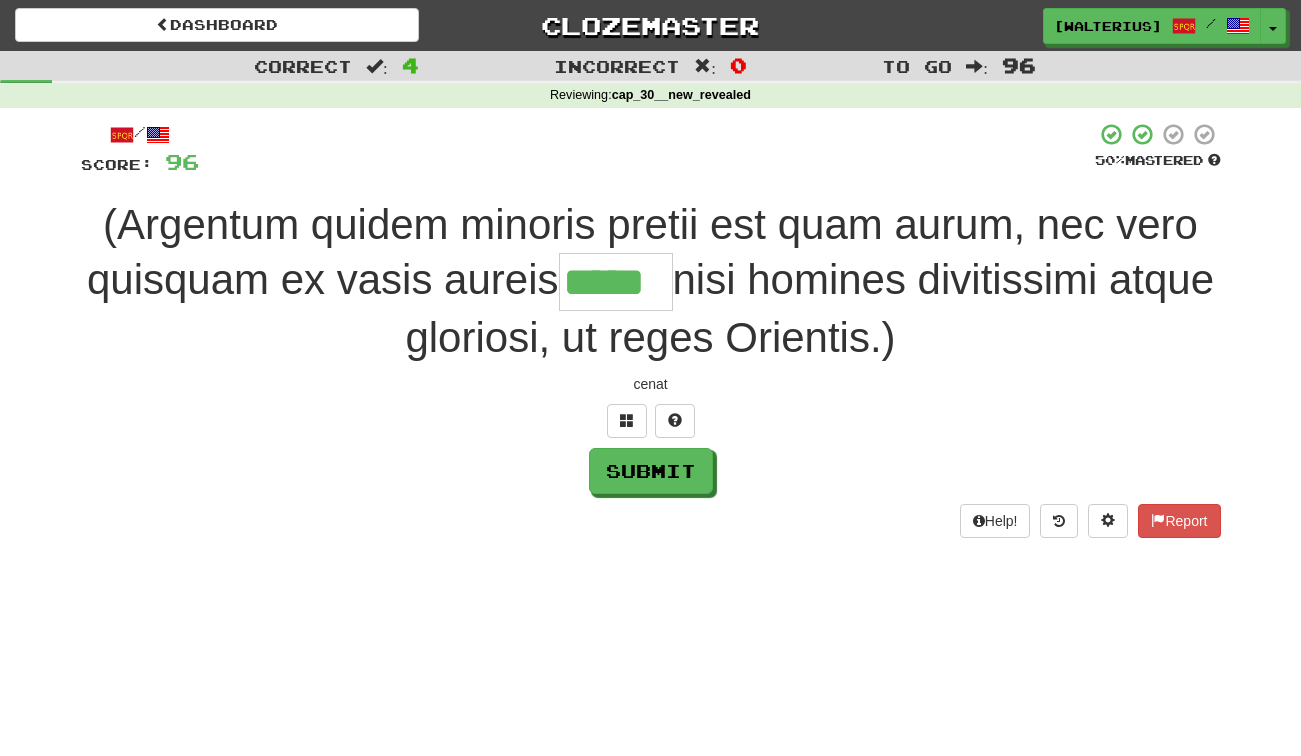 type on "*****" 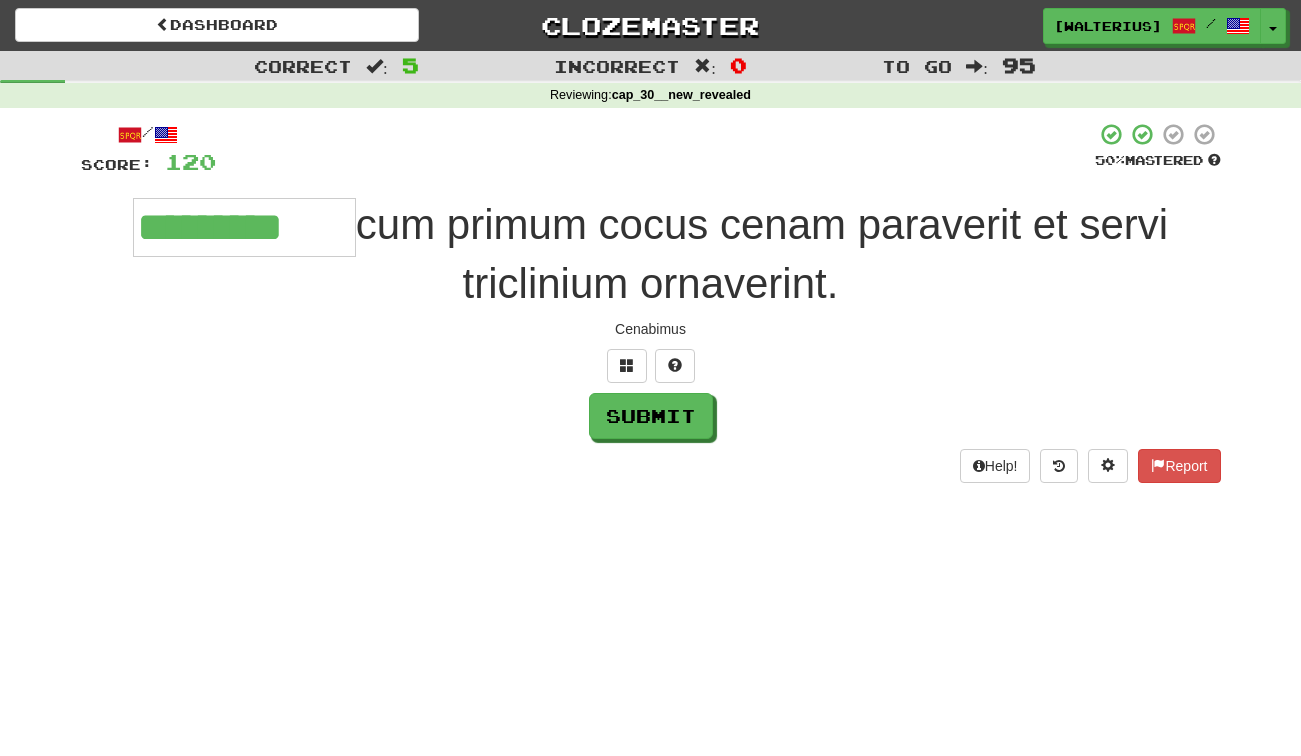 type on "*********" 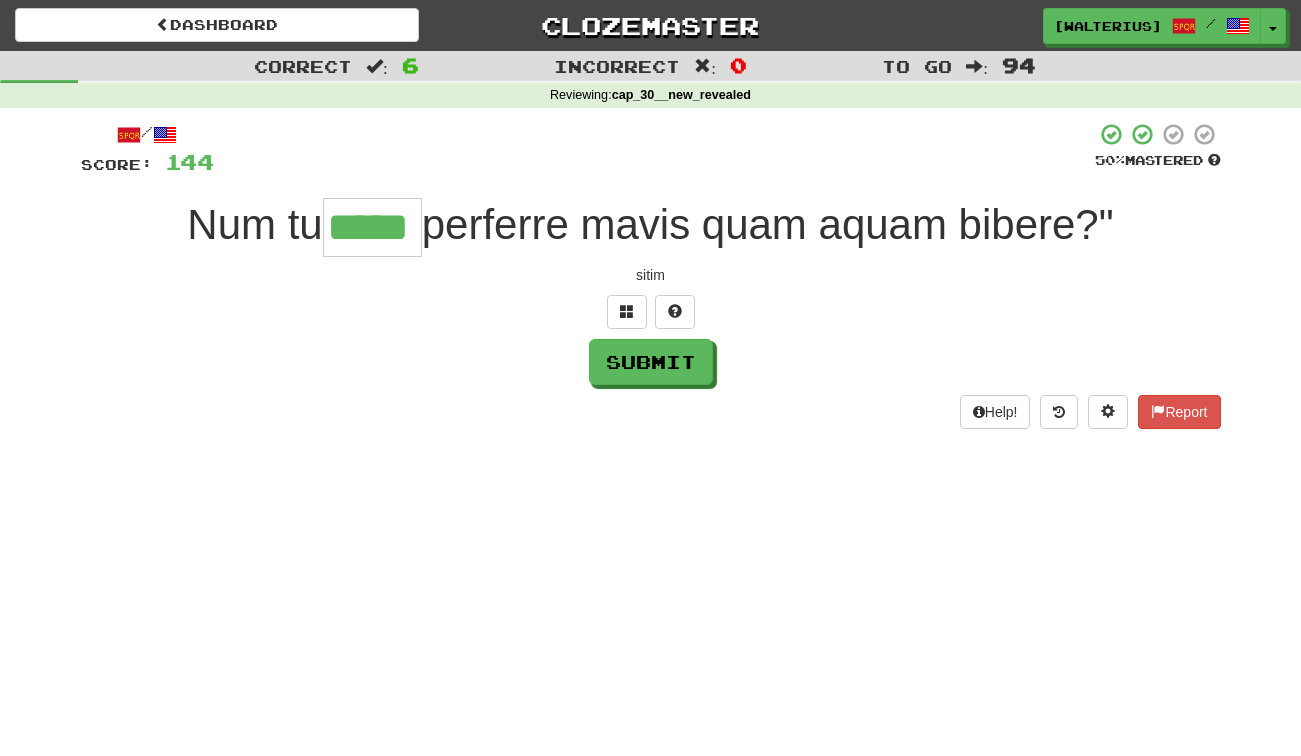 type on "*****" 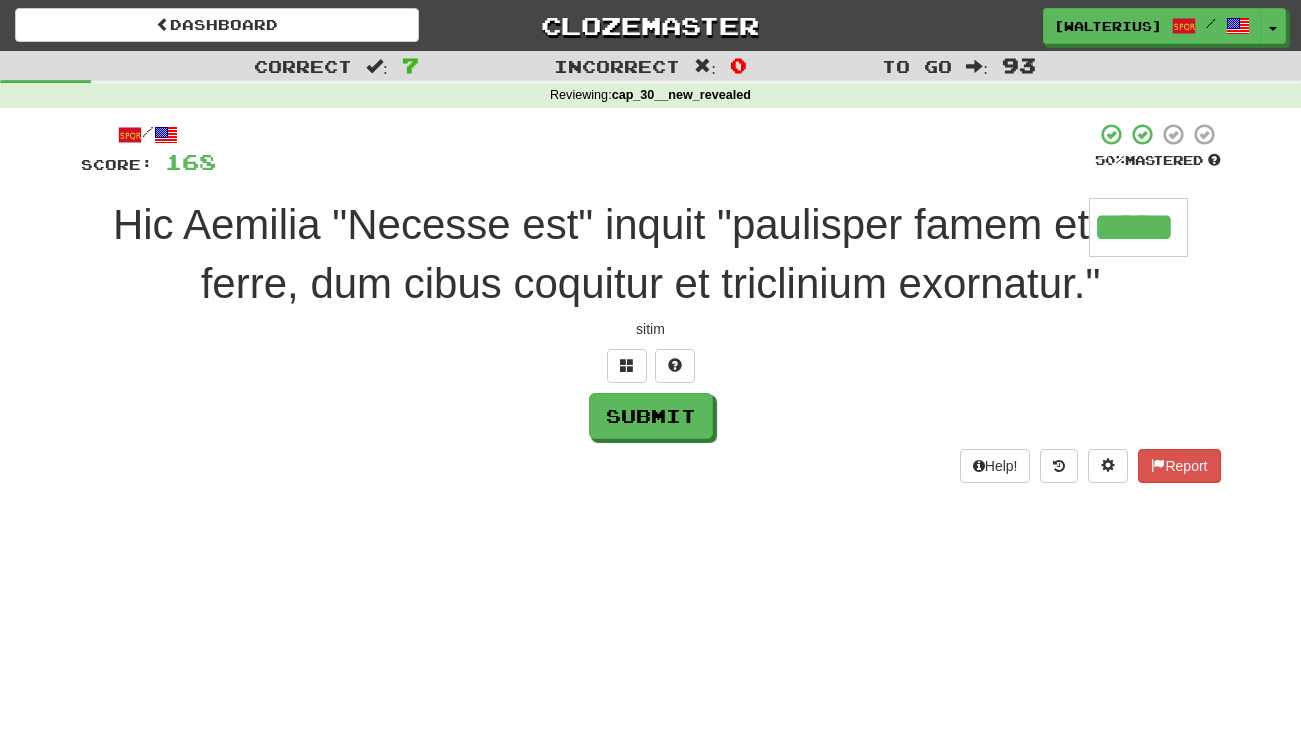 type on "*****" 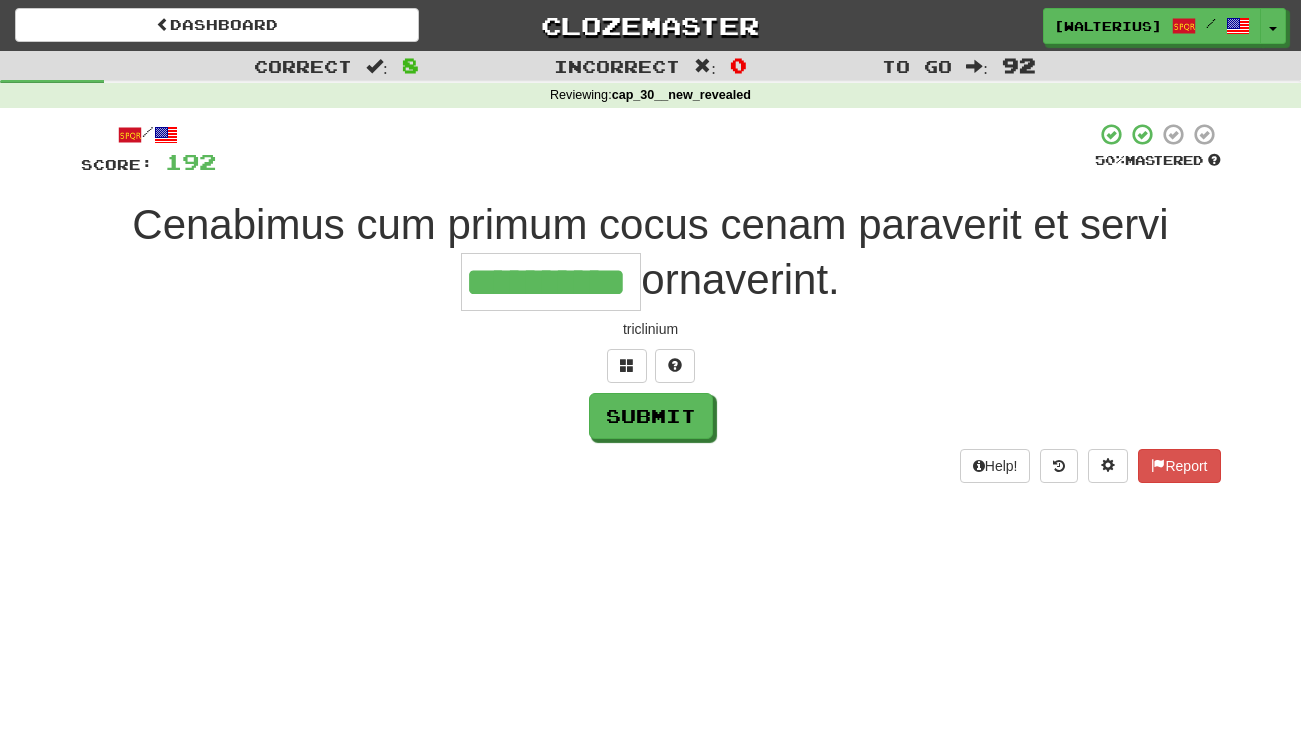 type on "**********" 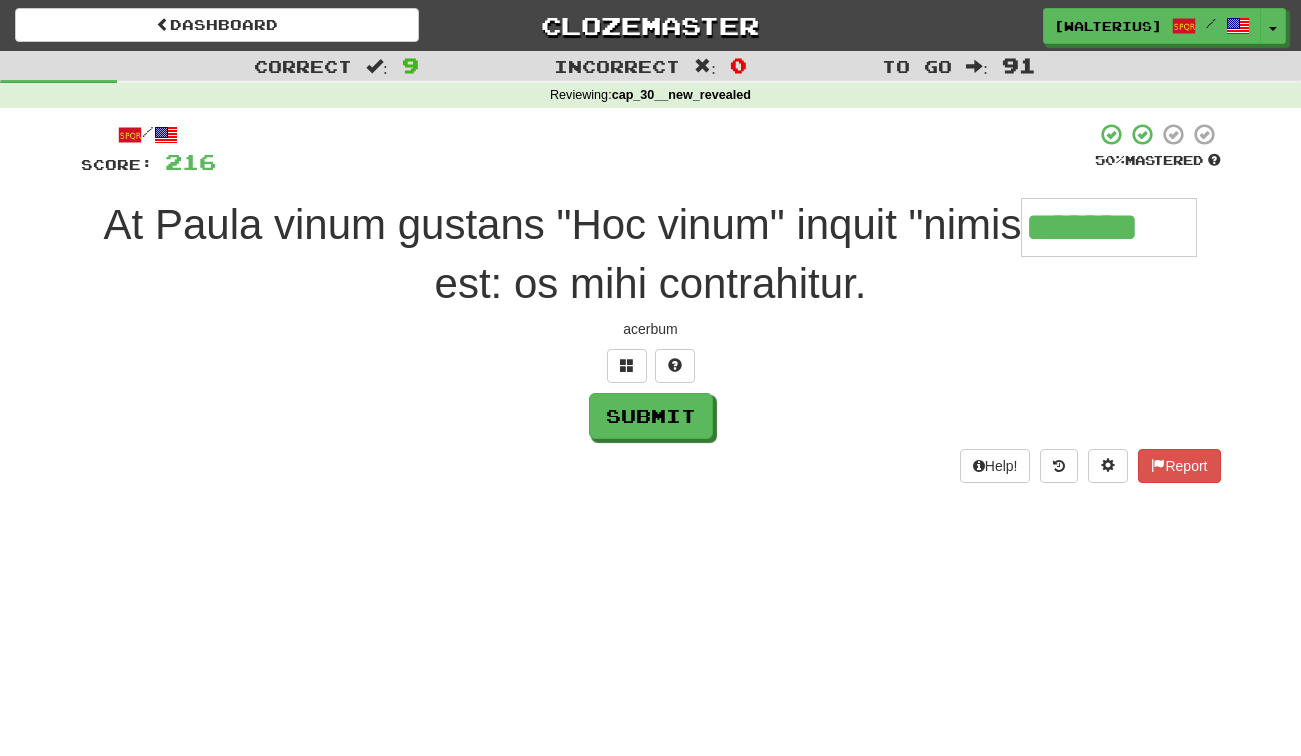 type on "*******" 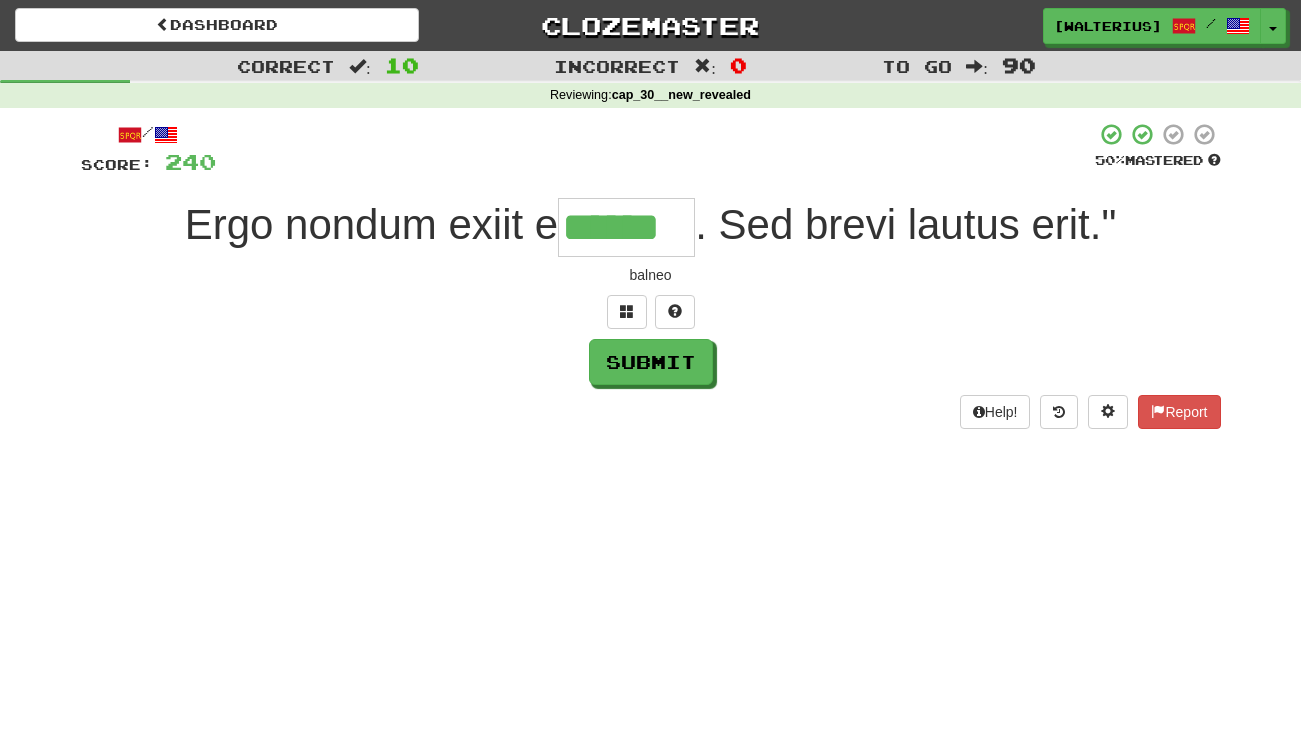 type on "******" 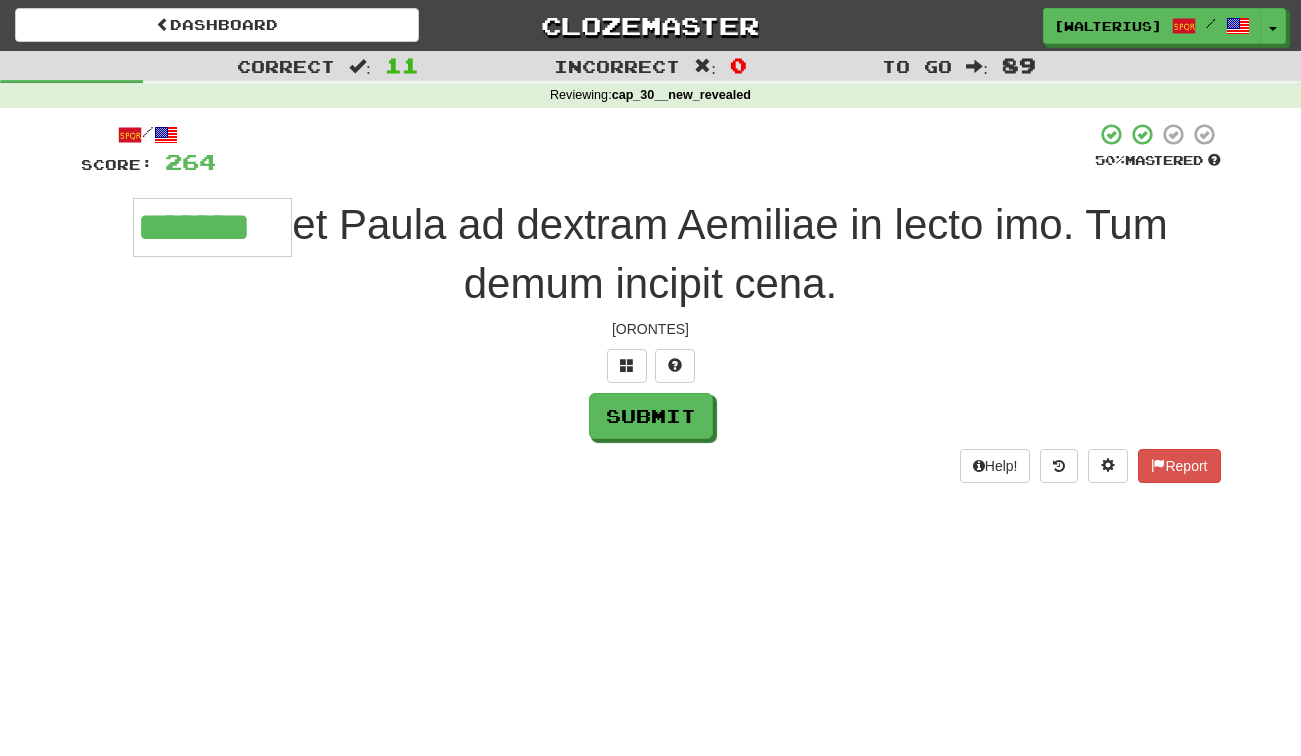 type on "*******" 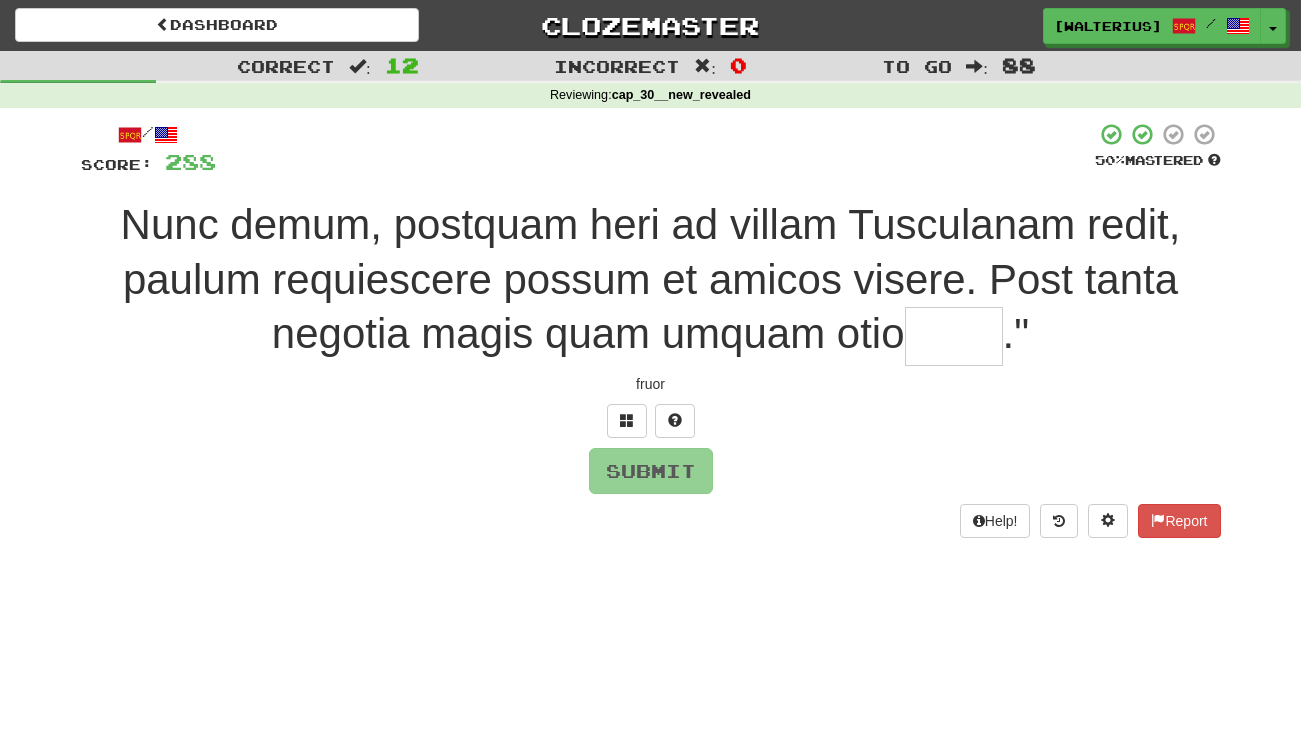 type on "*" 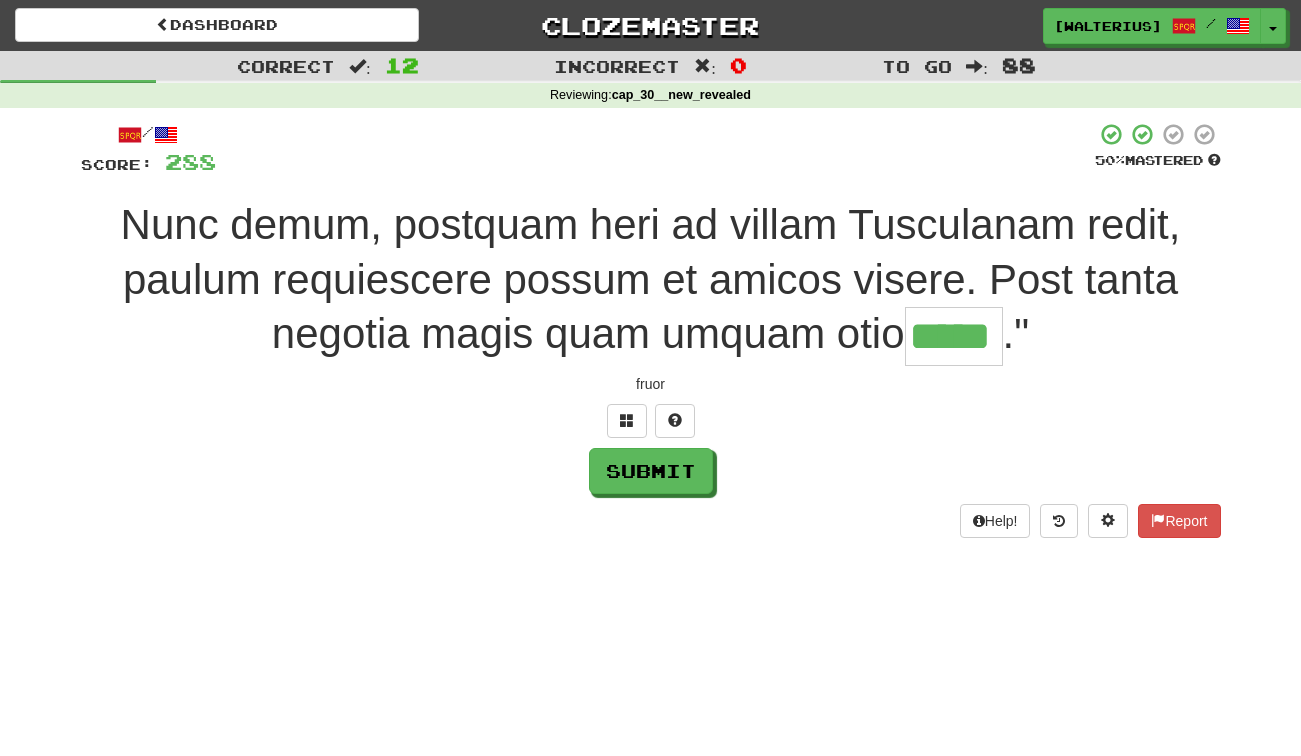 type on "*****" 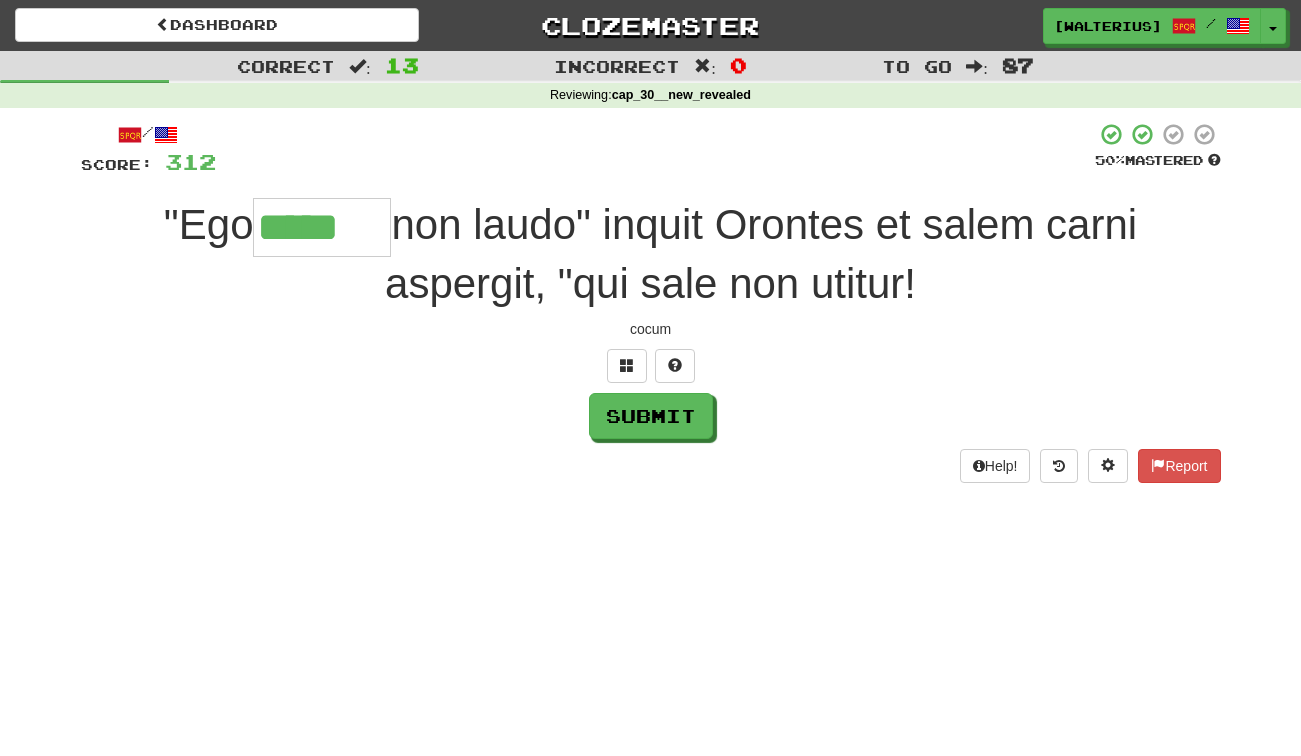 type on "*****" 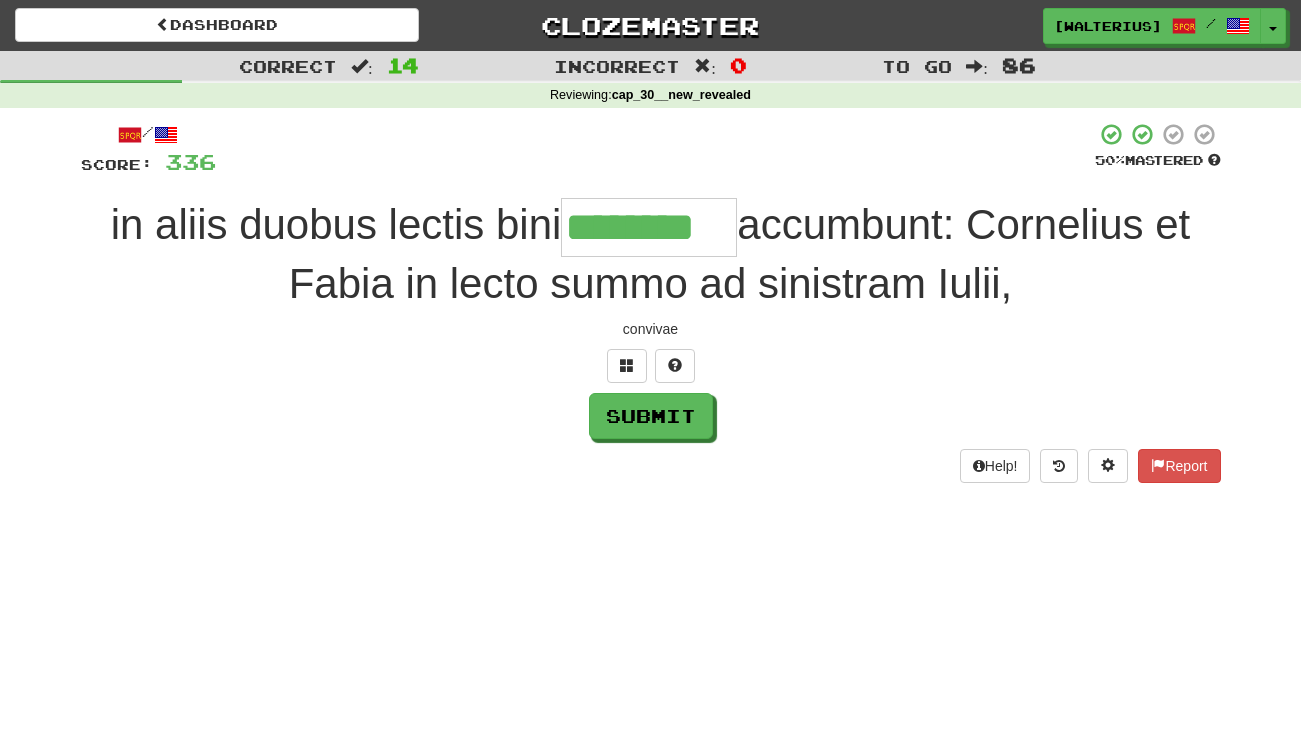 type on "********" 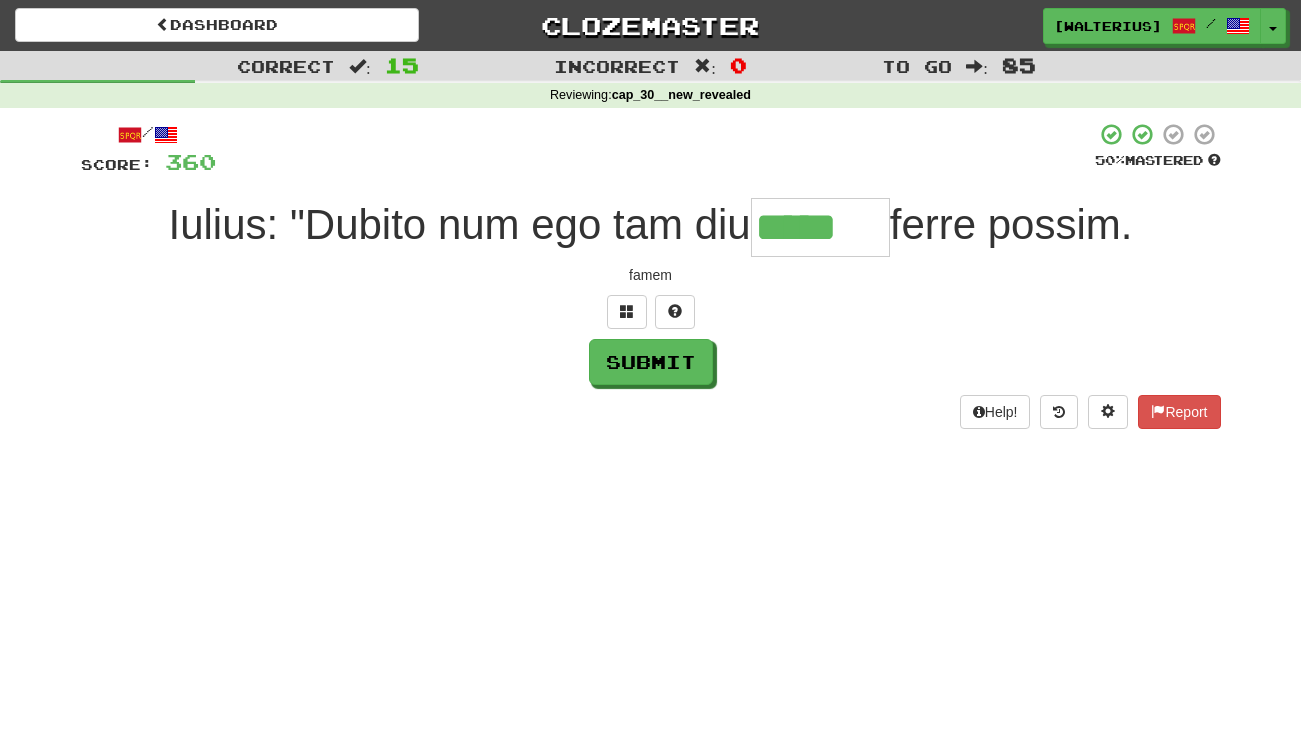 type on "*****" 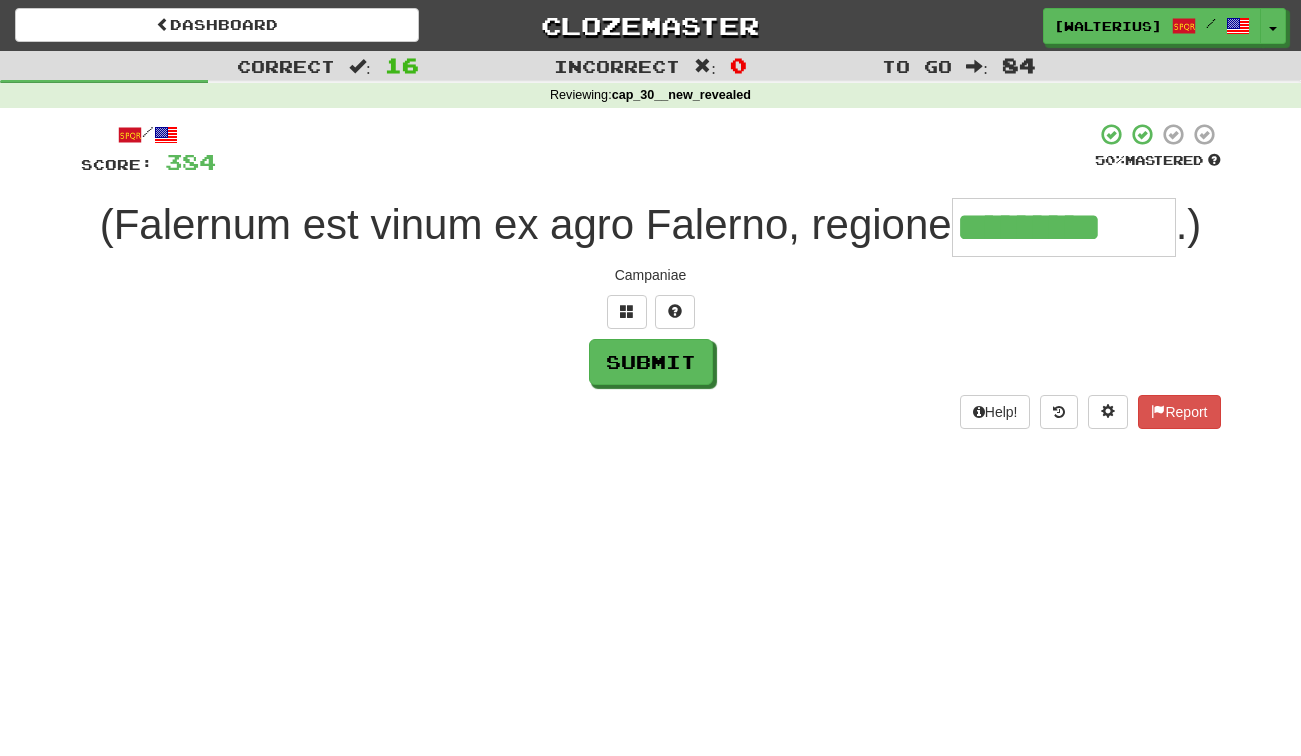 type on "*********" 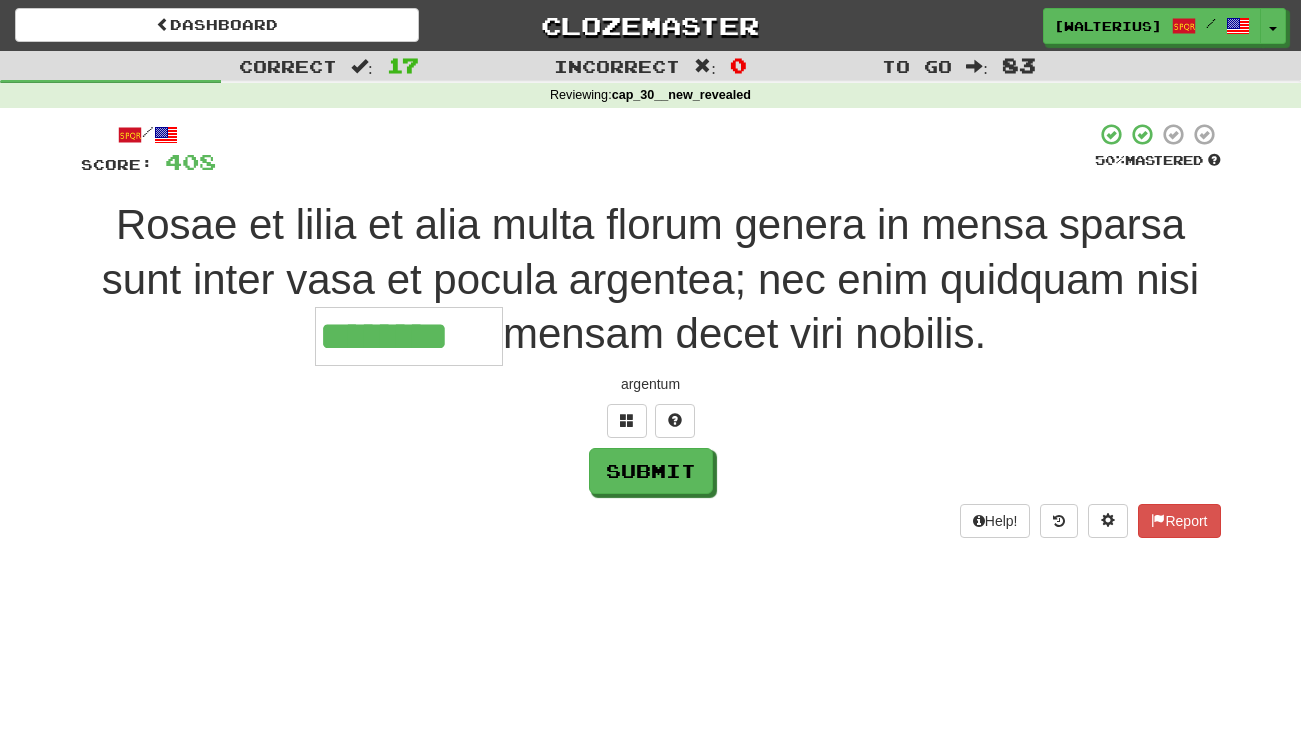 type on "********" 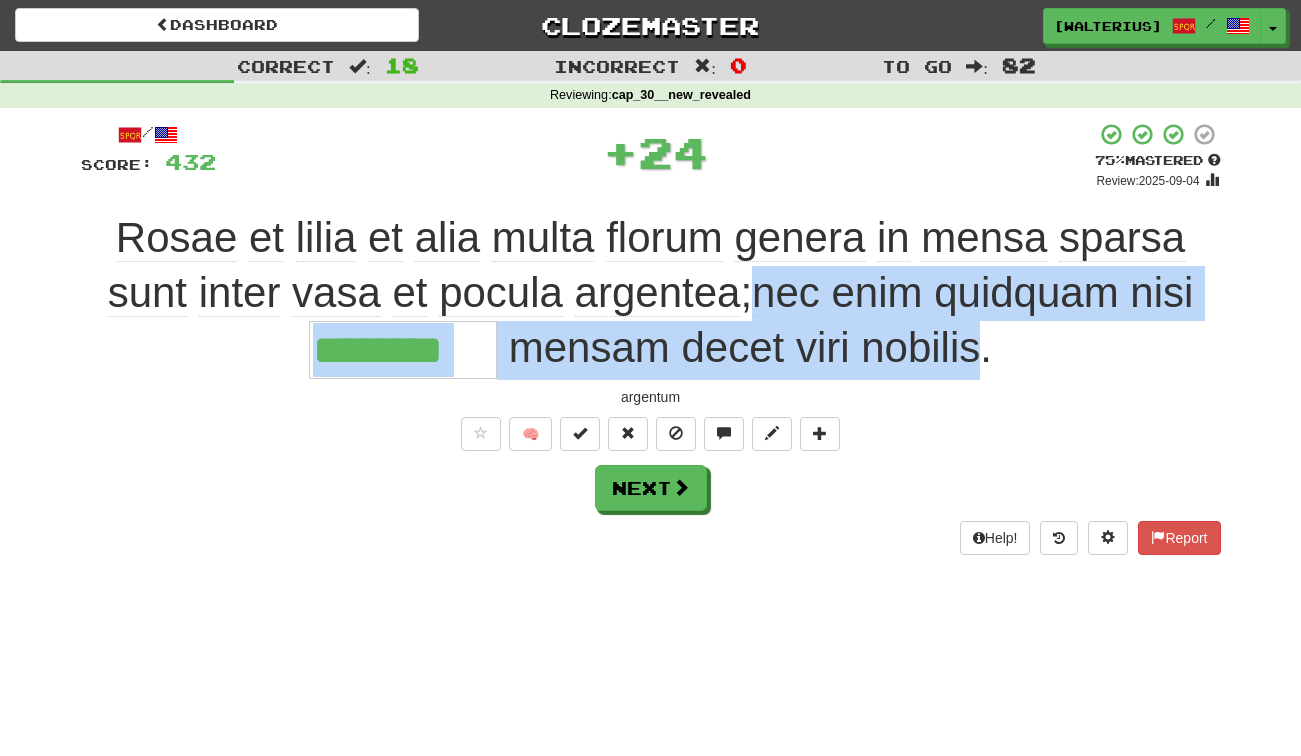 drag, startPoint x: 981, startPoint y: 332, endPoint x: 758, endPoint y: 306, distance: 224.51057 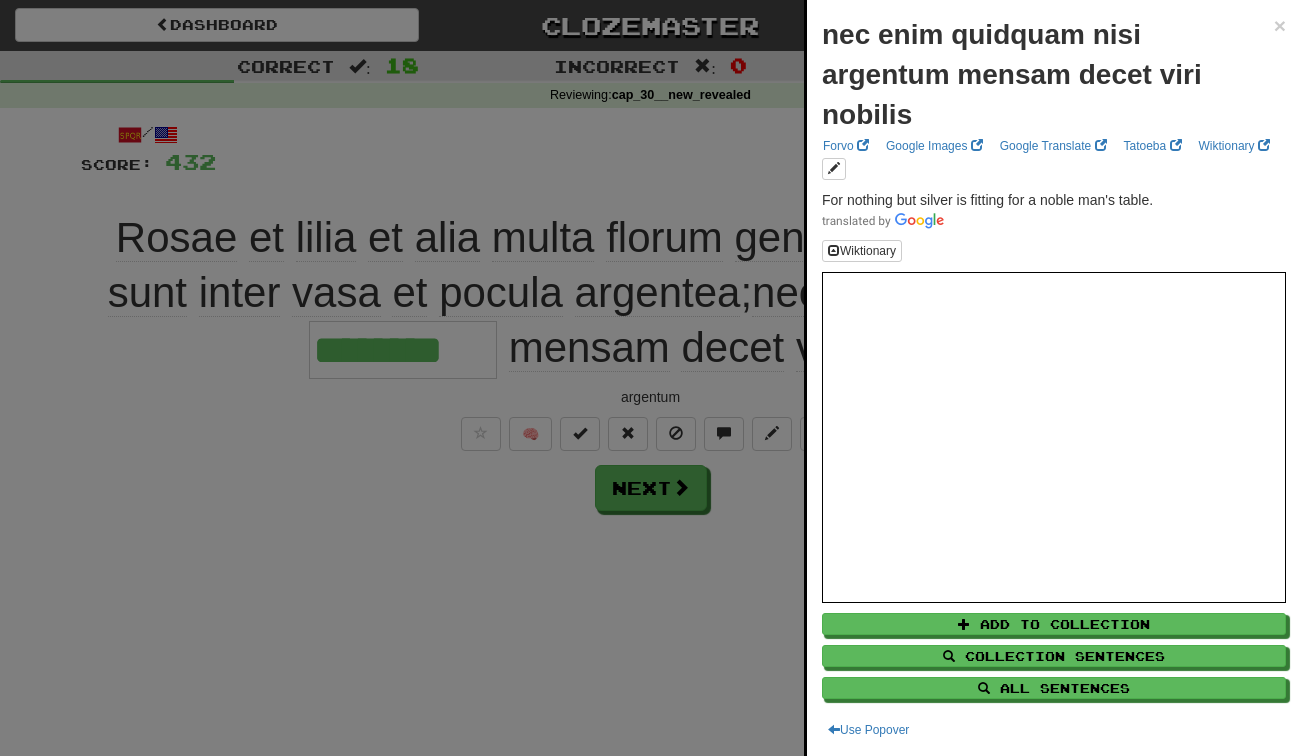click at bounding box center (650, 378) 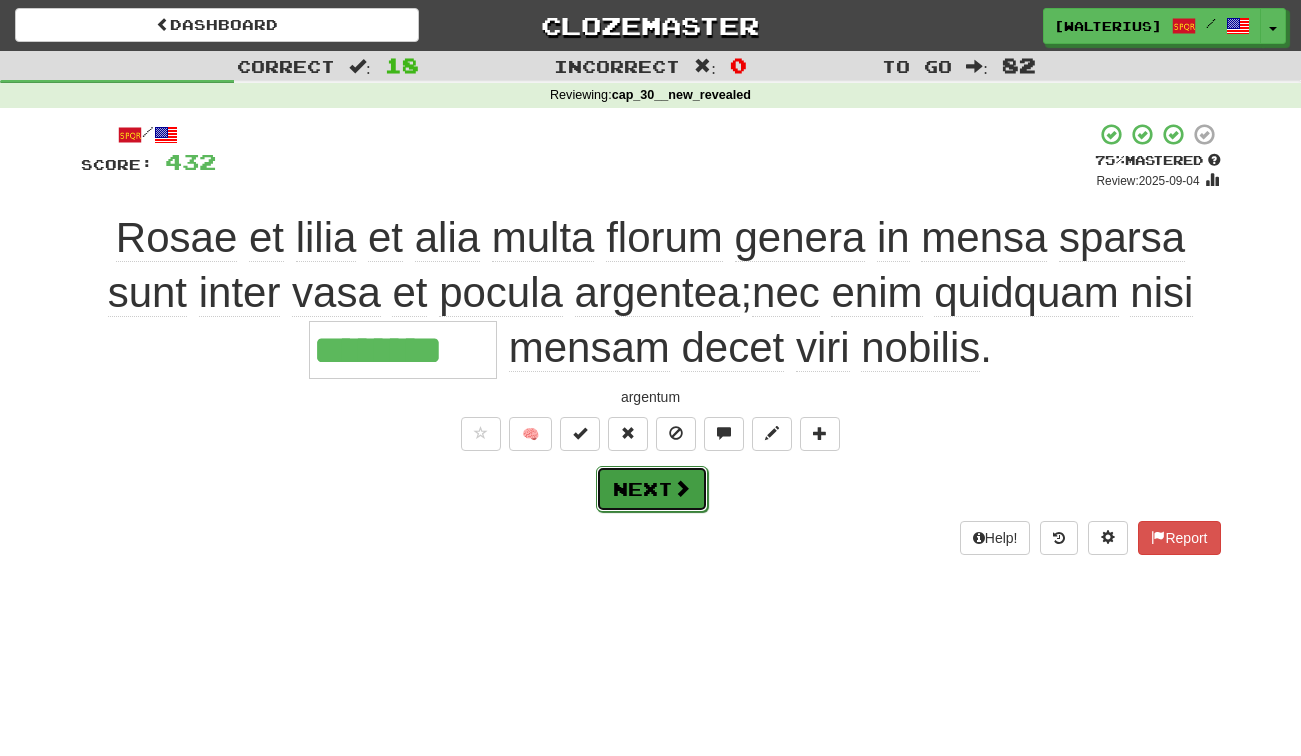 click at bounding box center (682, 488) 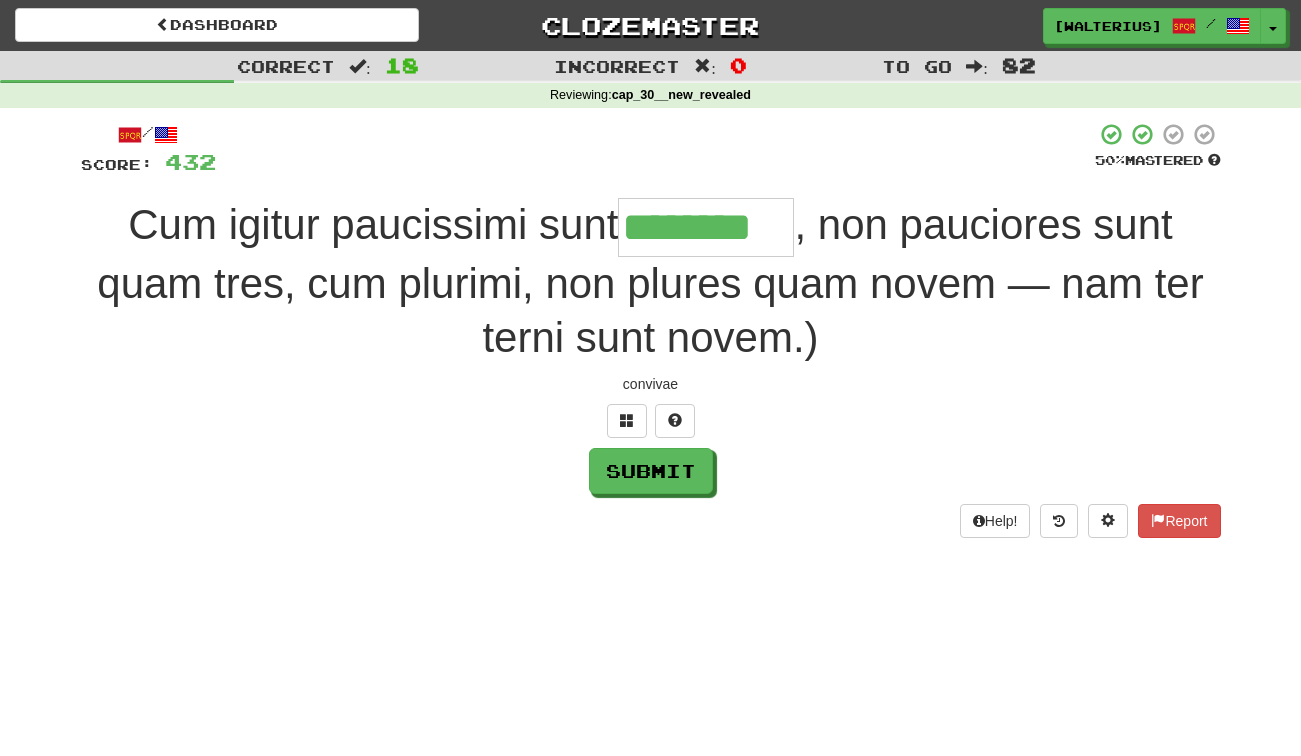 type on "********" 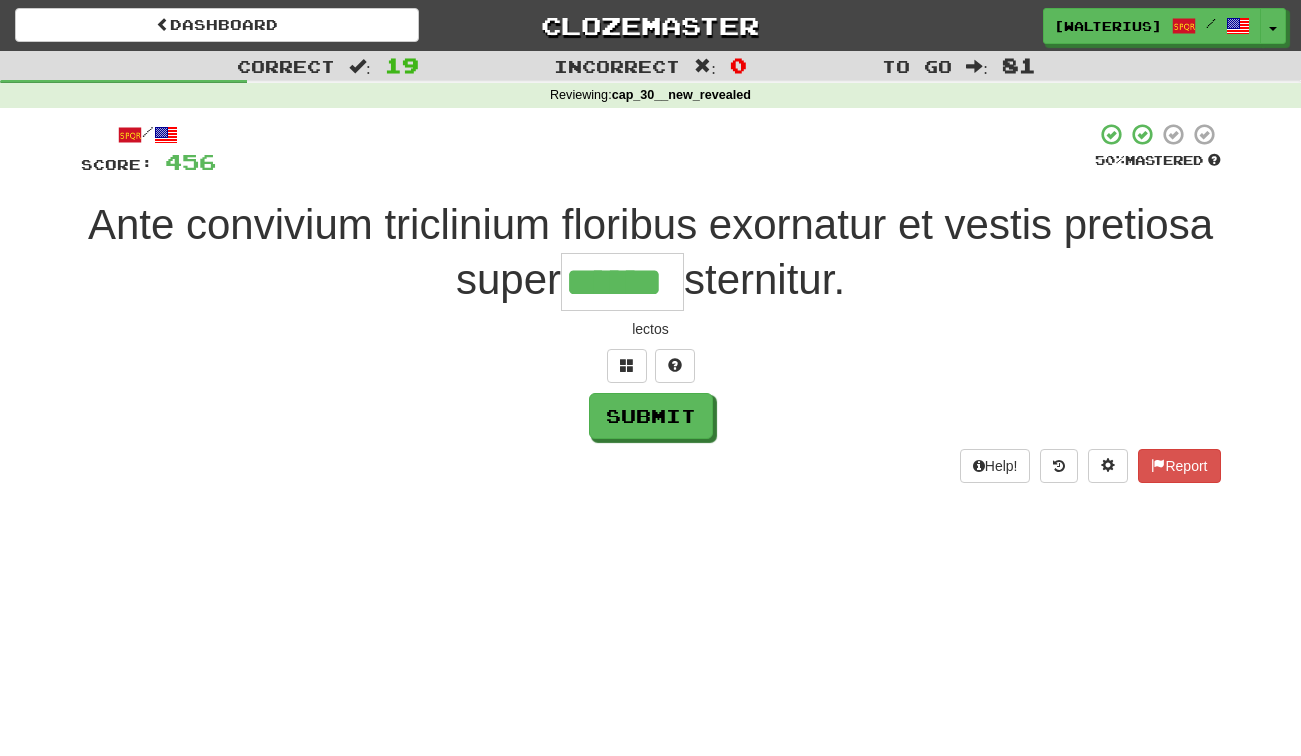 type on "******" 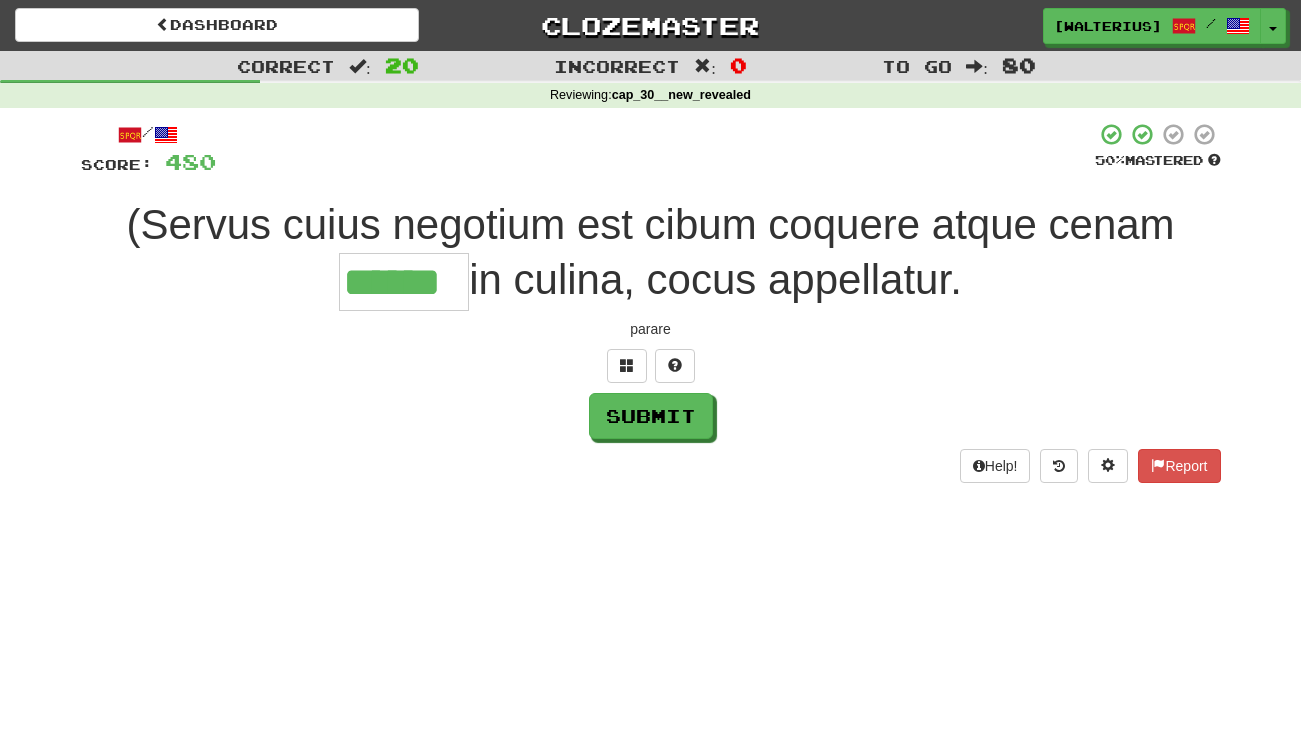 type on "******" 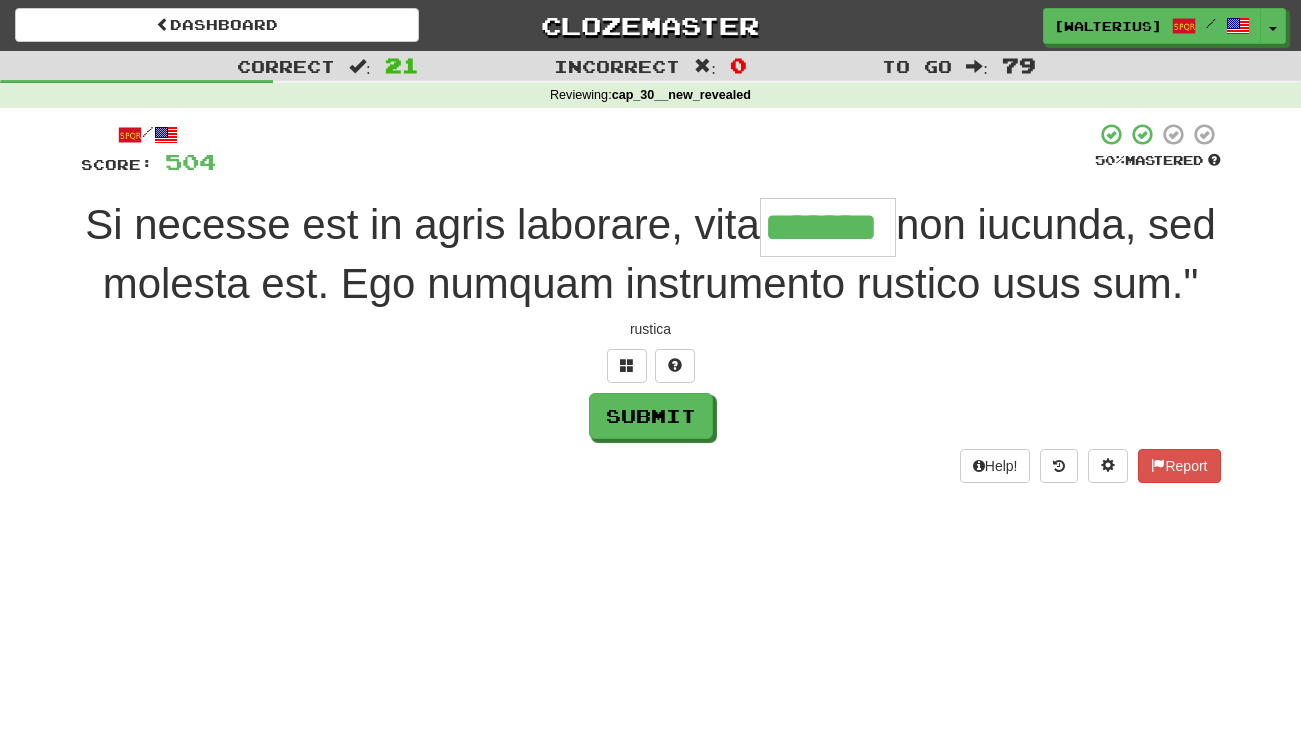 type on "*******" 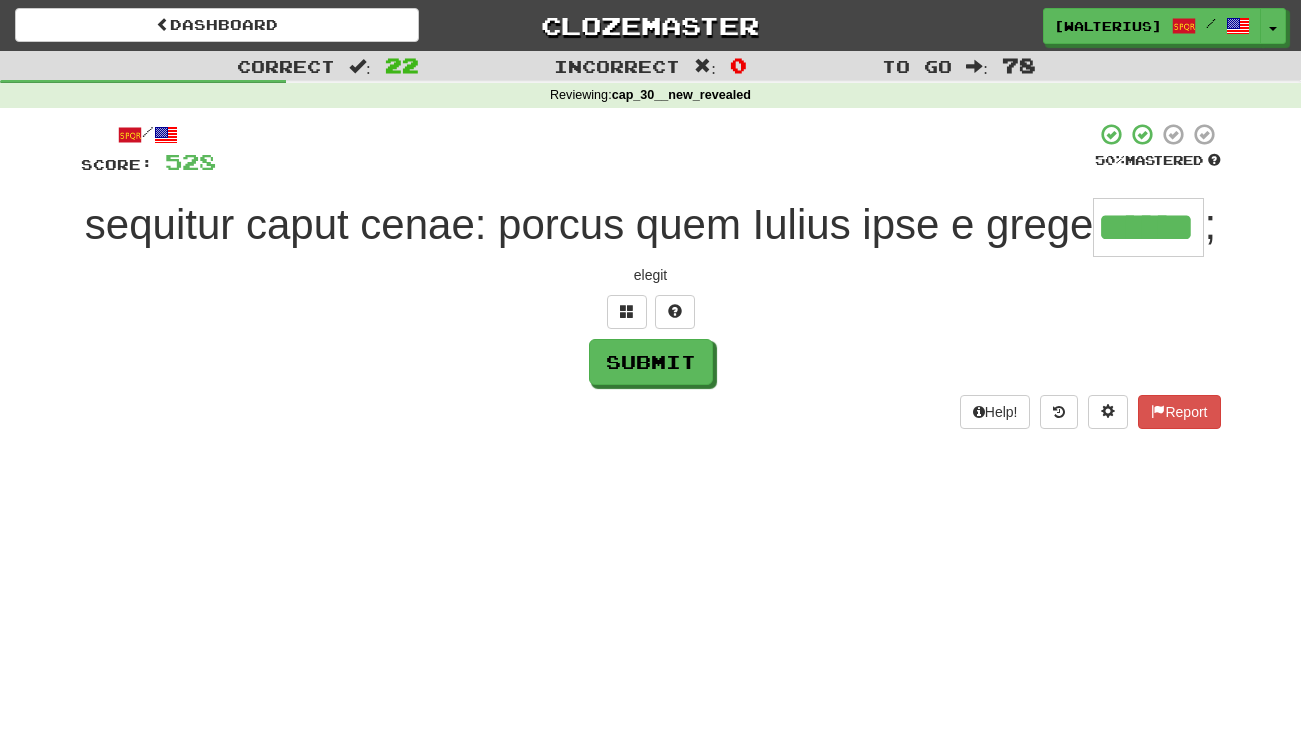 type on "******" 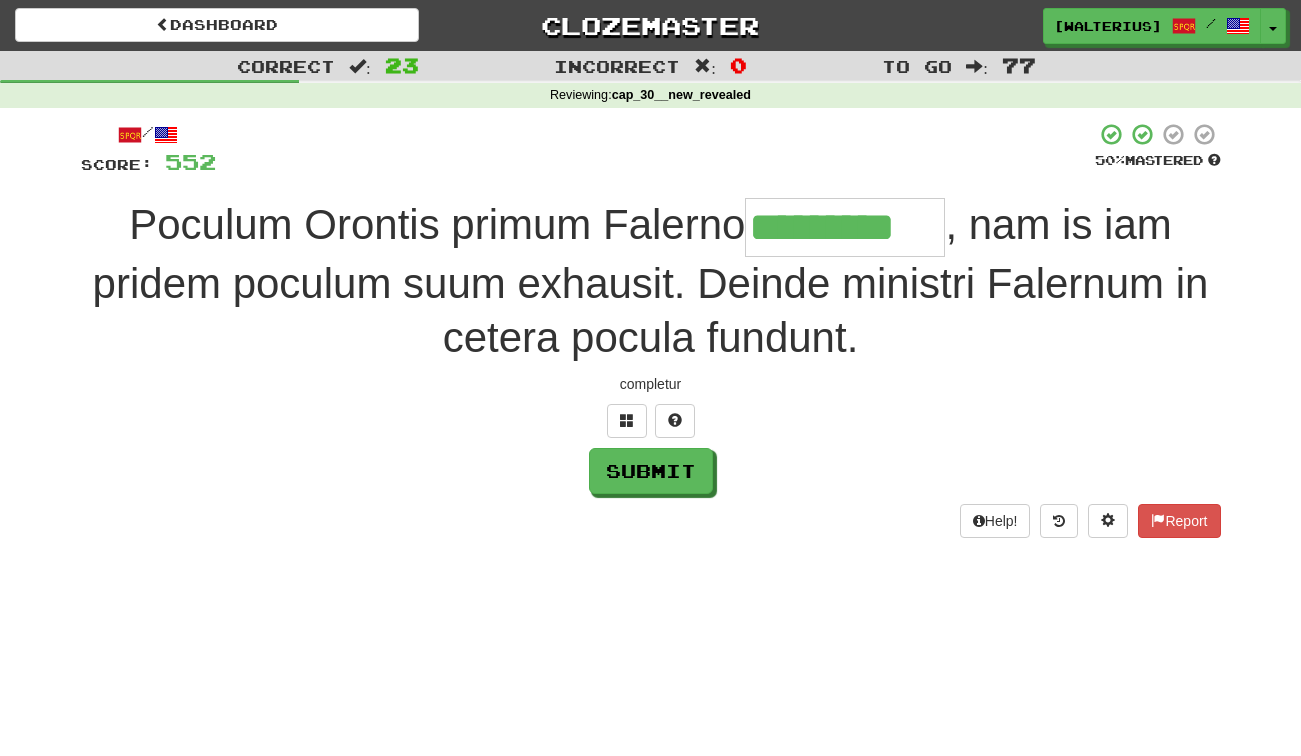 type on "*********" 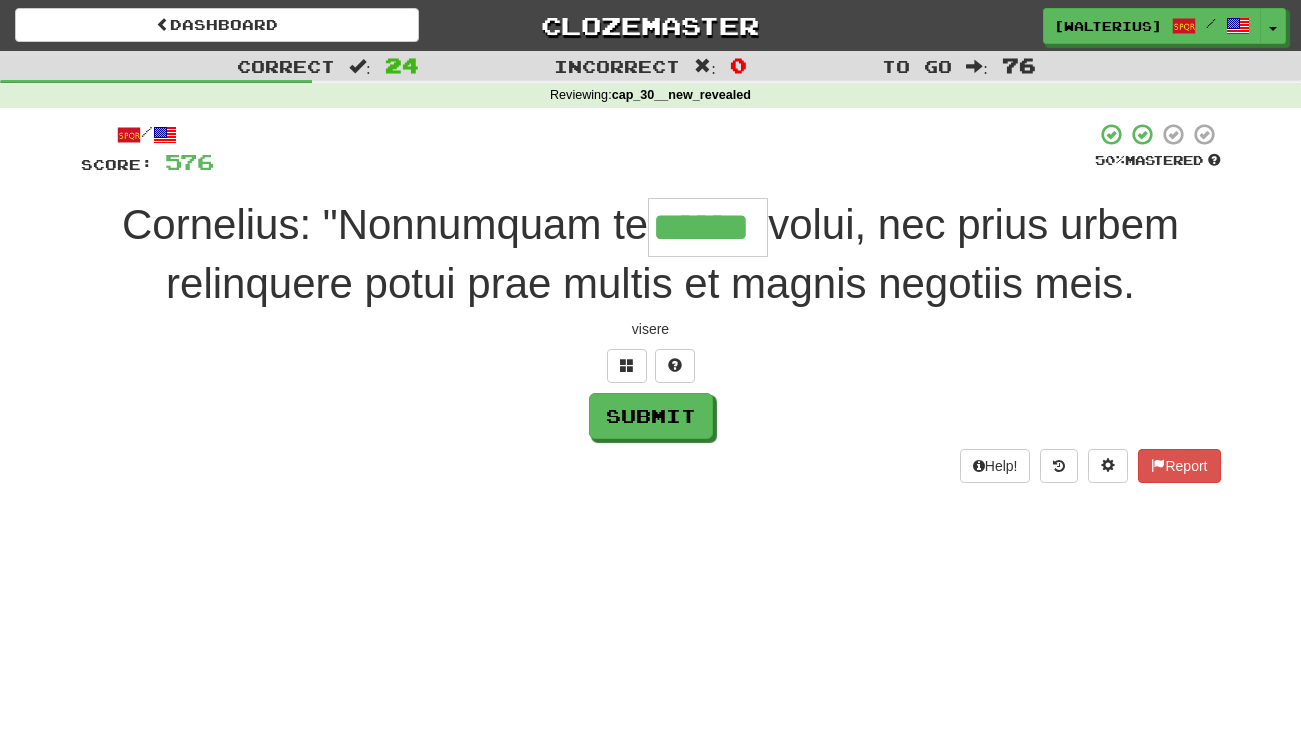 type on "******" 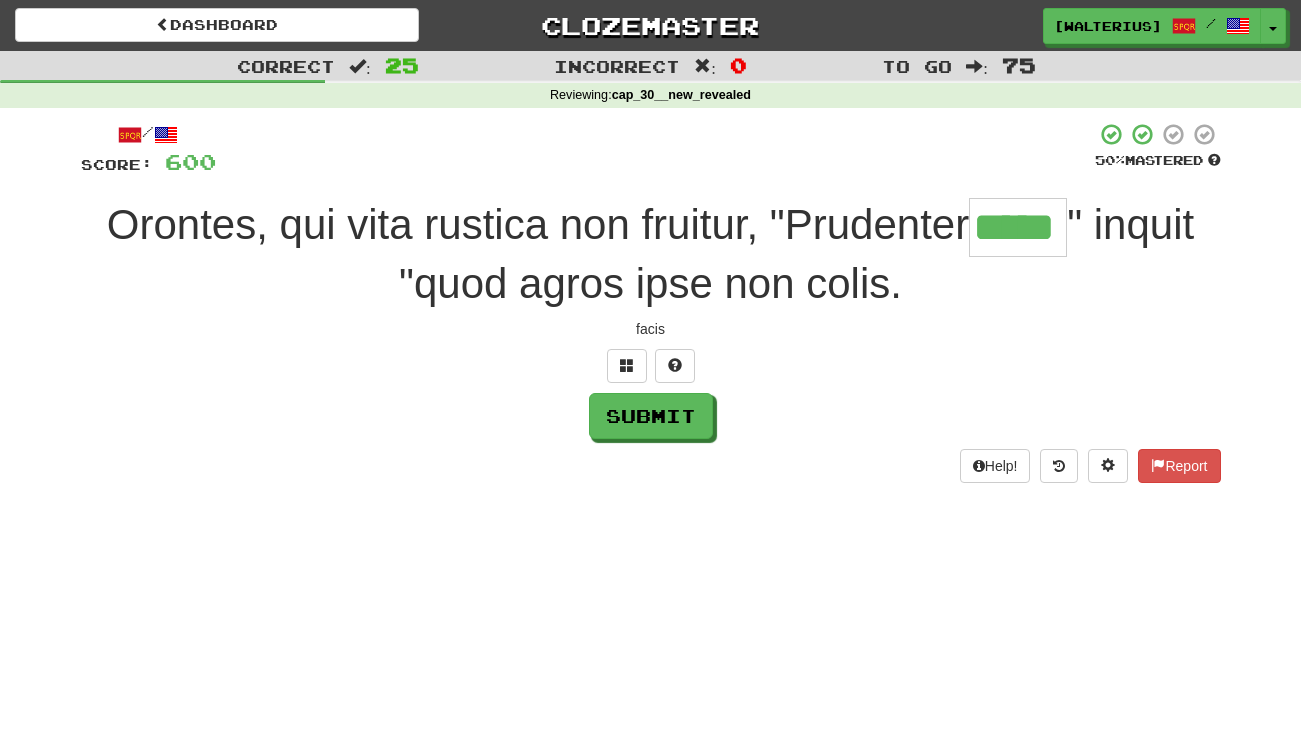 type on "*****" 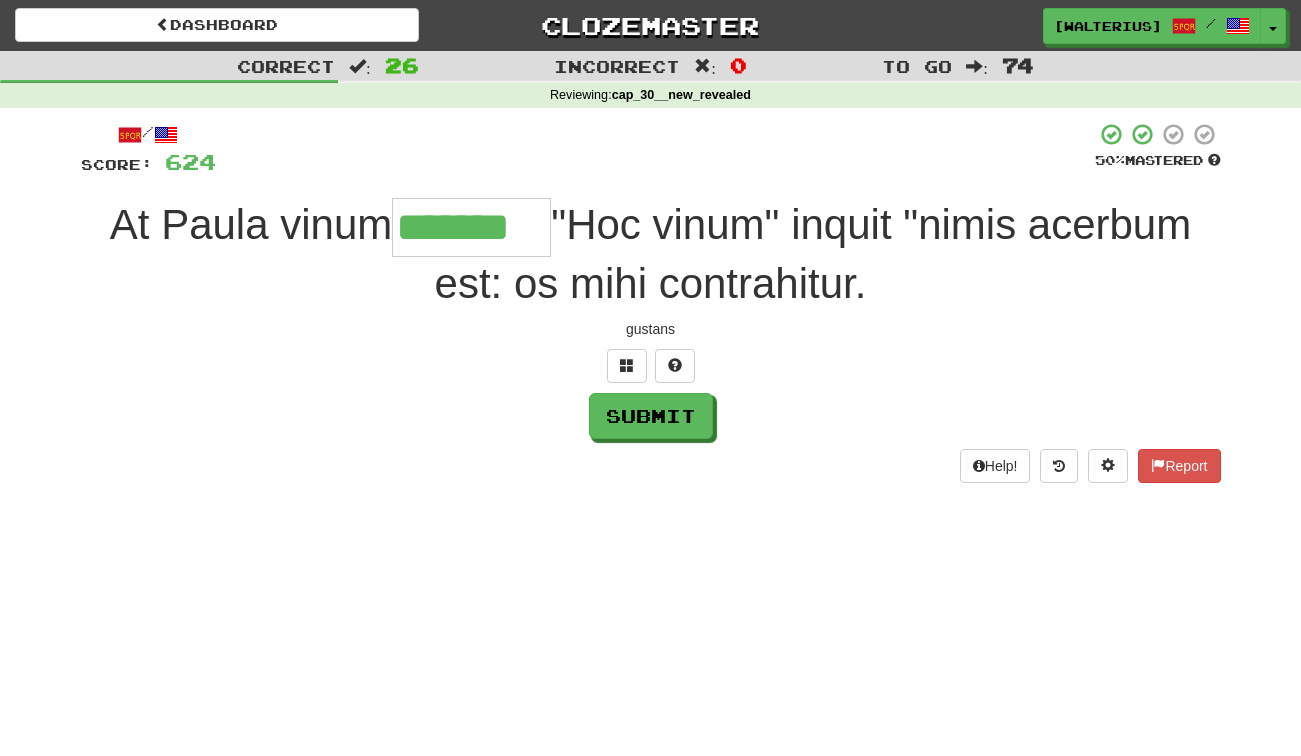 type on "*******" 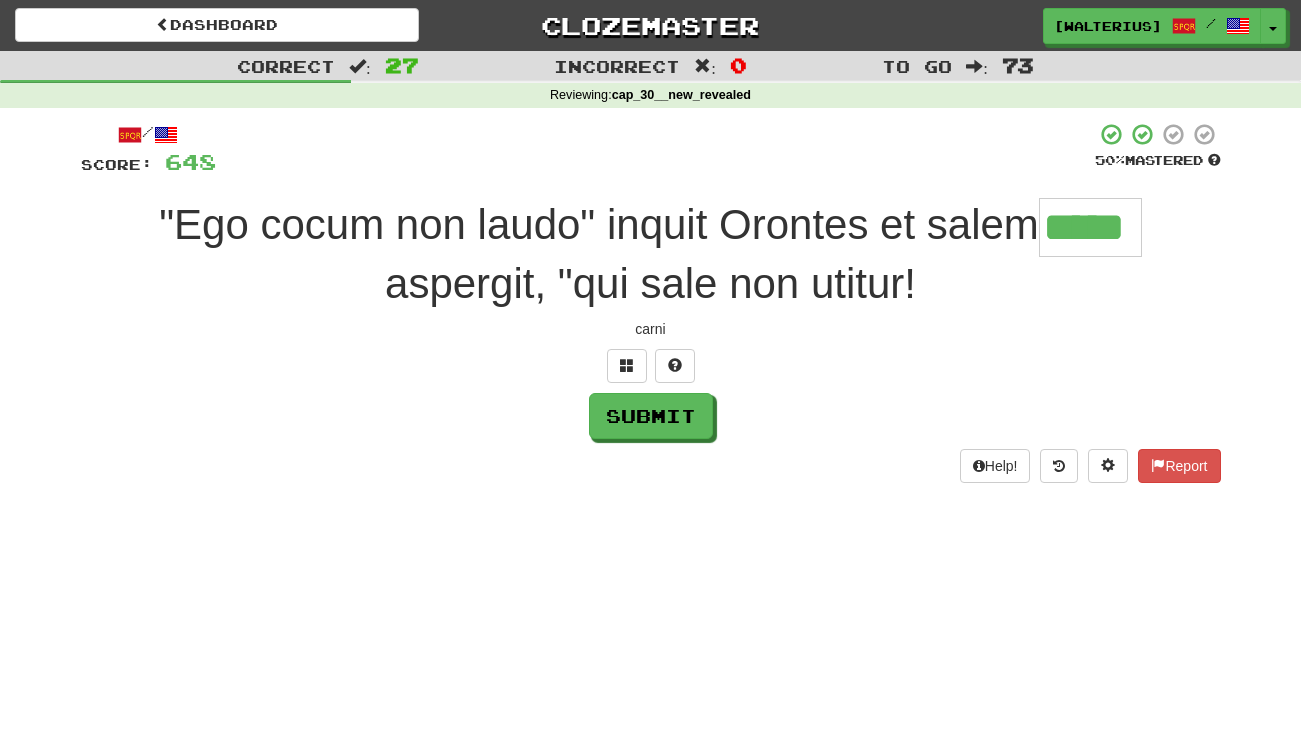 type on "*****" 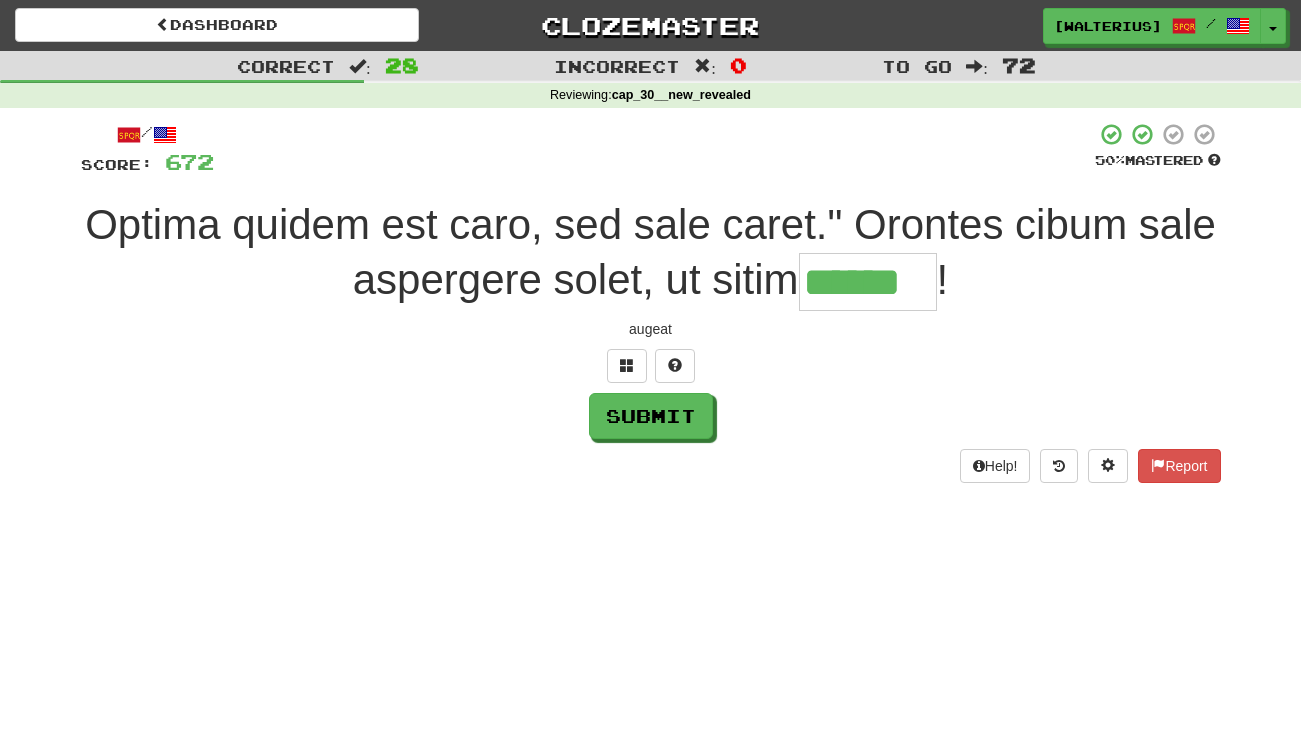 type on "******" 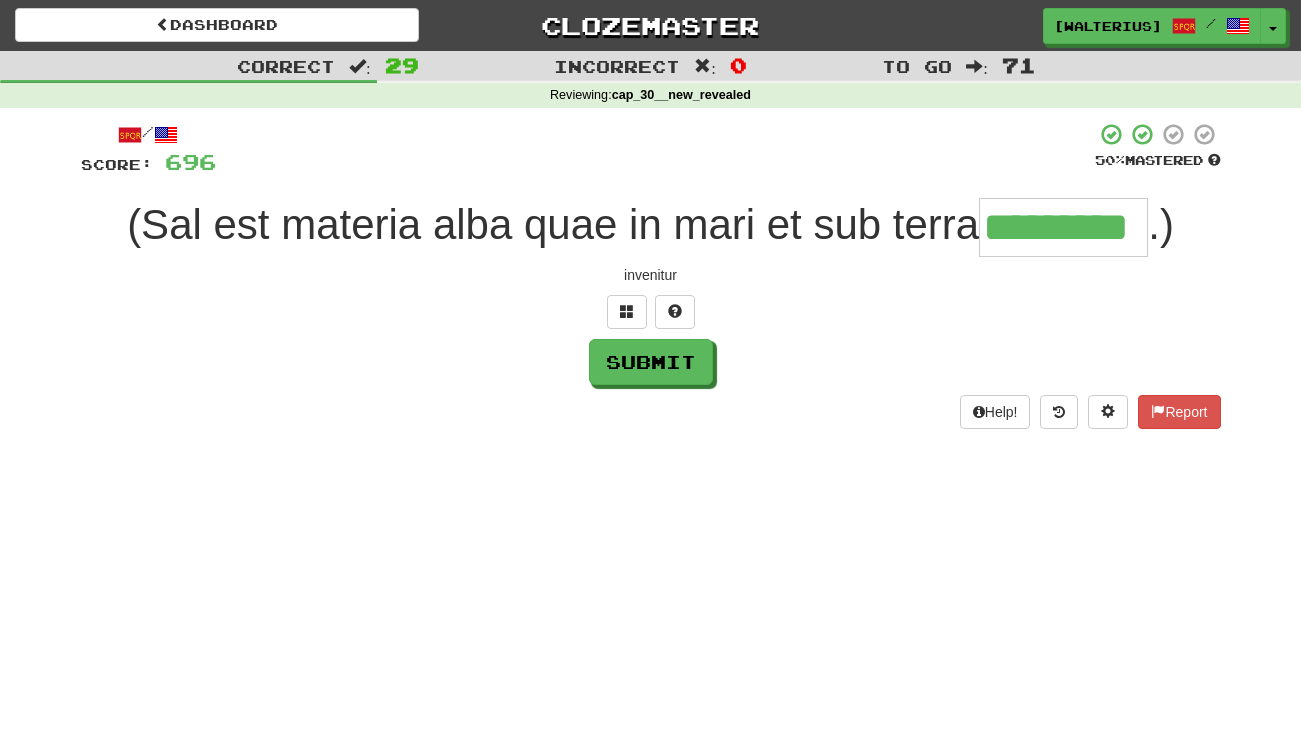 type on "*********" 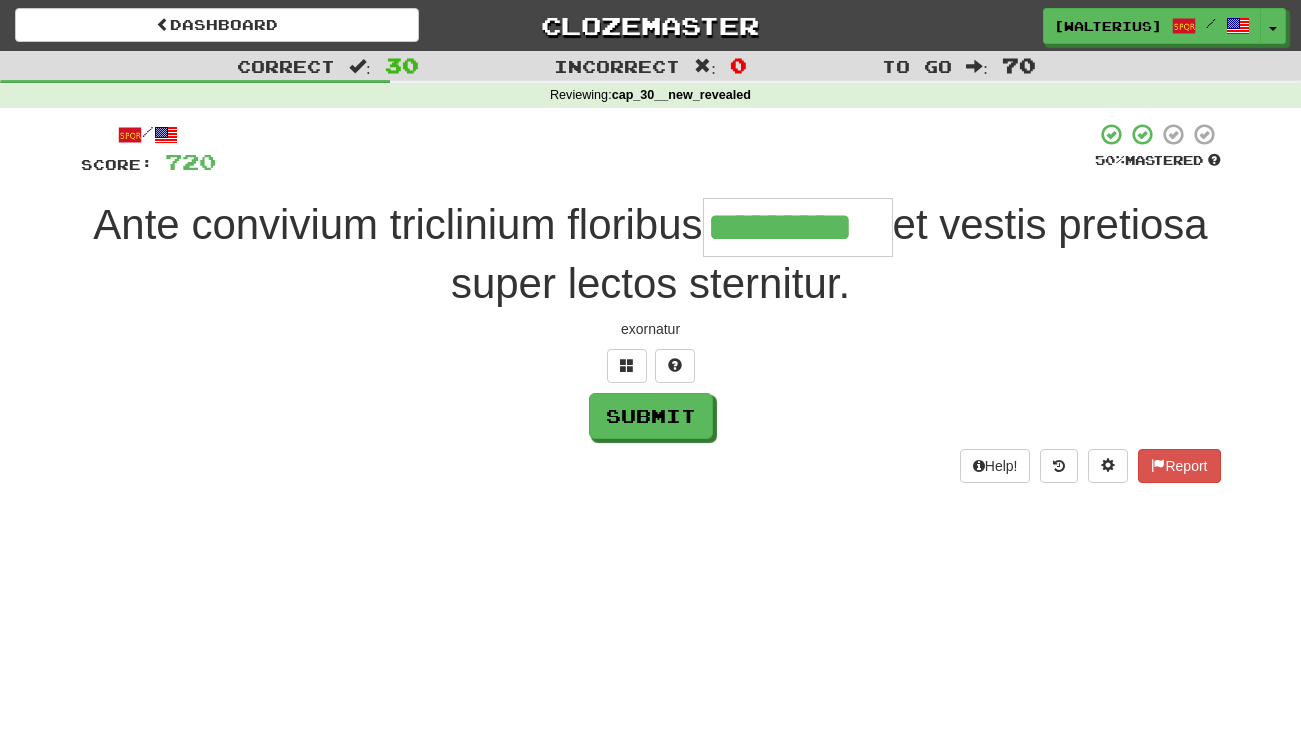 type on "*********" 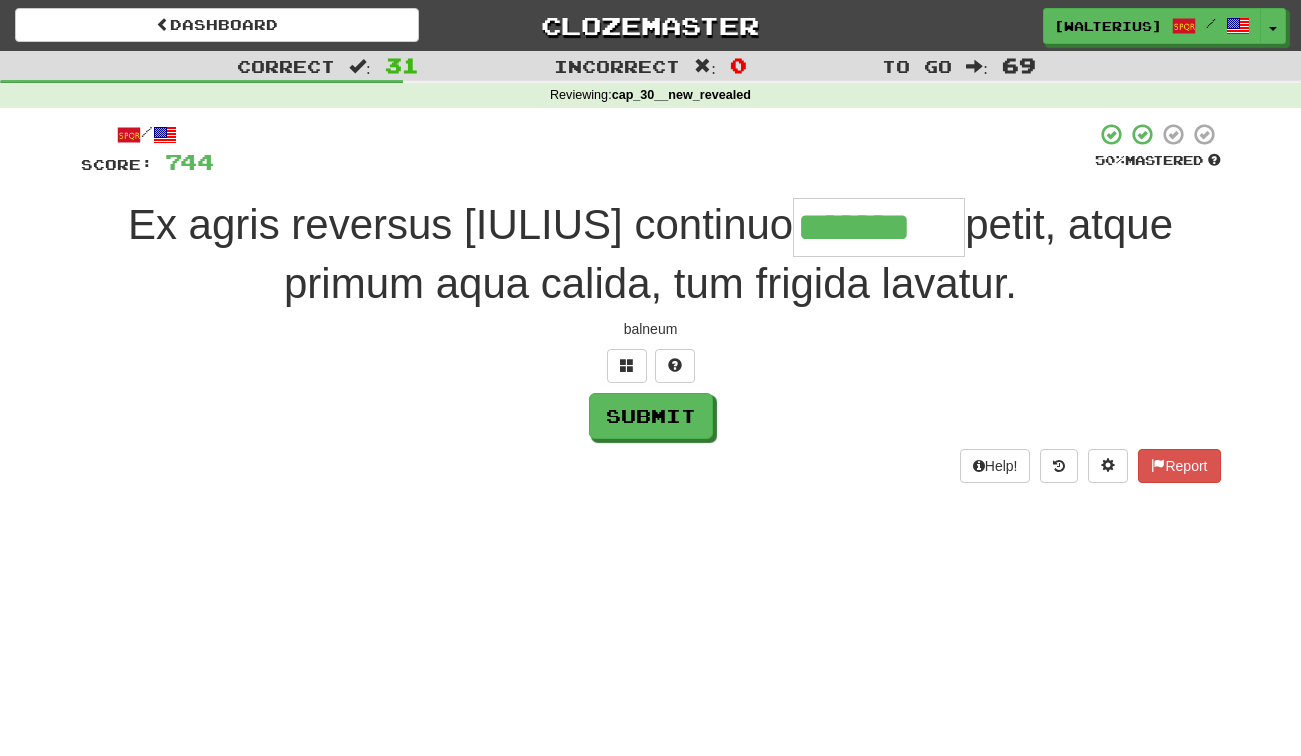 type on "*******" 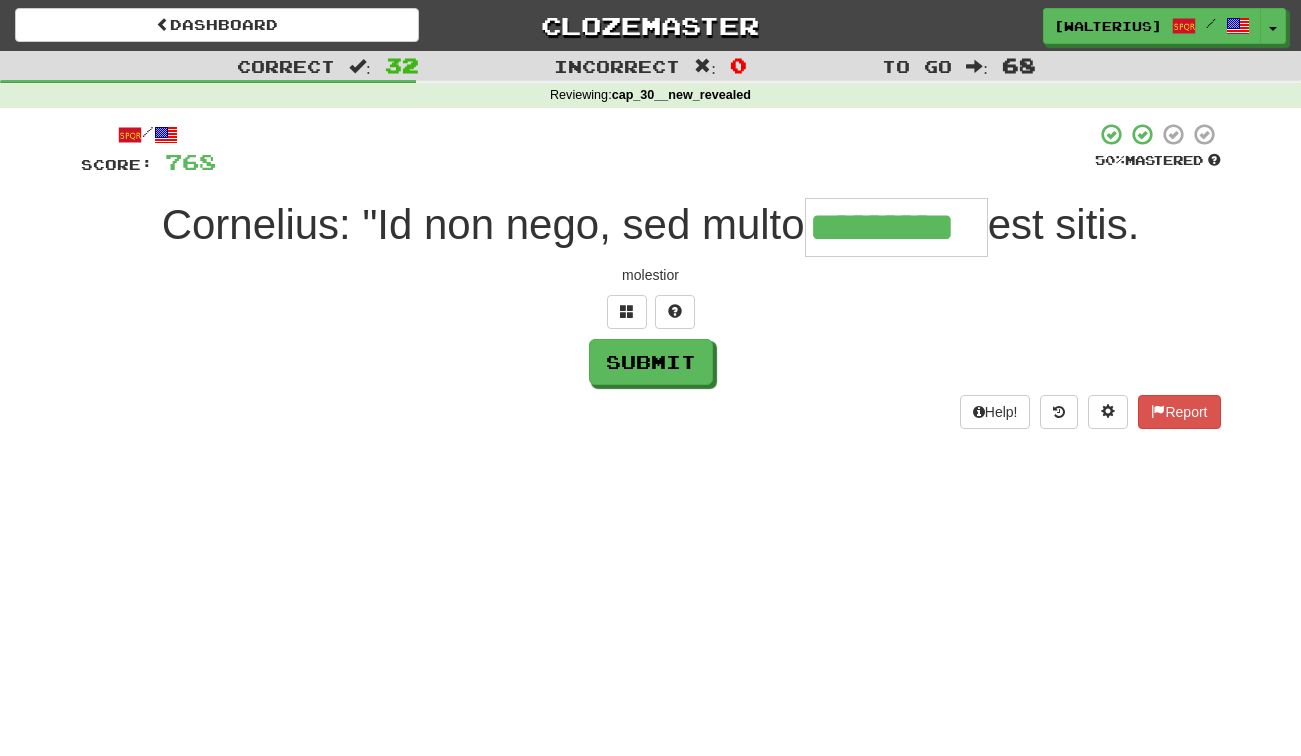 type on "*********" 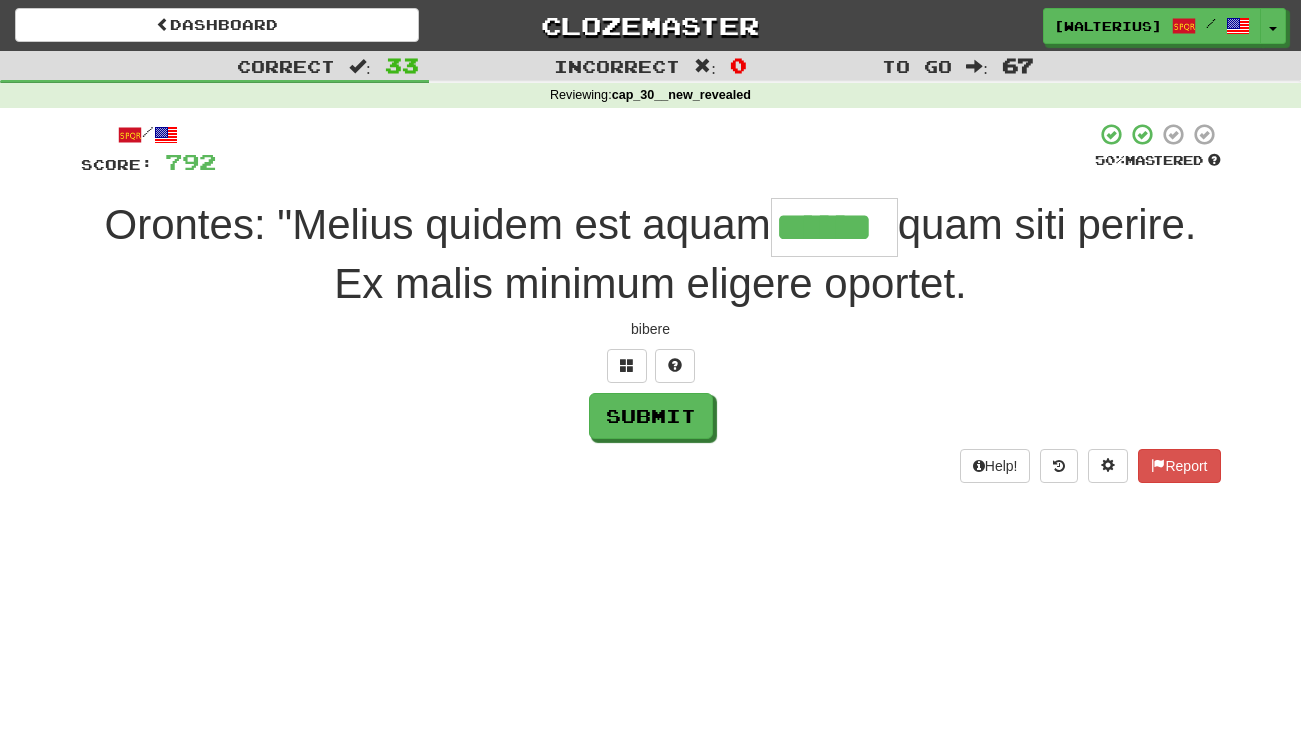 type on "******" 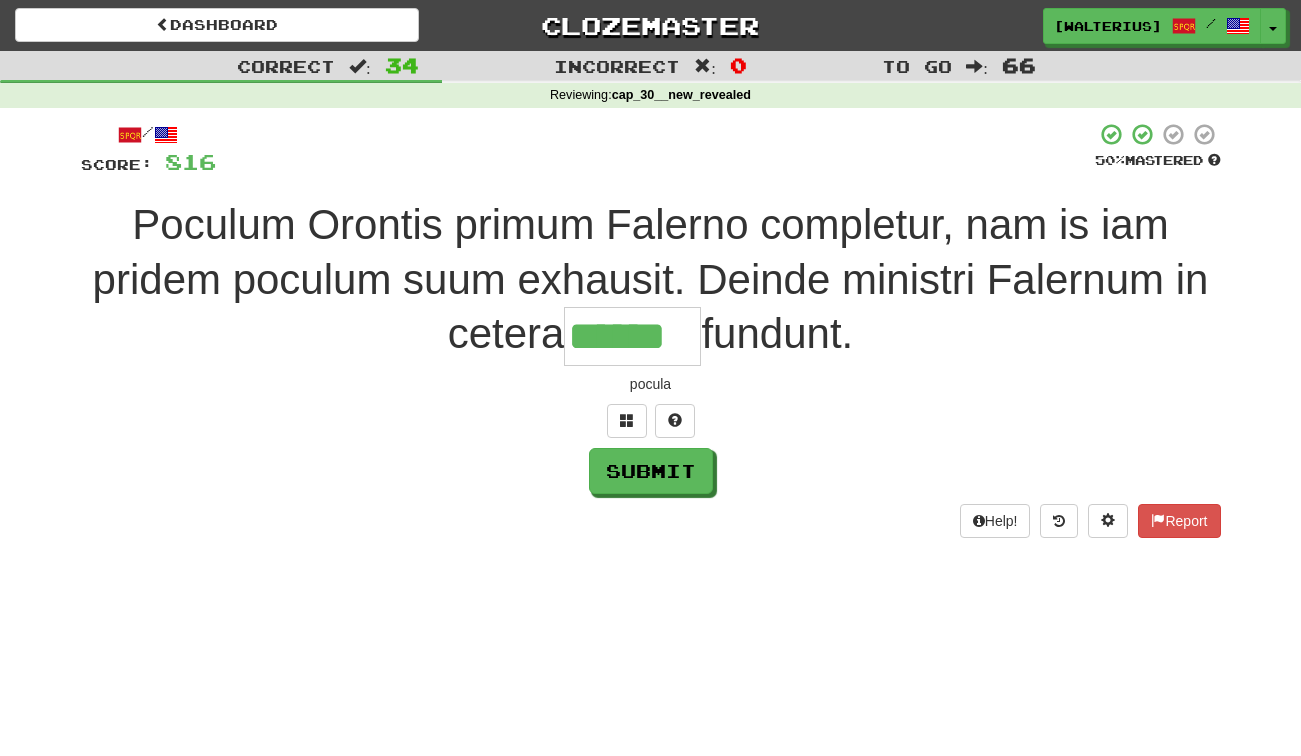 type on "******" 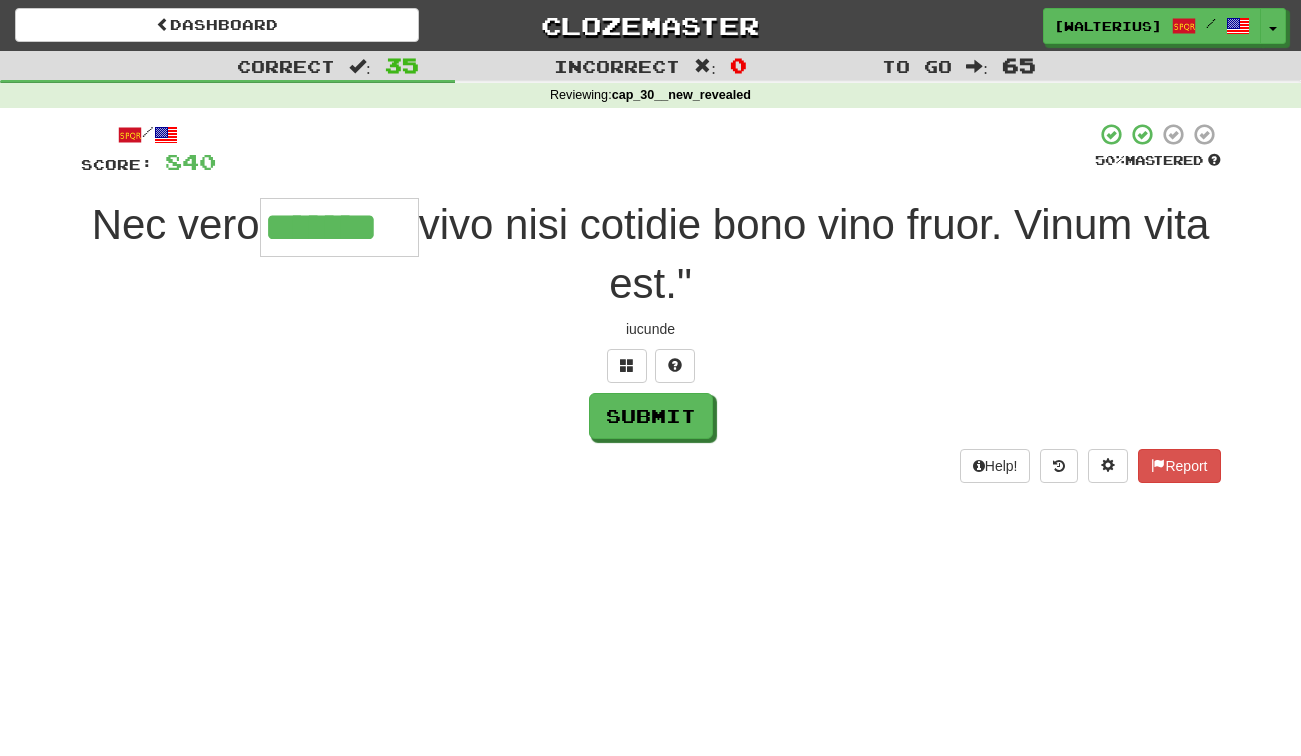 type on "*******" 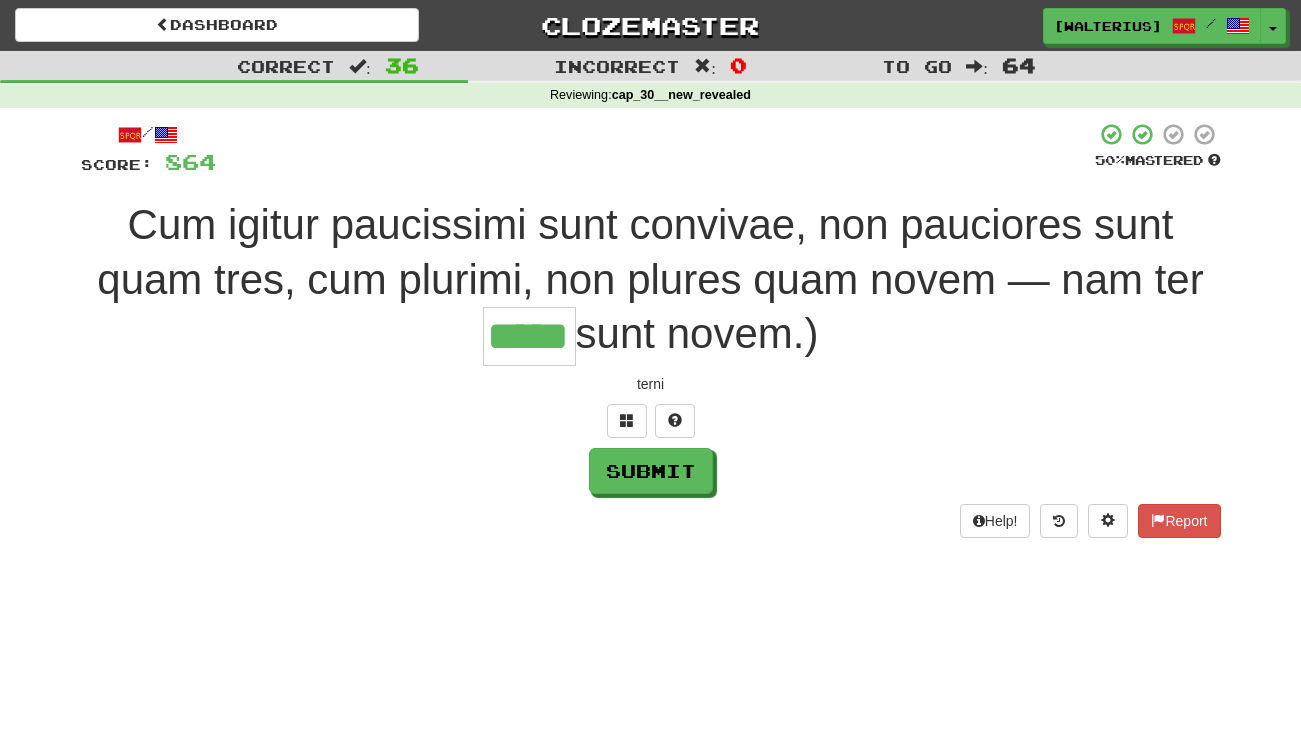 type on "*****" 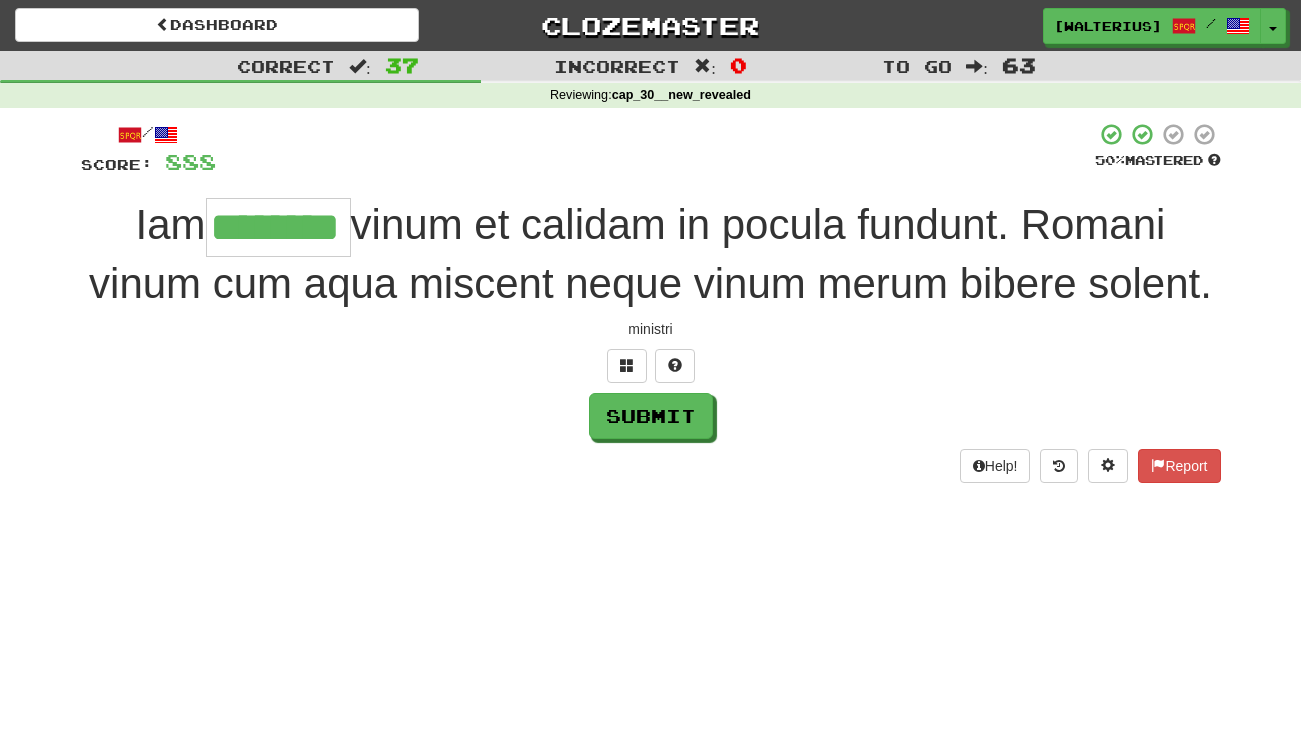 type on "********" 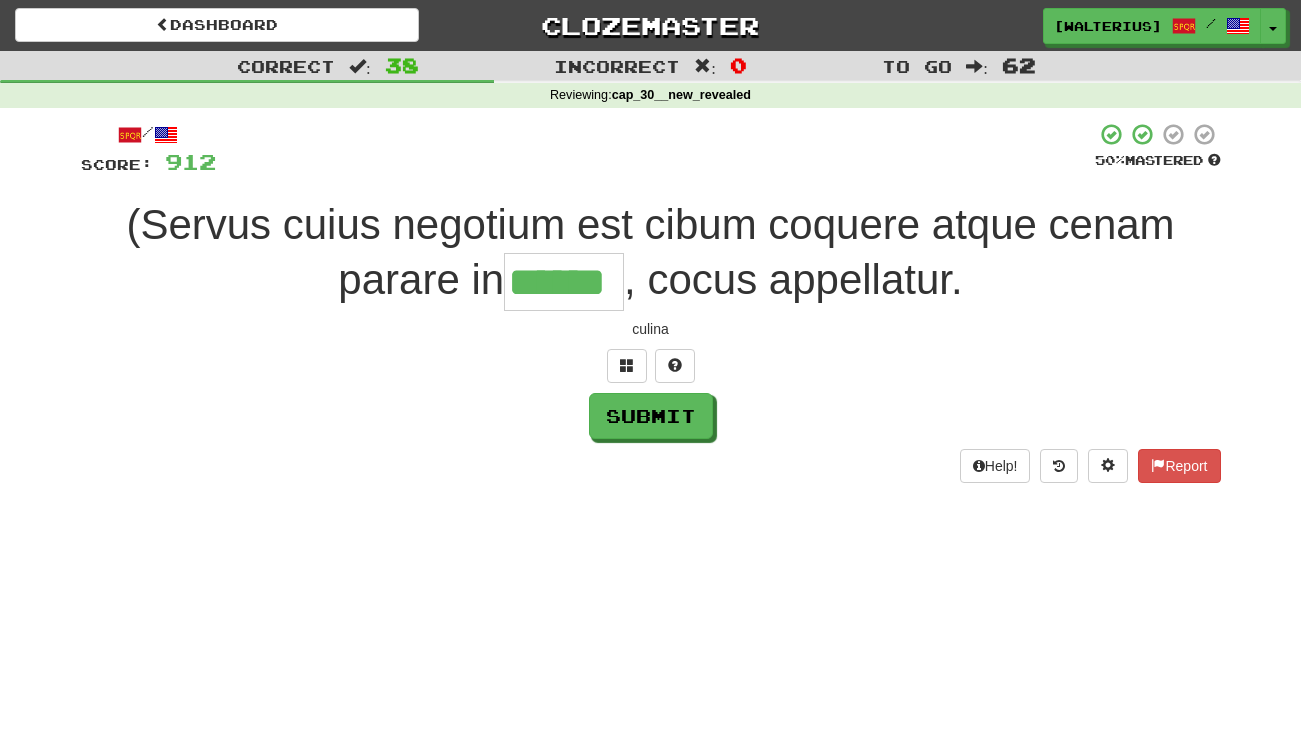 type on "******" 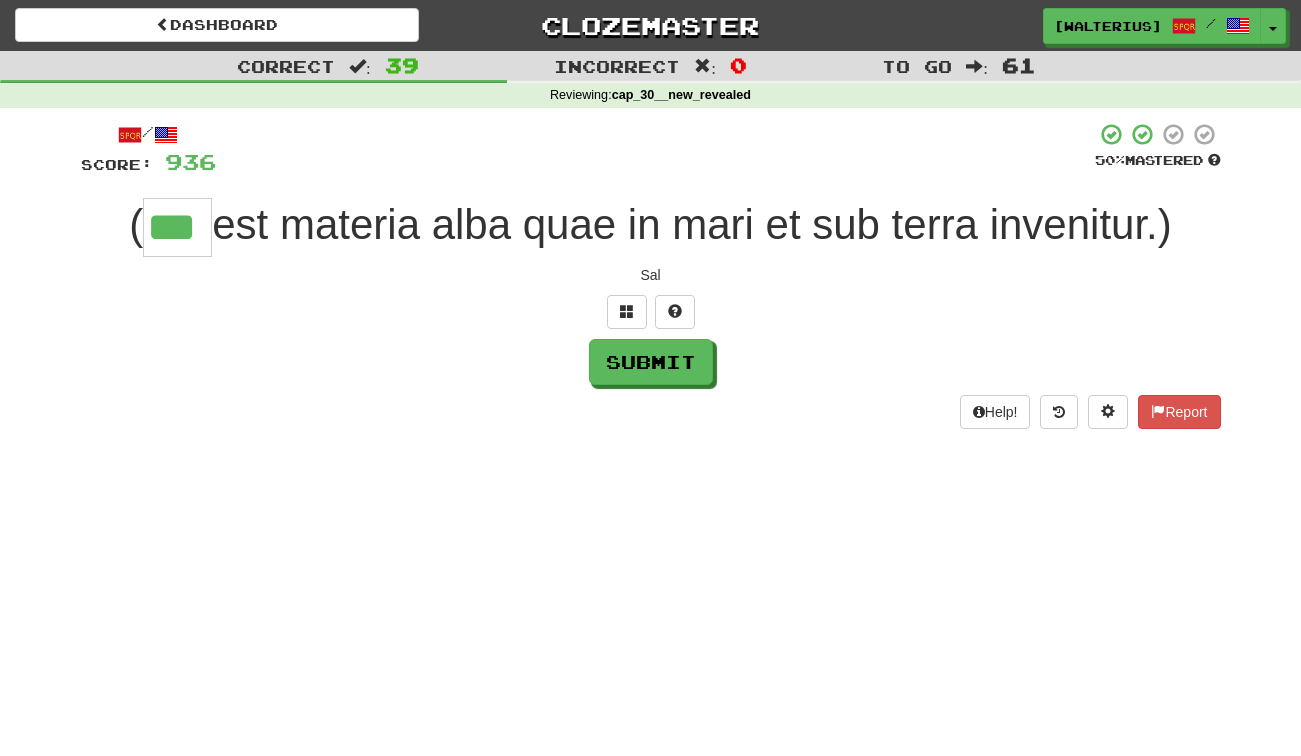 type on "***" 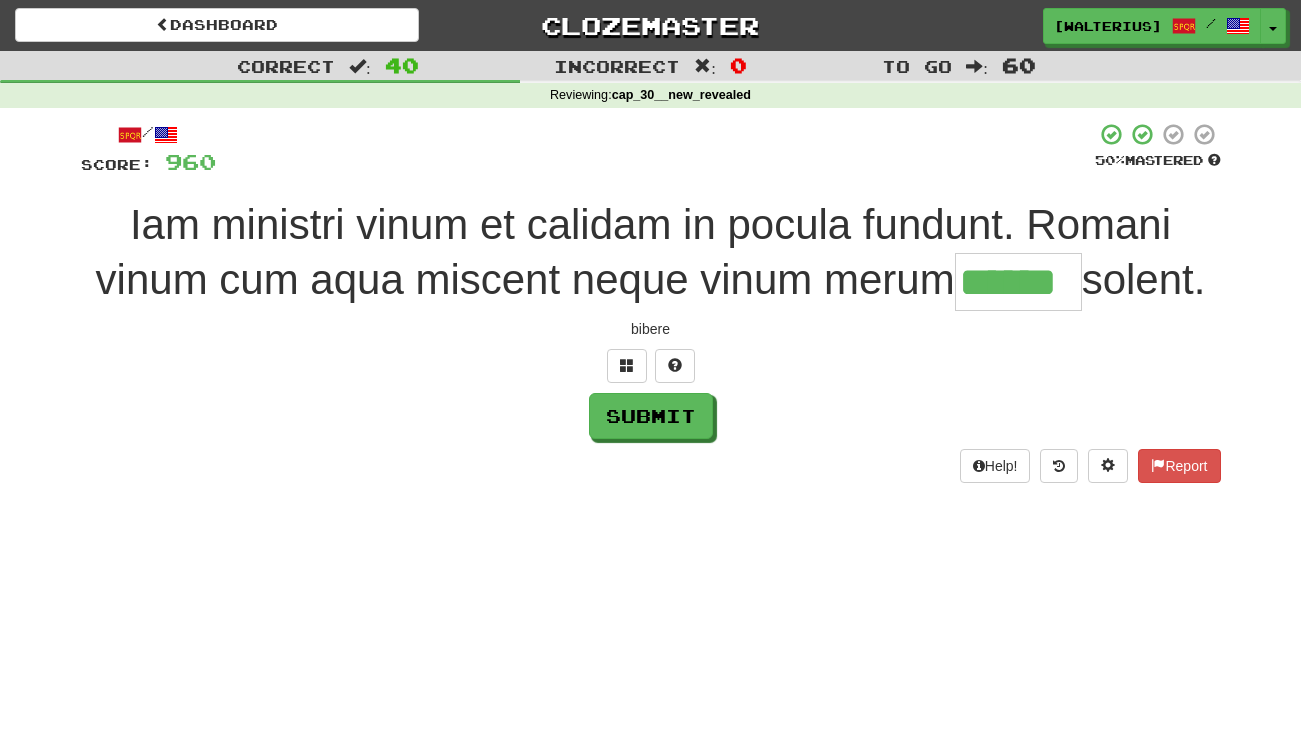 type on "******" 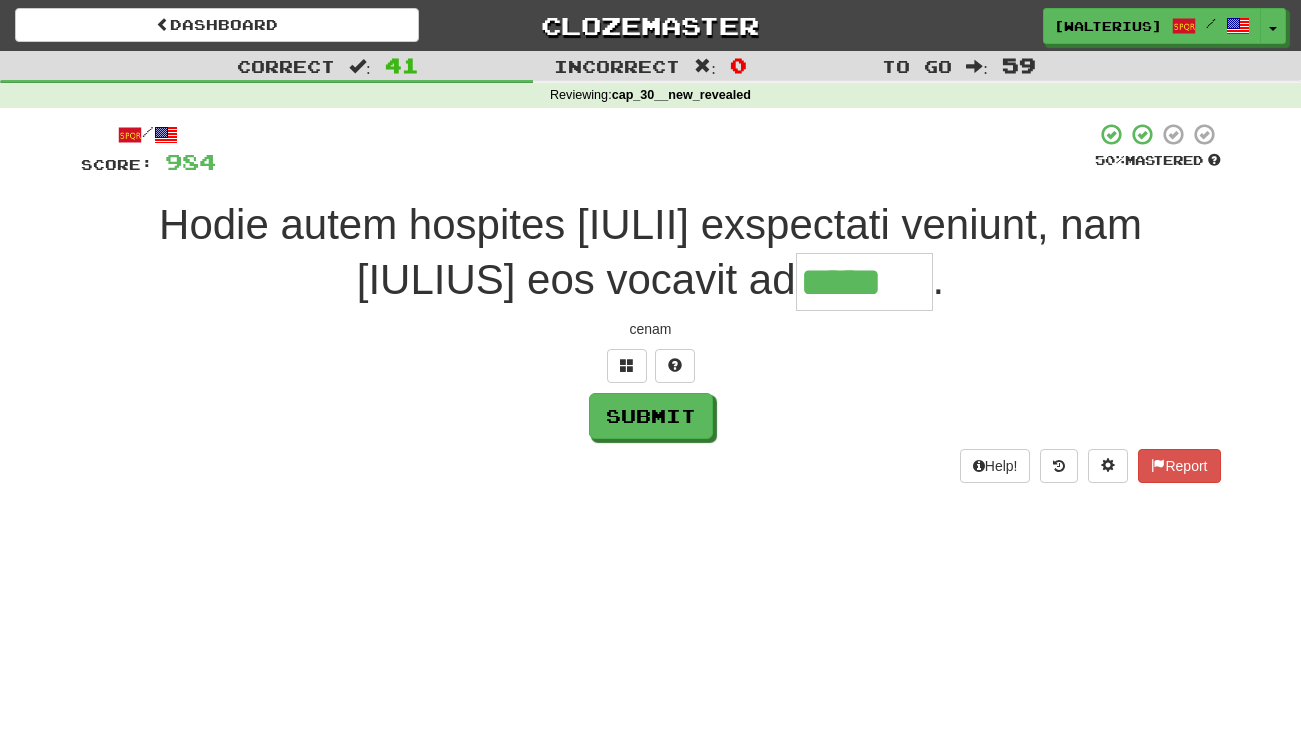 type on "*****" 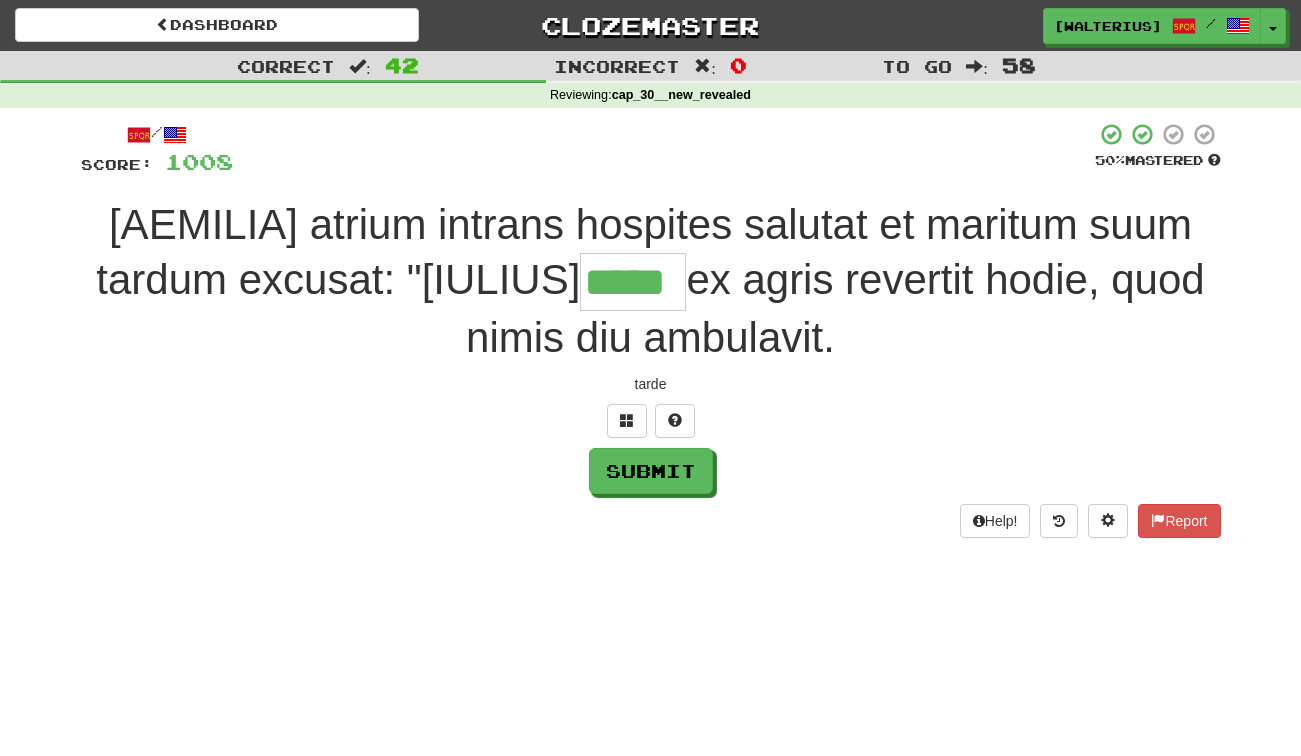 type on "*****" 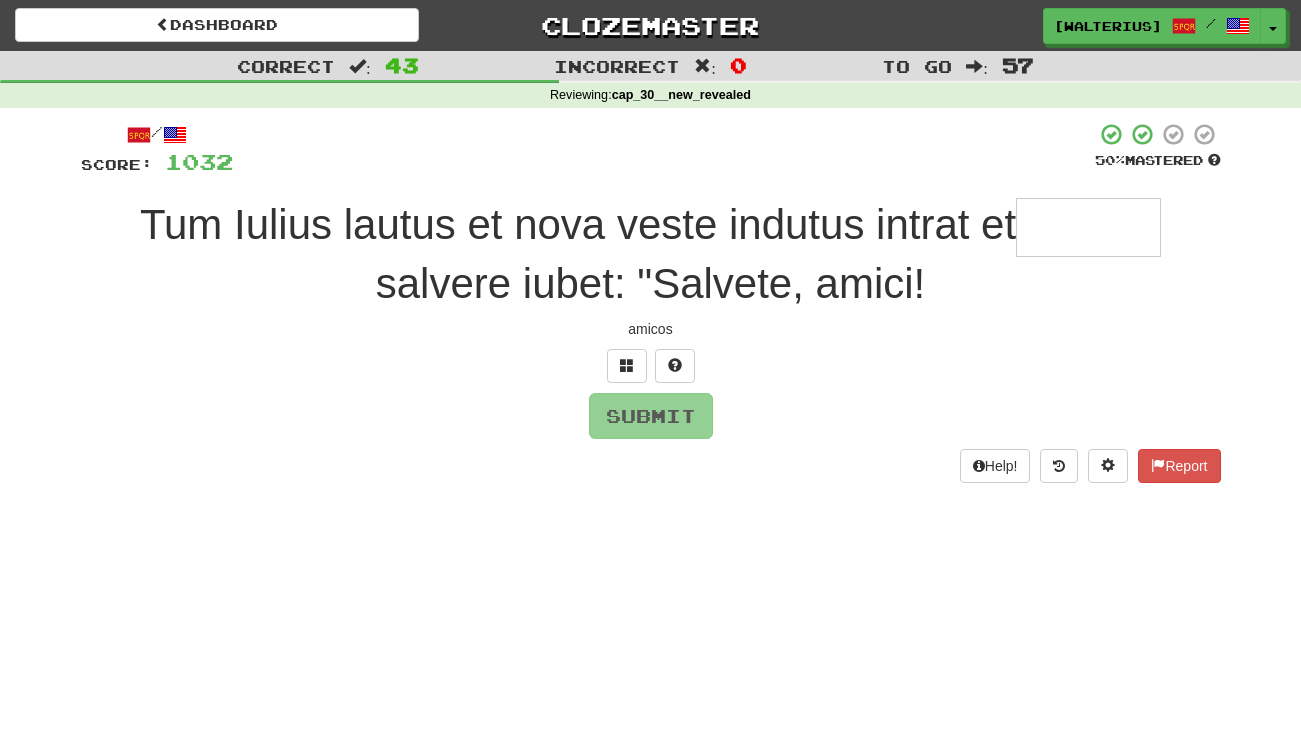 type on "*" 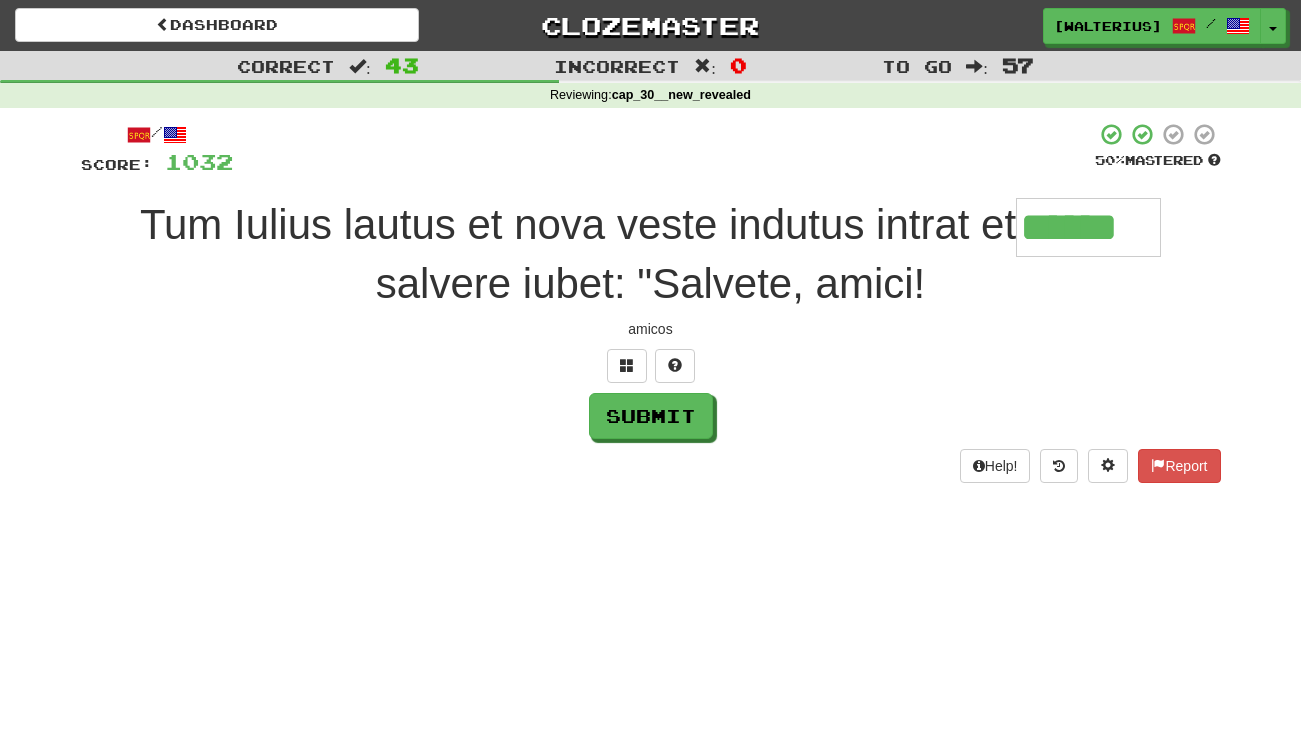 type on "******" 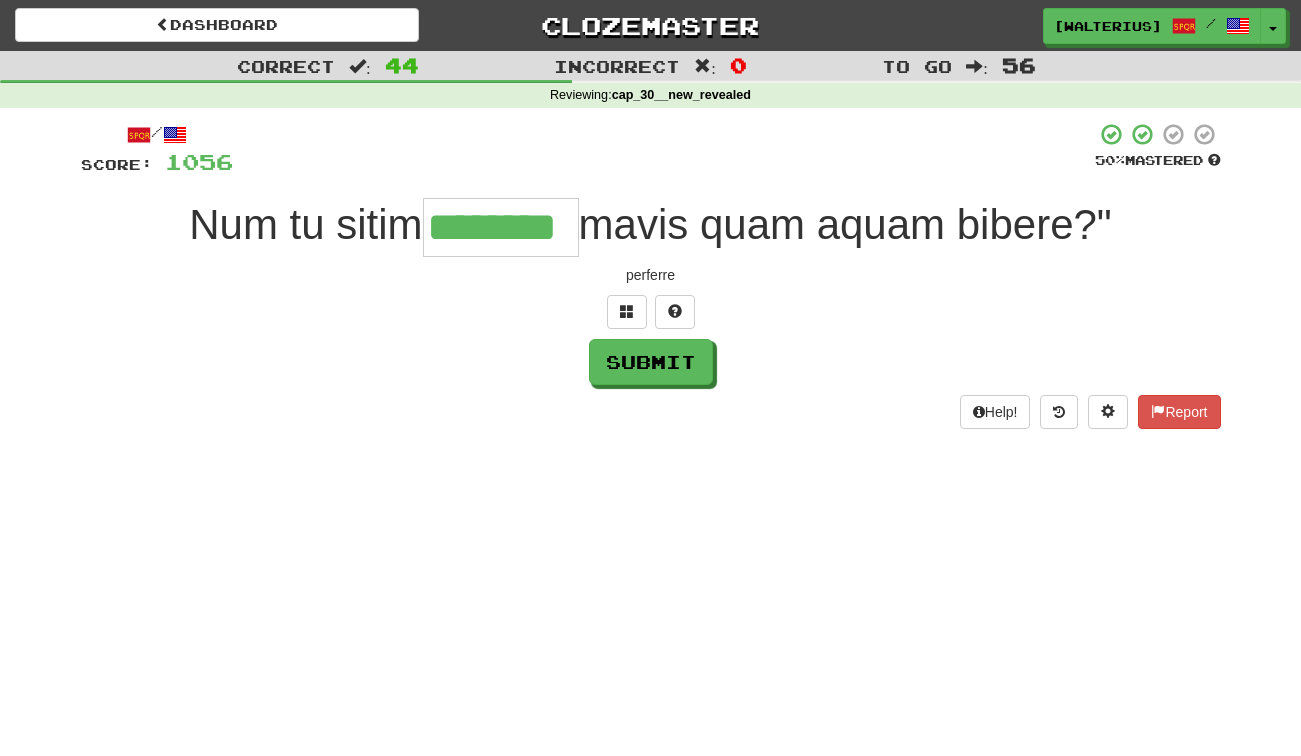 type on "********" 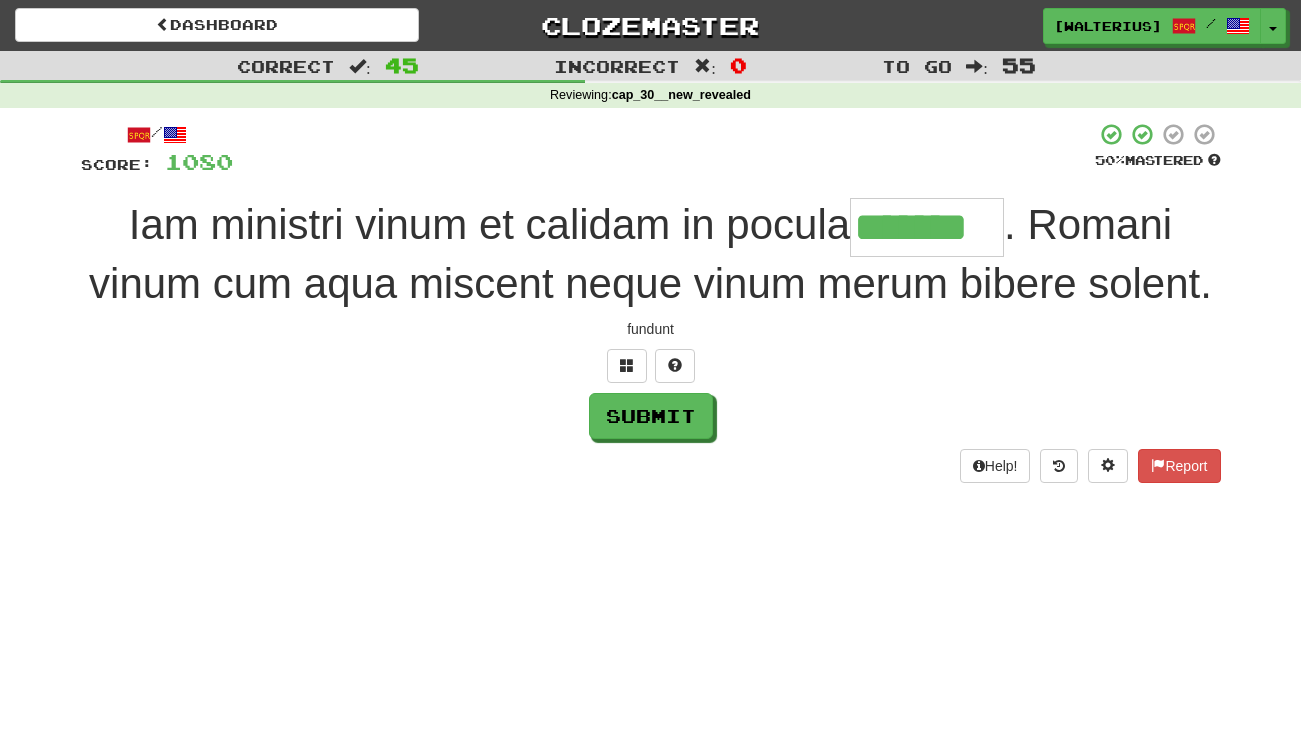 type on "*******" 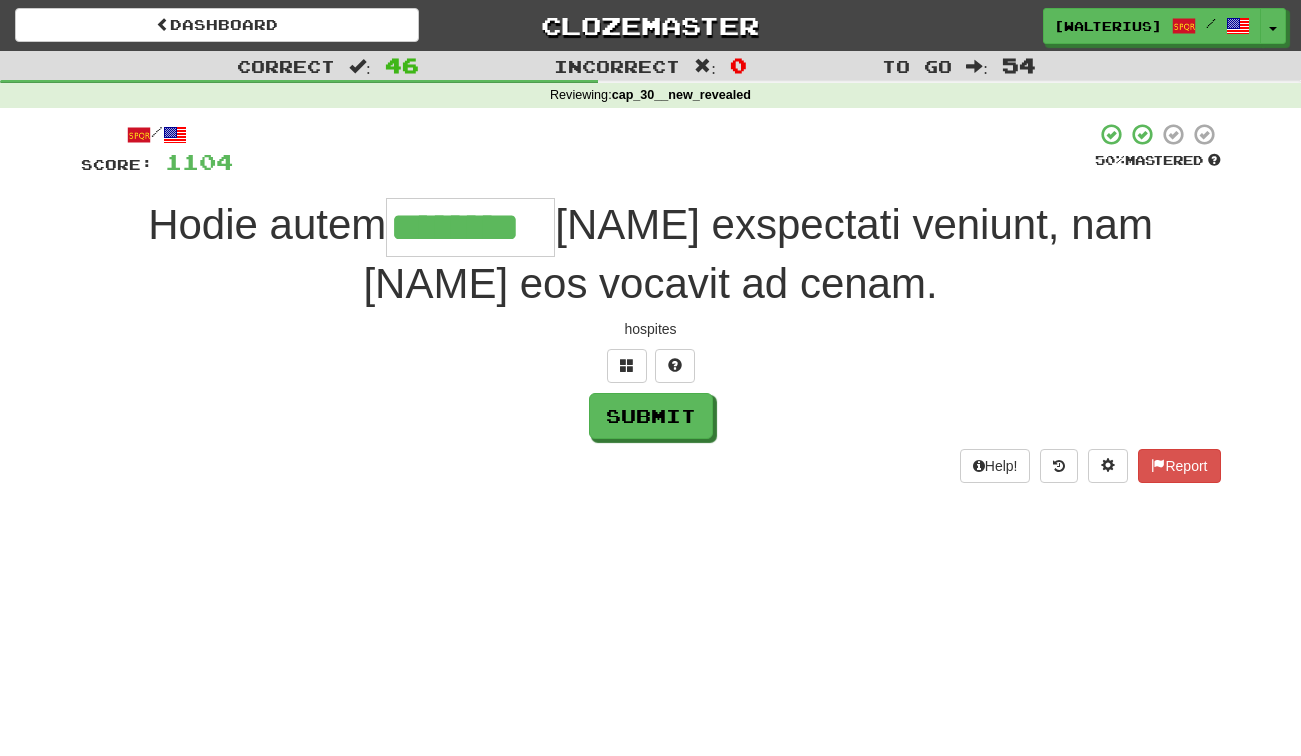 type on "********" 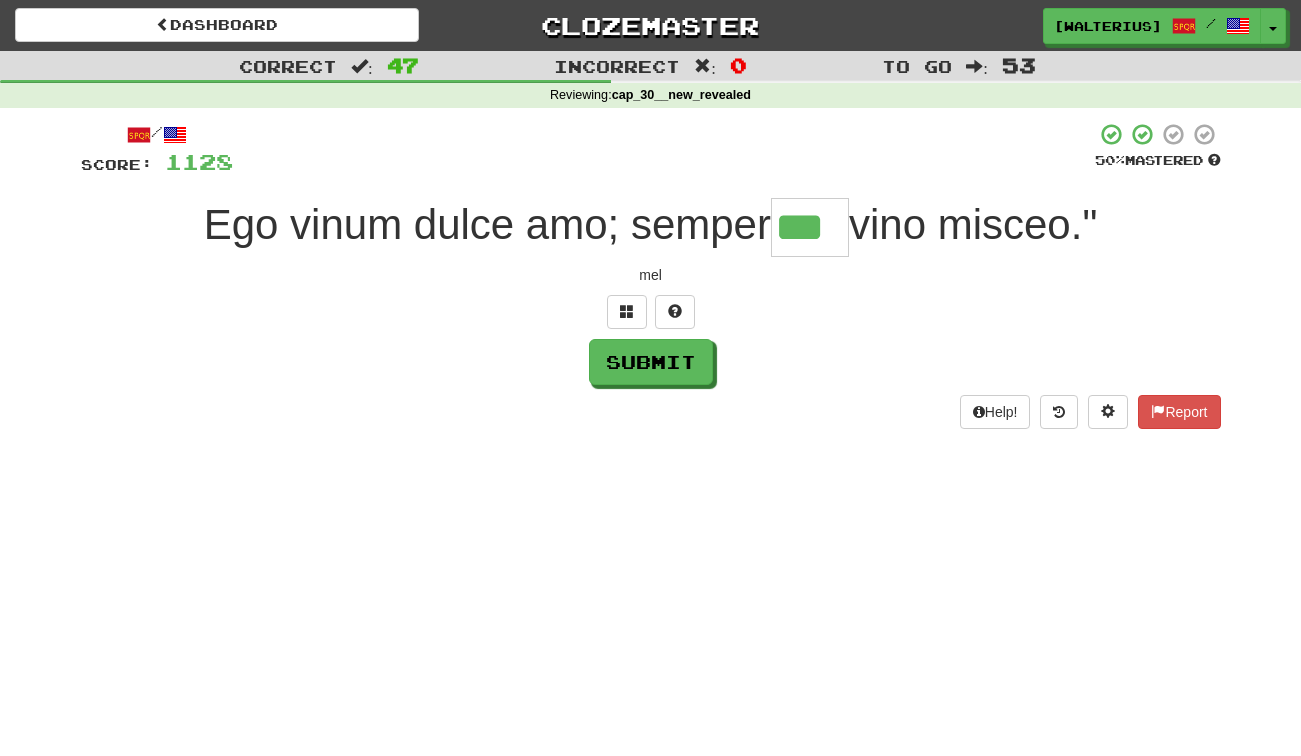 type on "***" 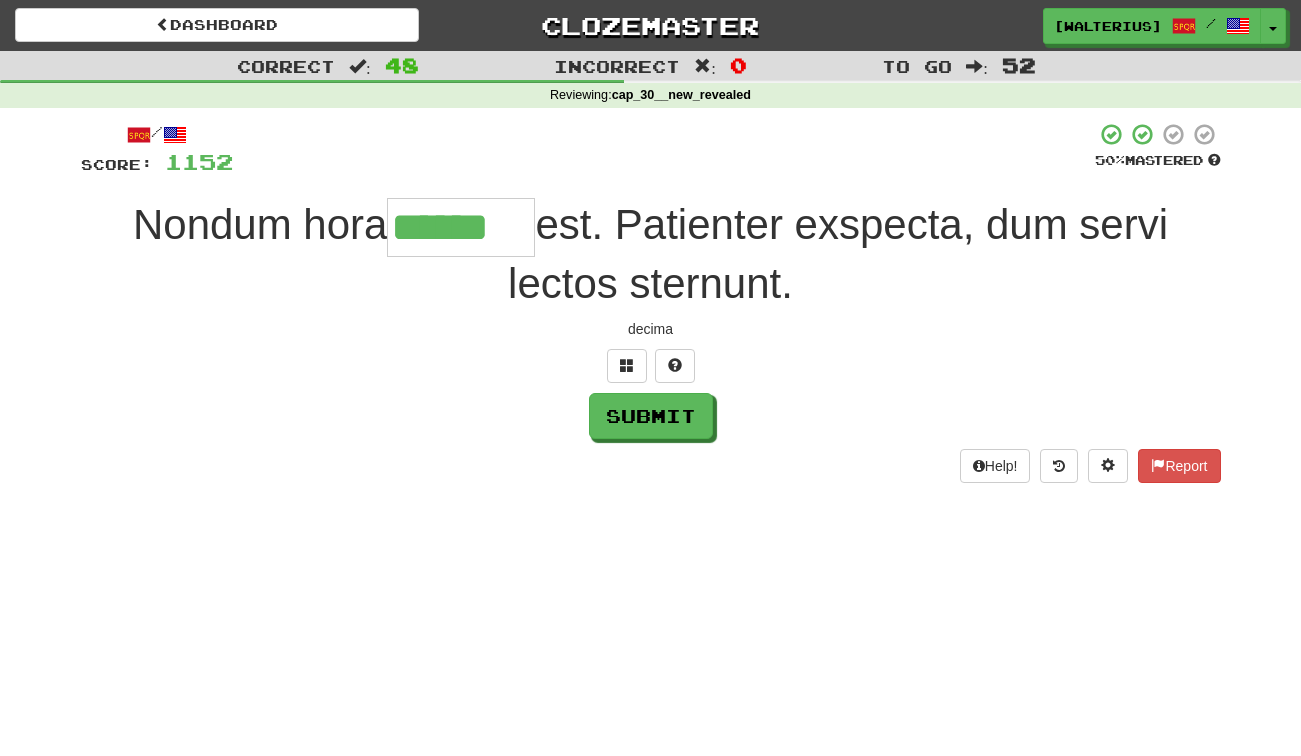 type on "******" 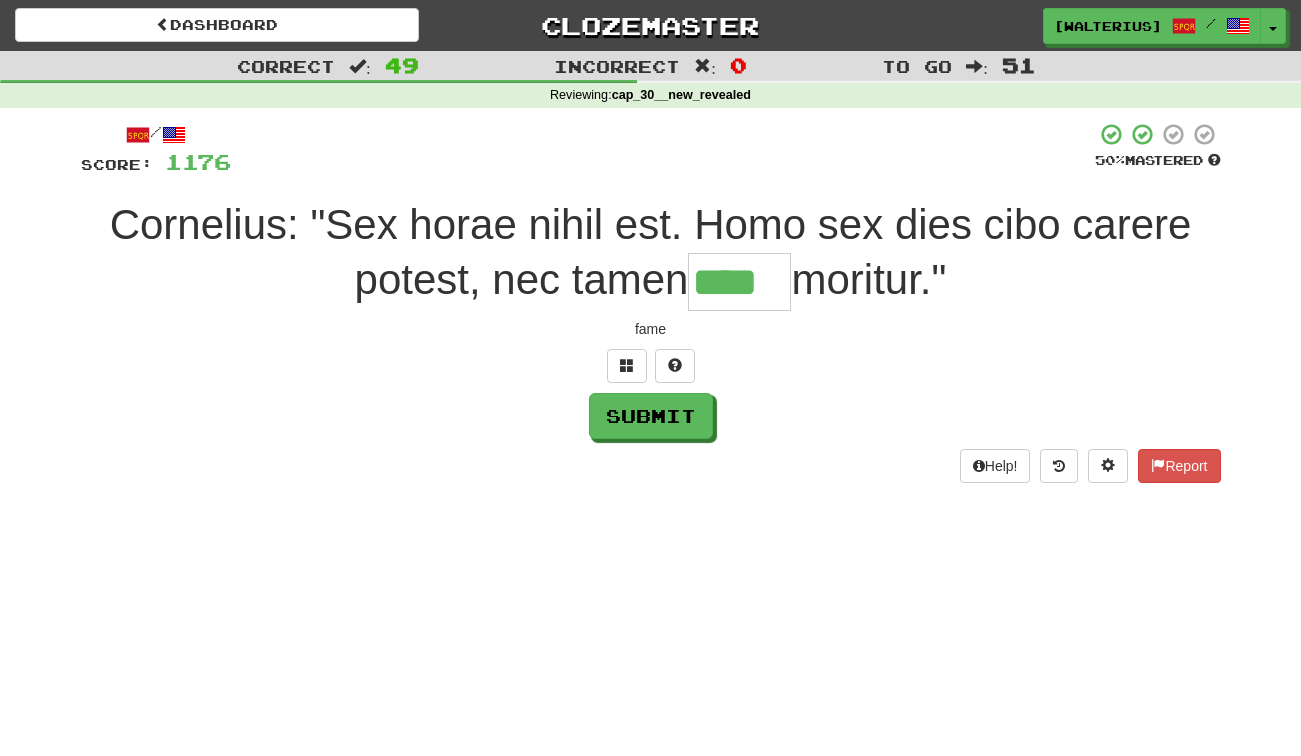 type on "****" 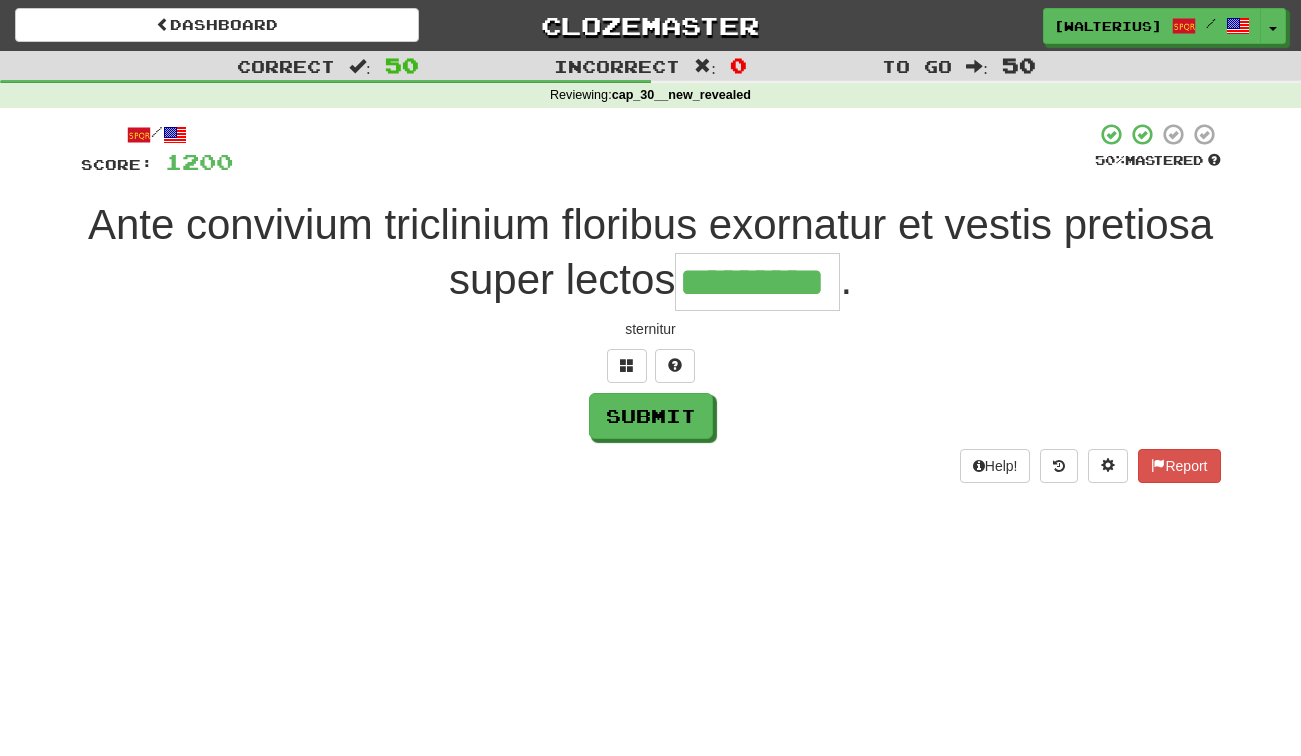 type on "*********" 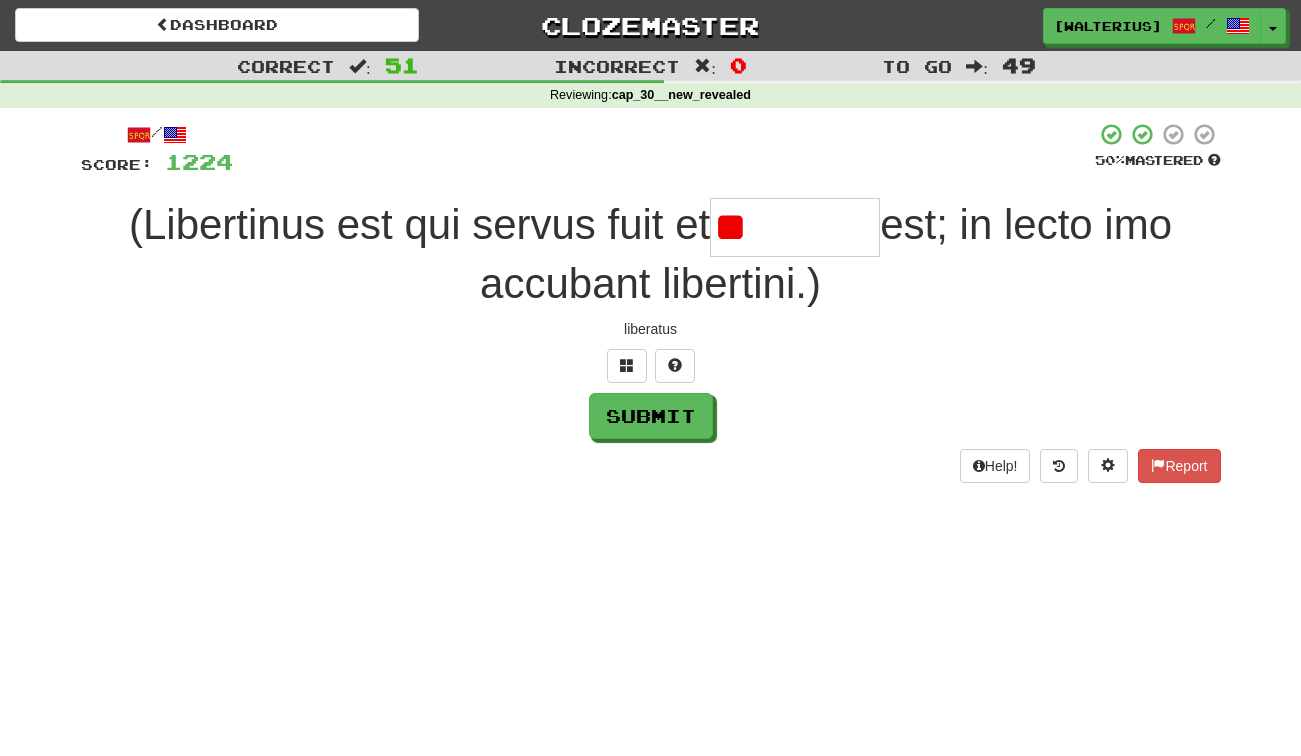 type on "*" 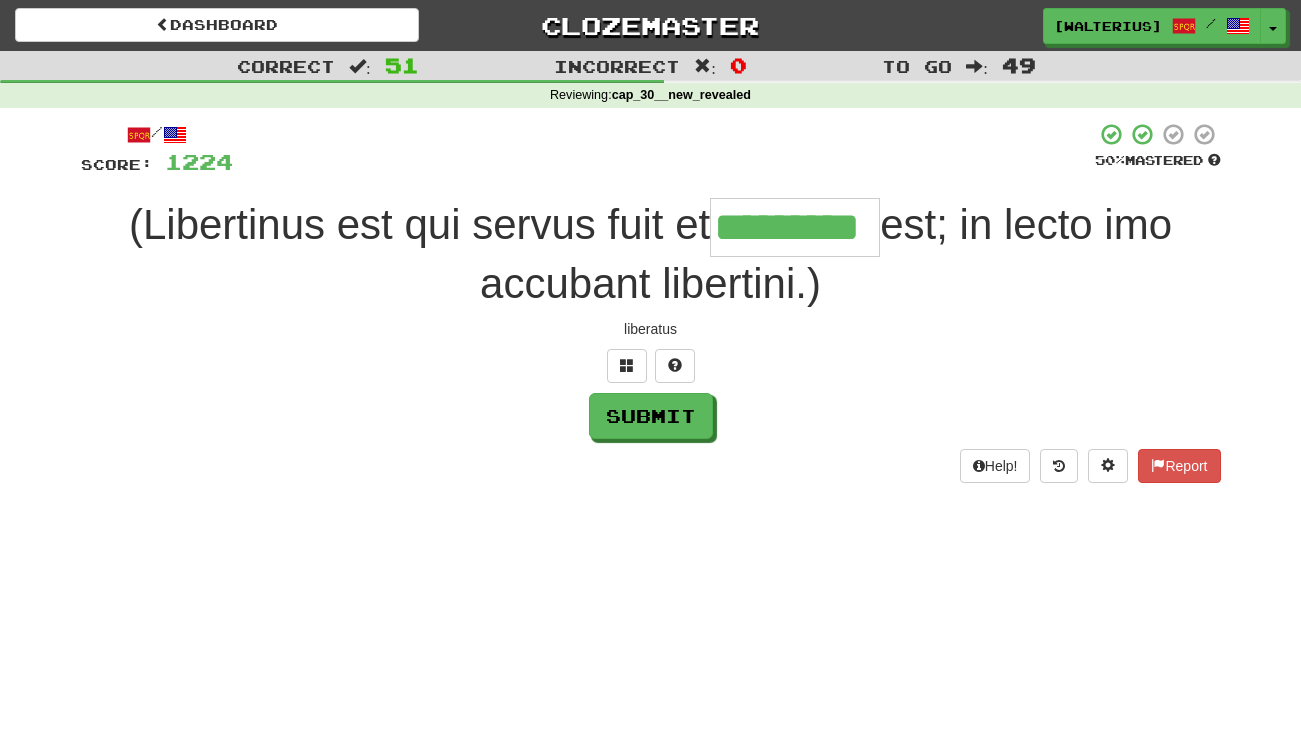 type on "*********" 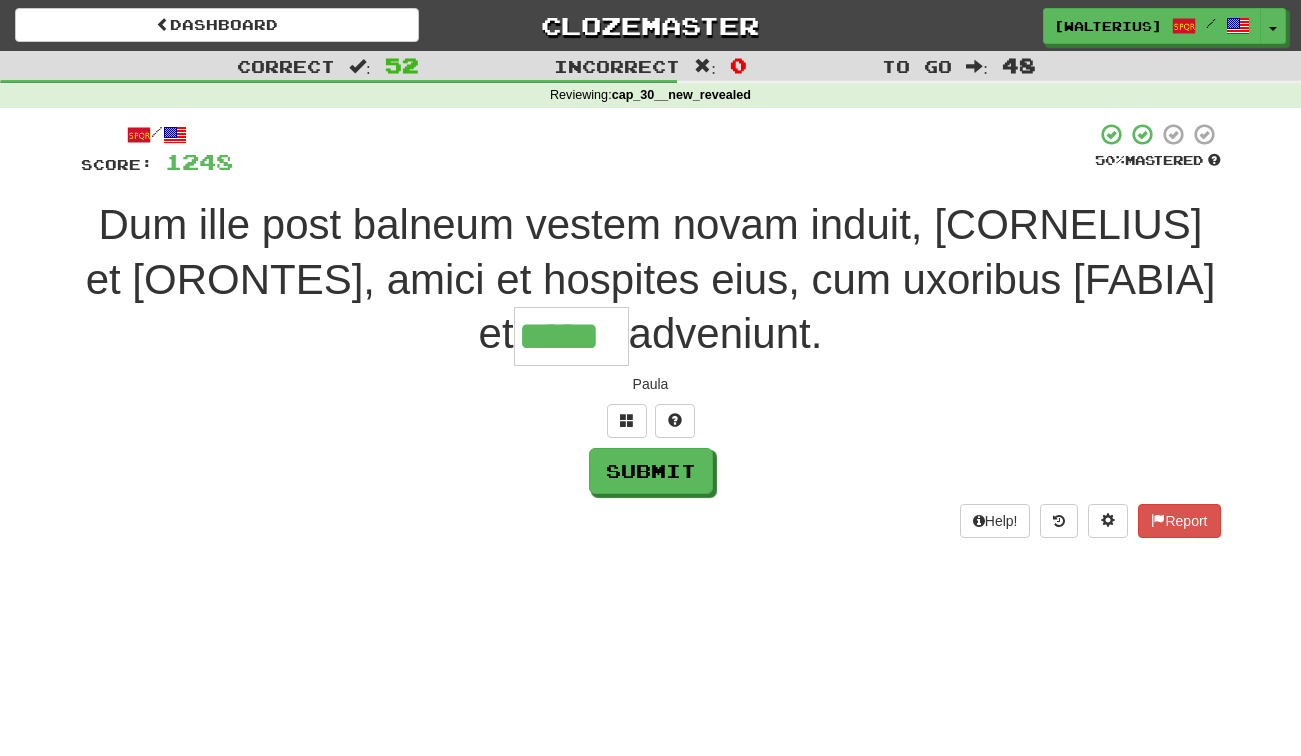 type on "*****" 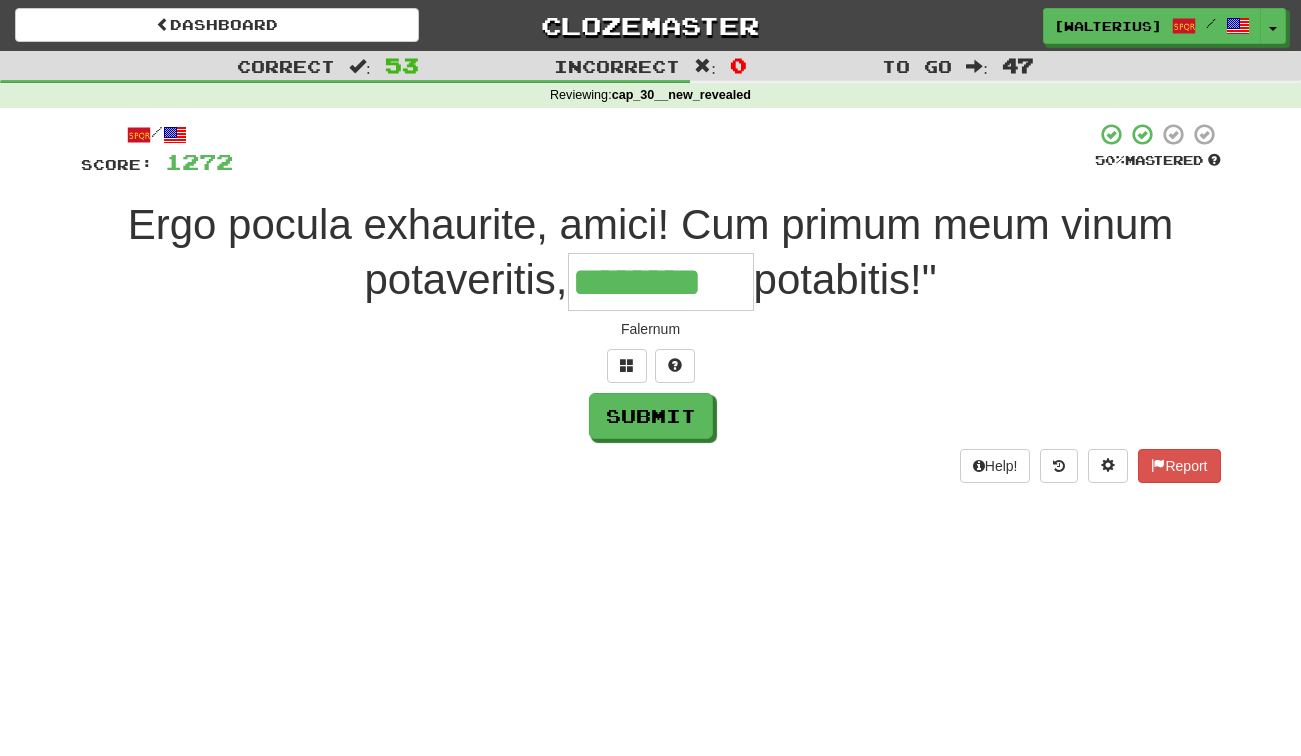 type on "********" 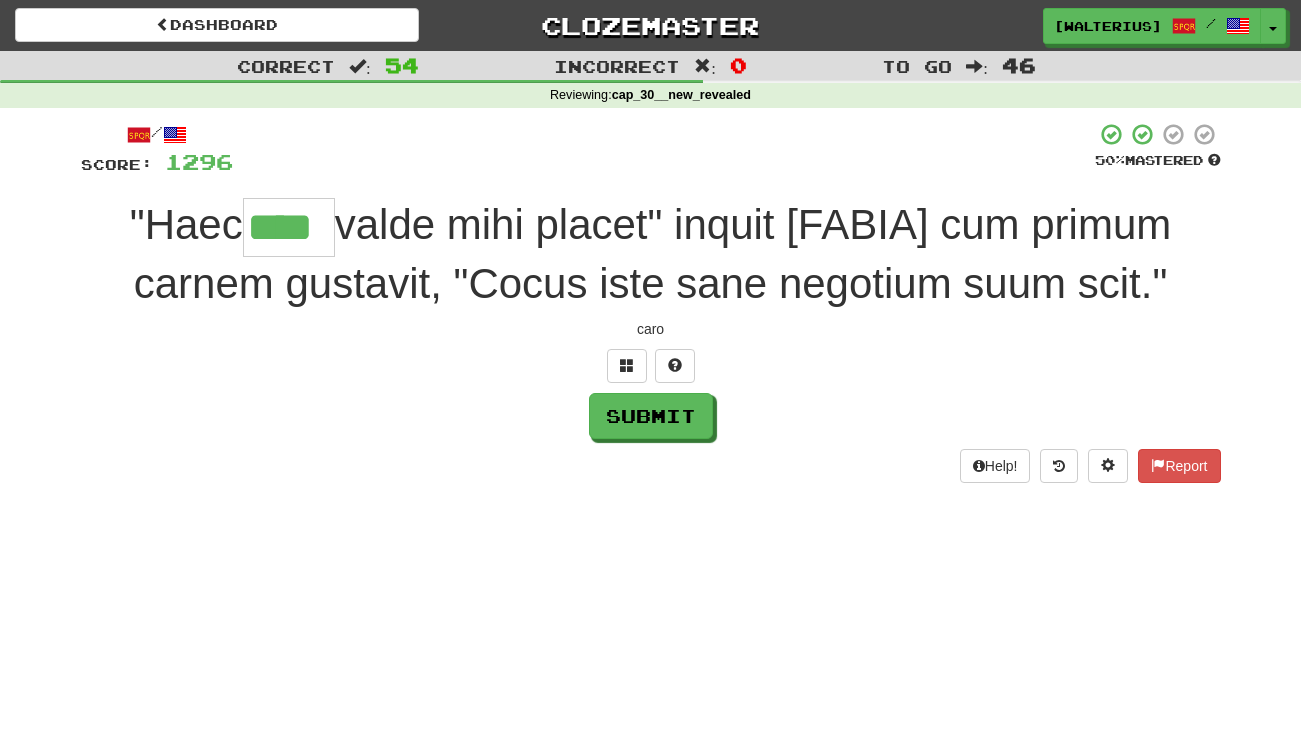 type on "****" 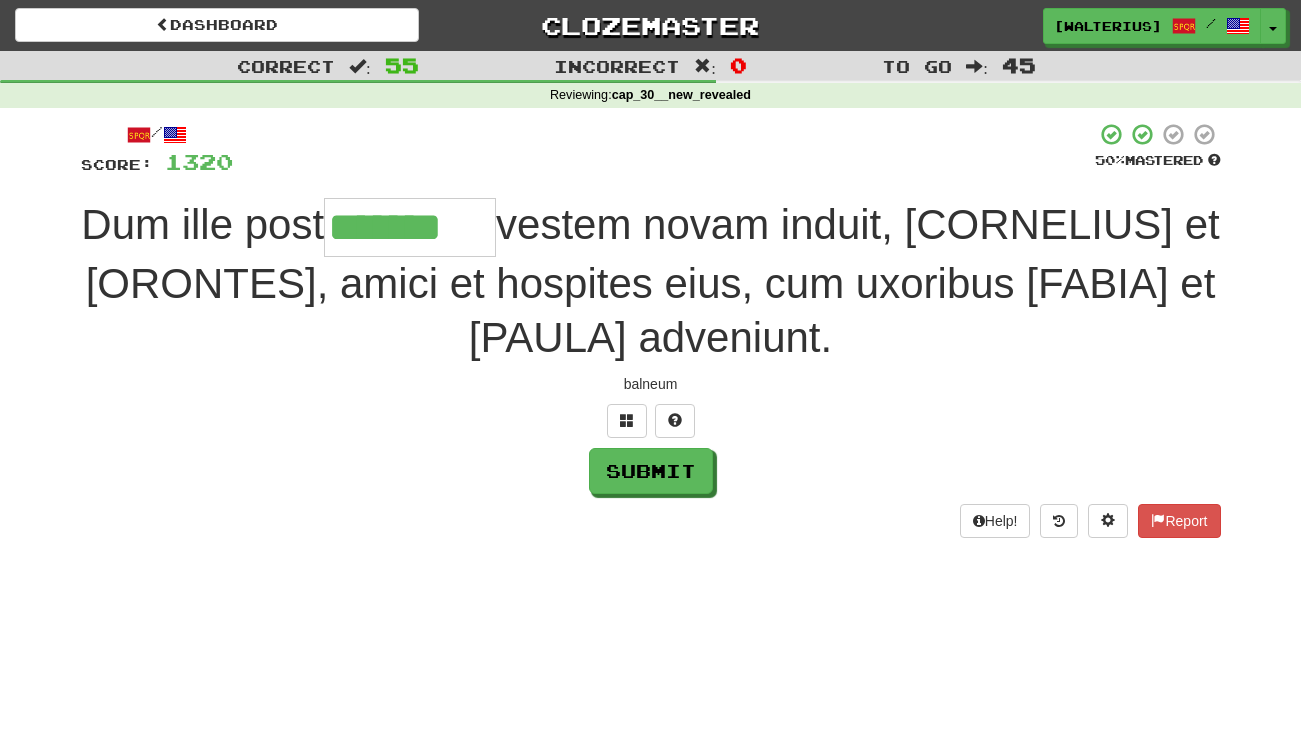 type on "*******" 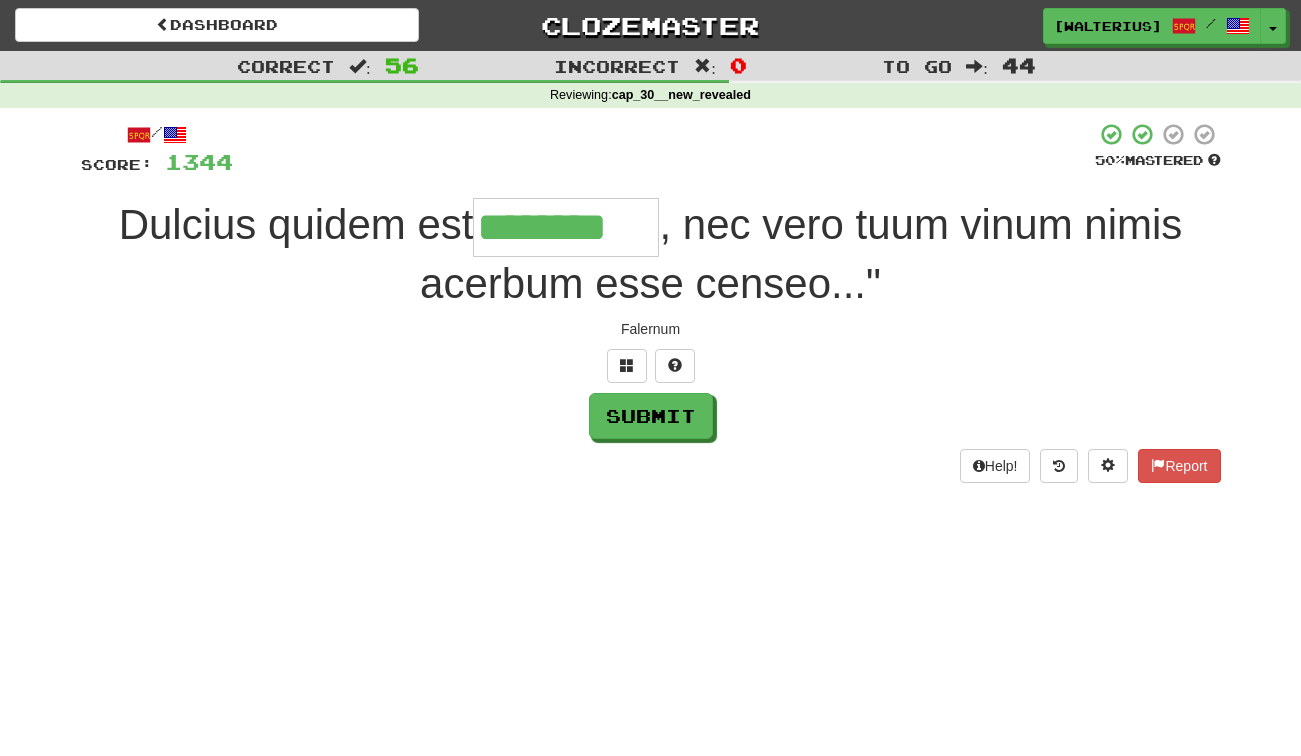 type on "********" 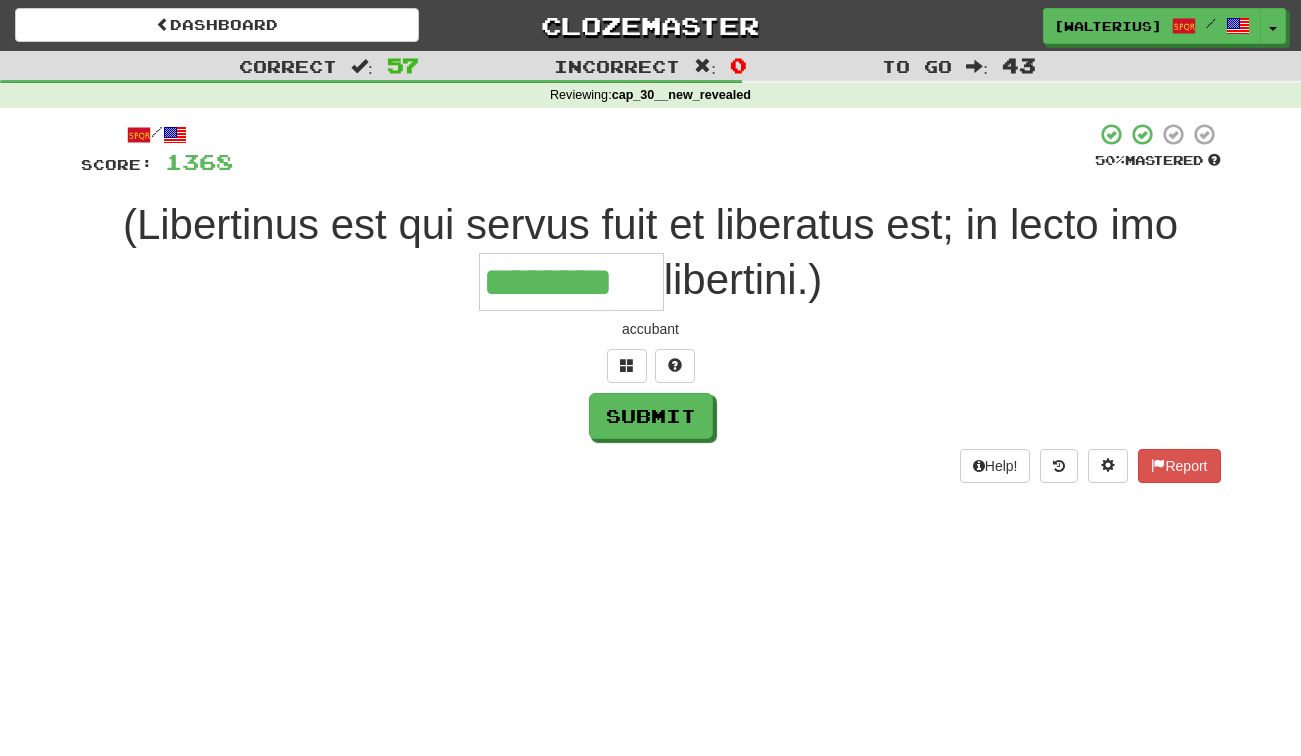 type on "********" 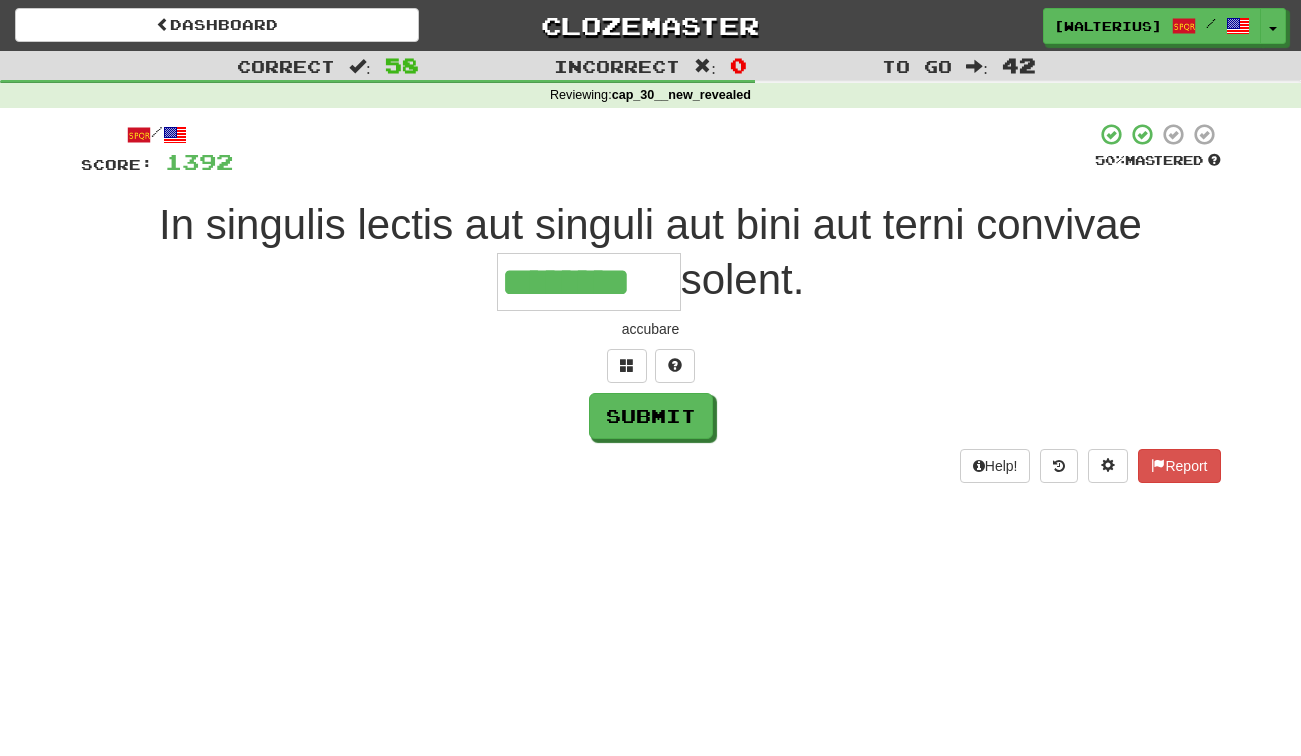 type on "********" 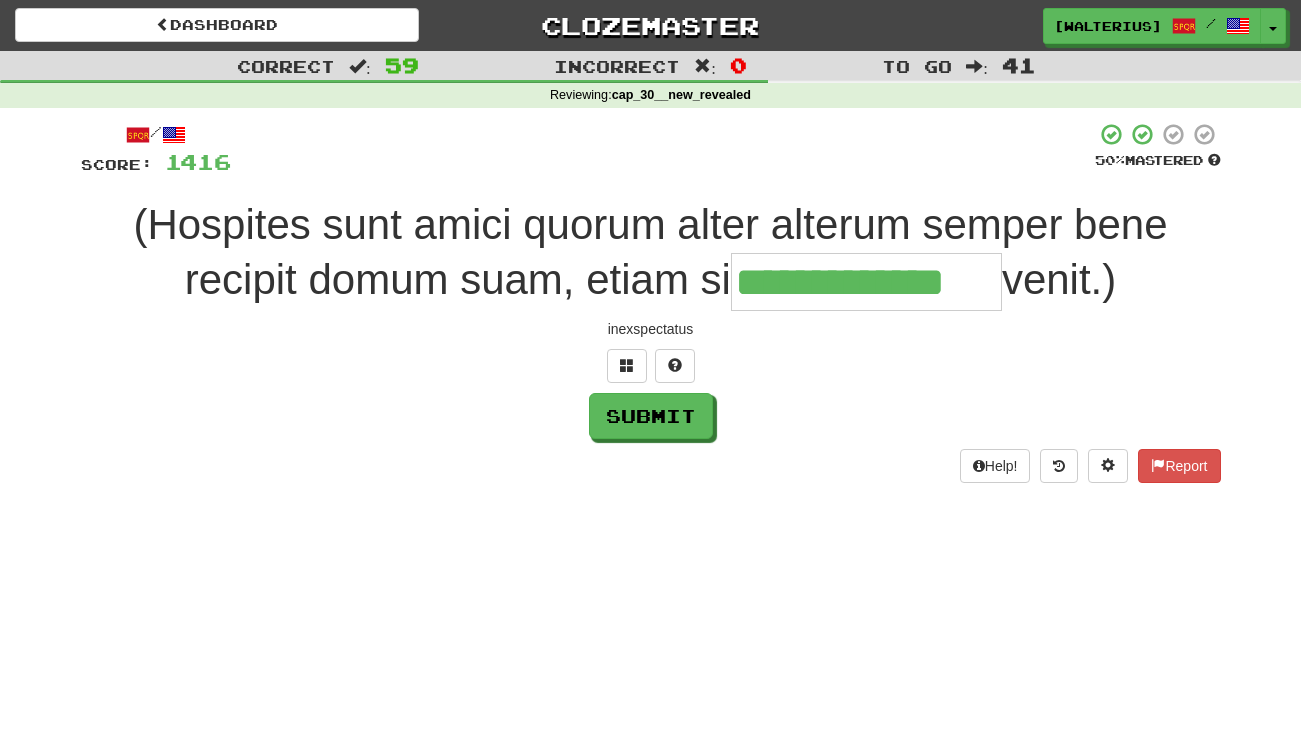 type on "**********" 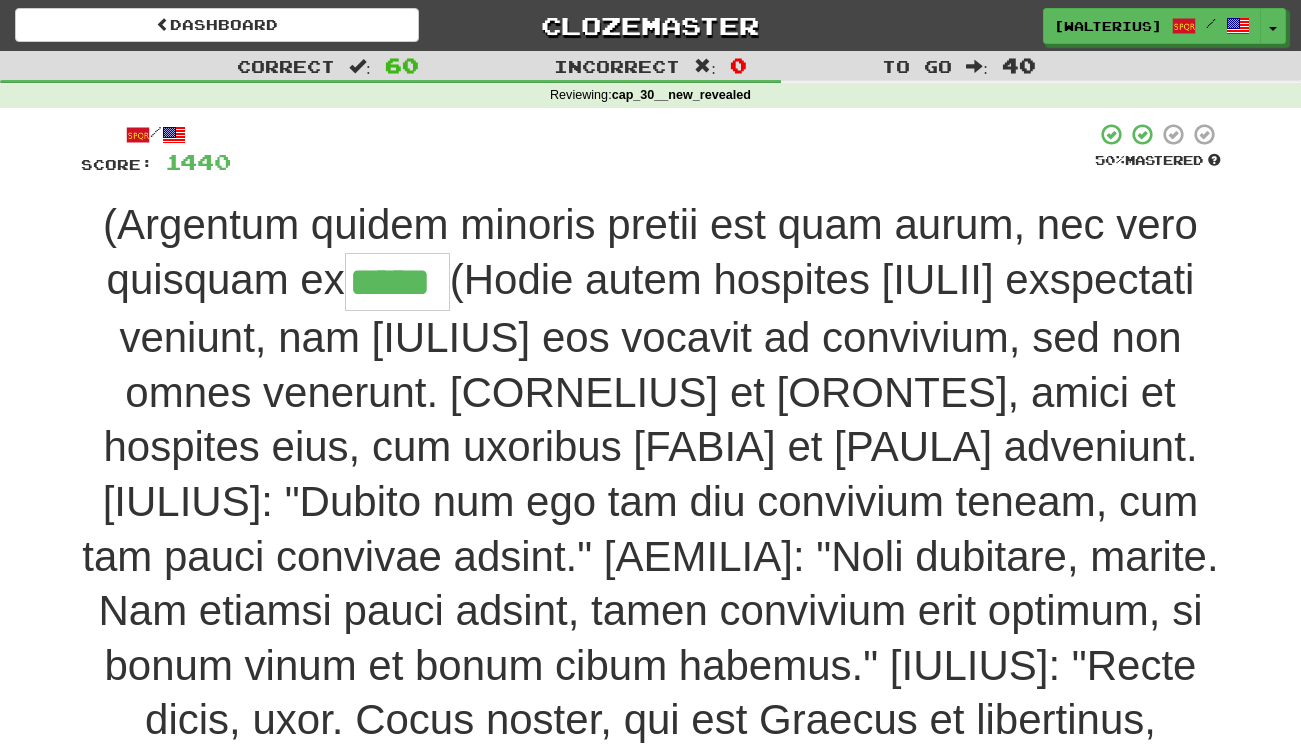 type on "*****" 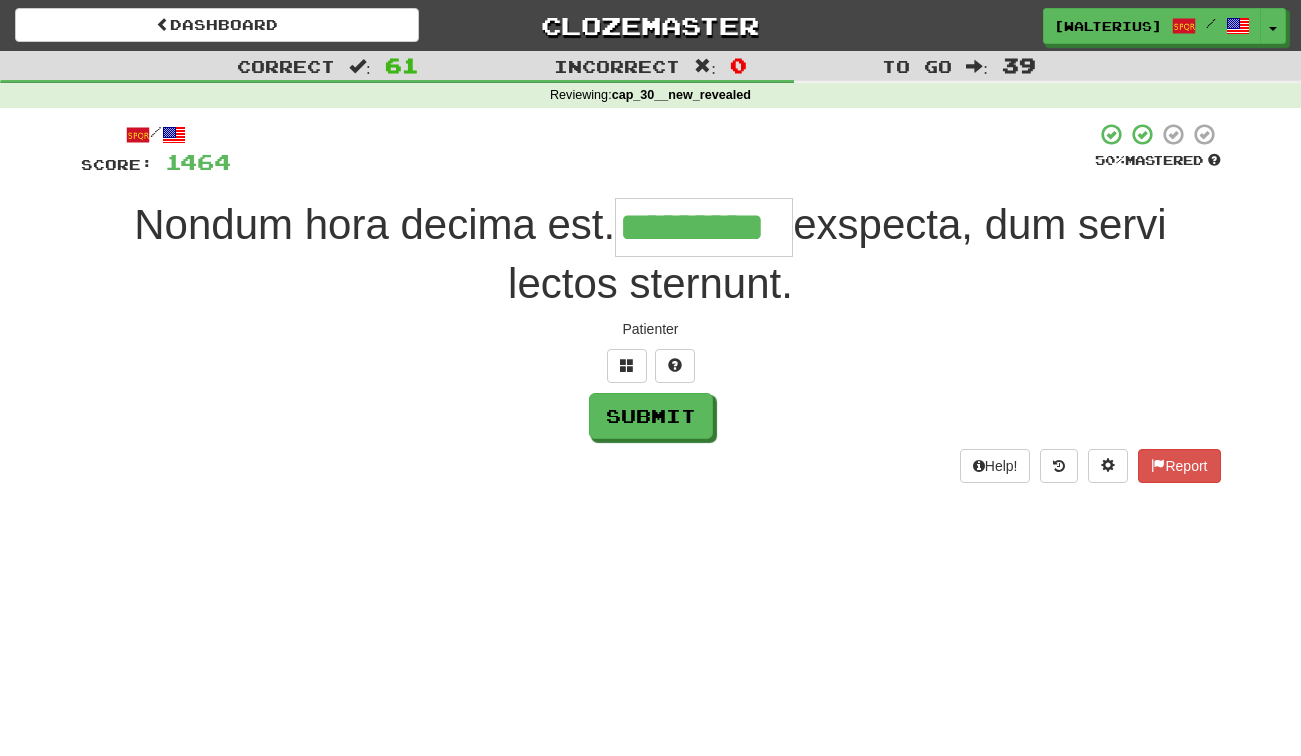 type on "*********" 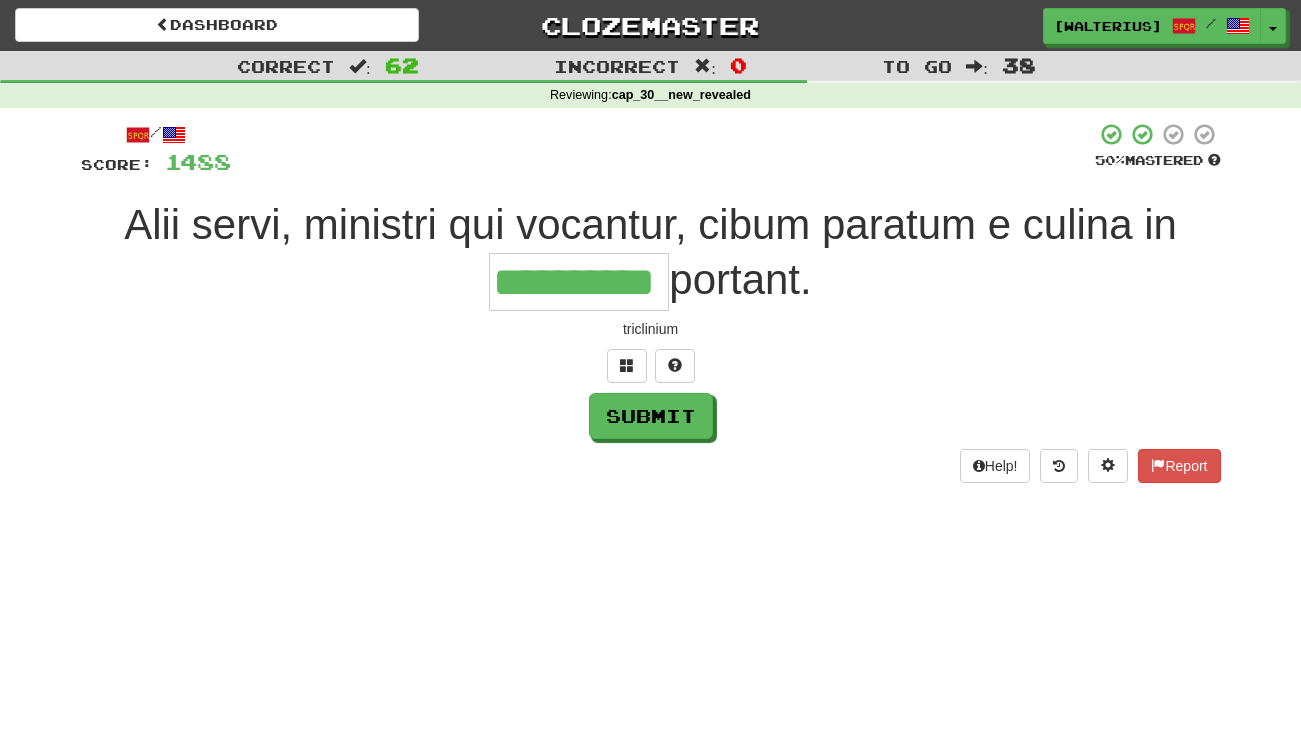 type on "**********" 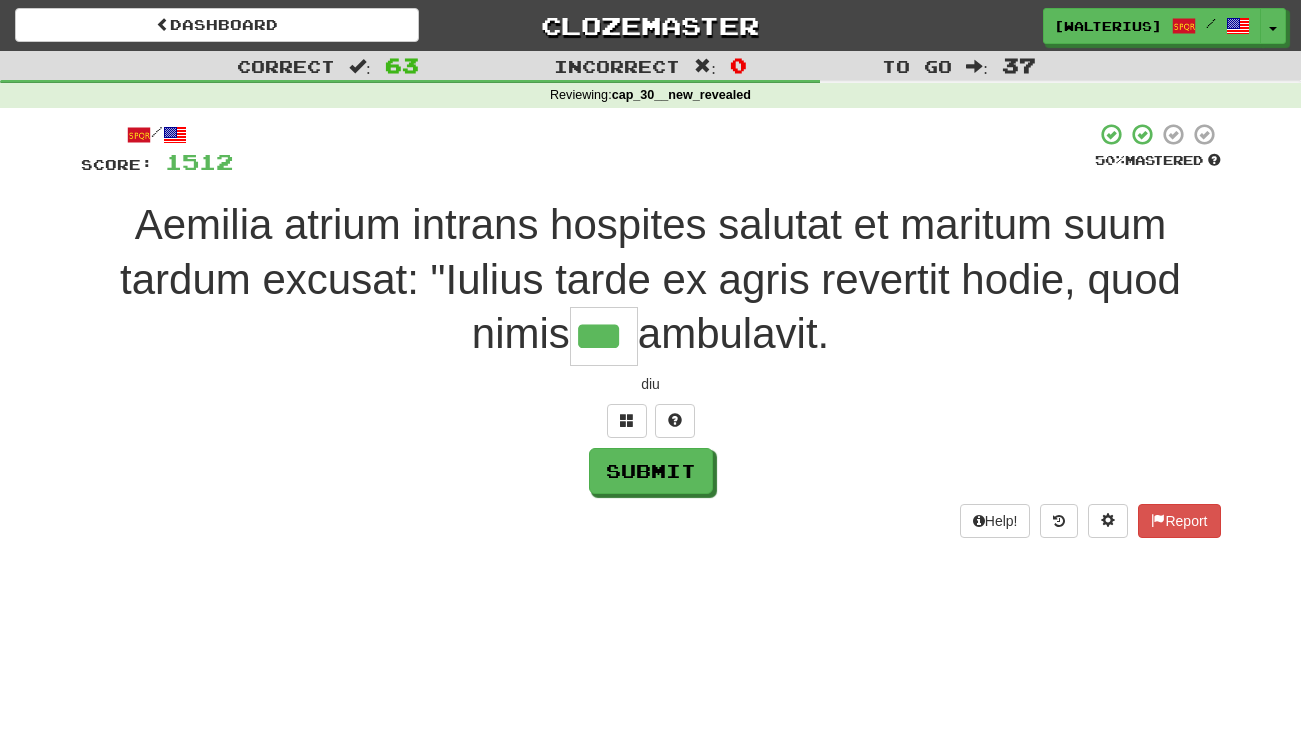type on "***" 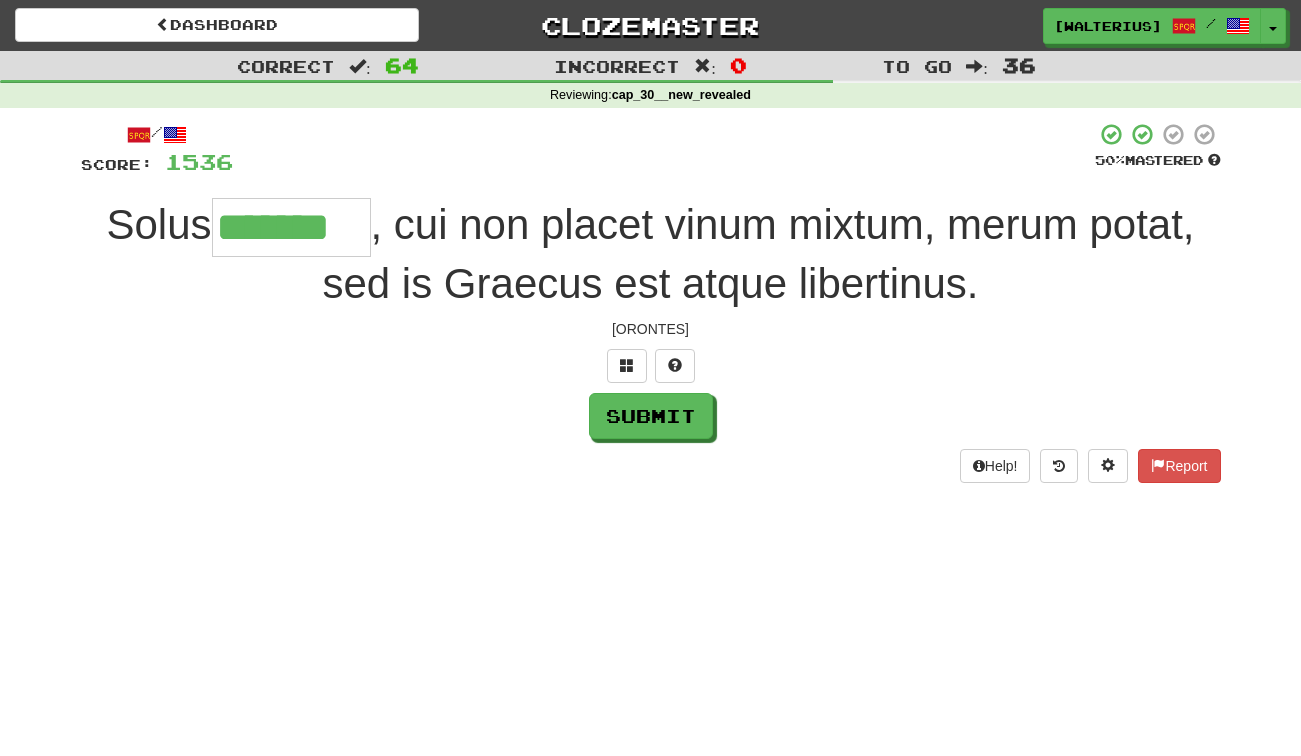 type on "*******" 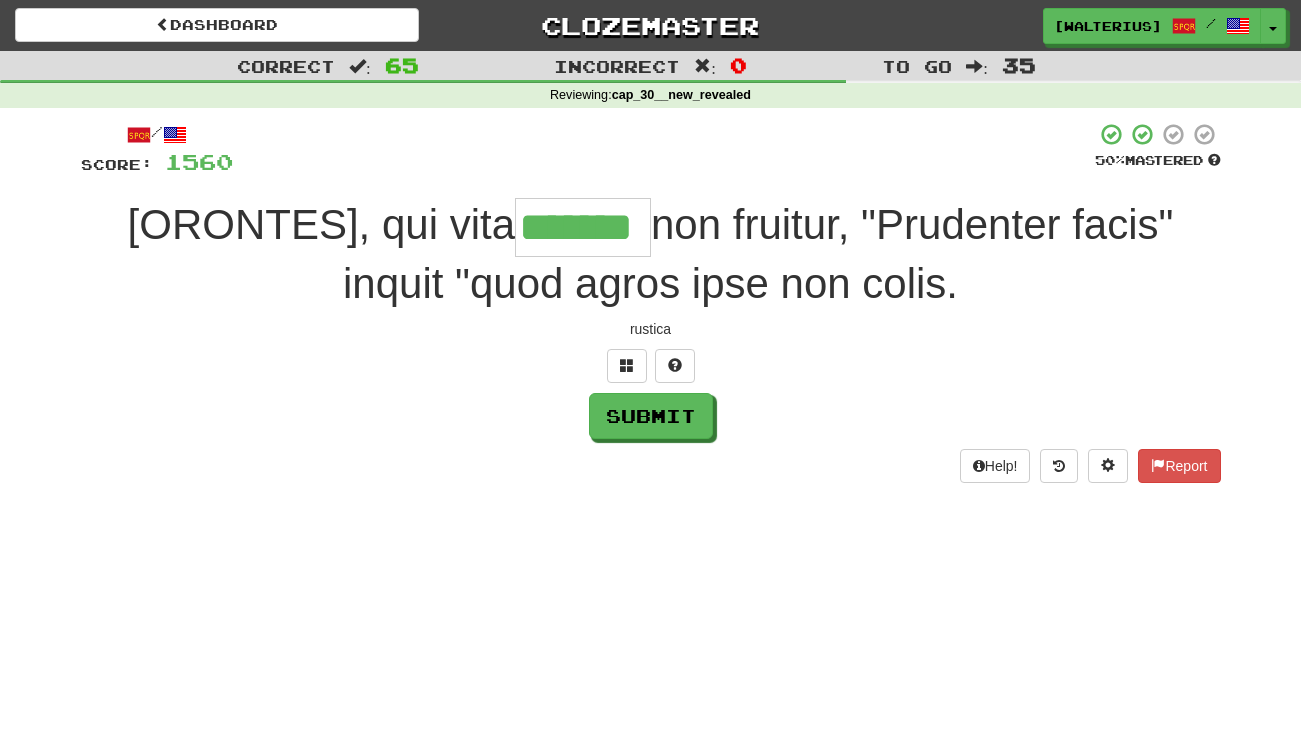 type on "*******" 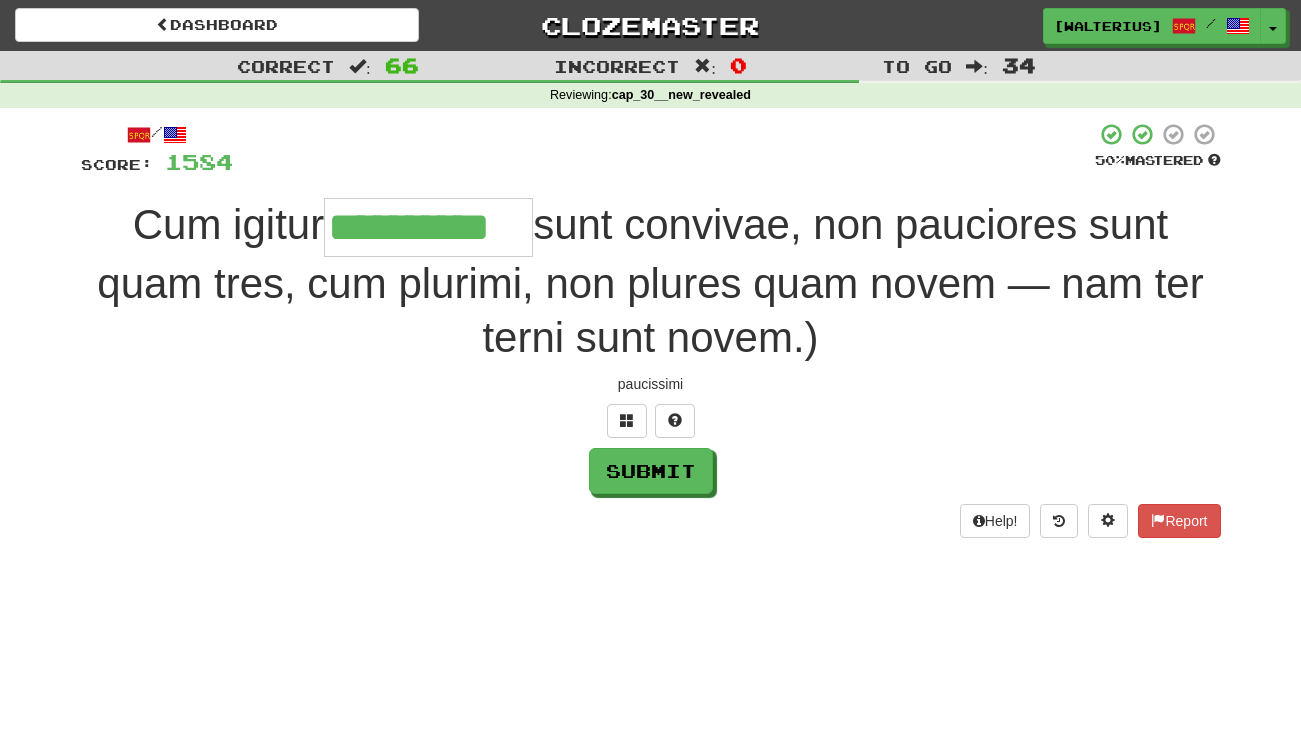 type on "**********" 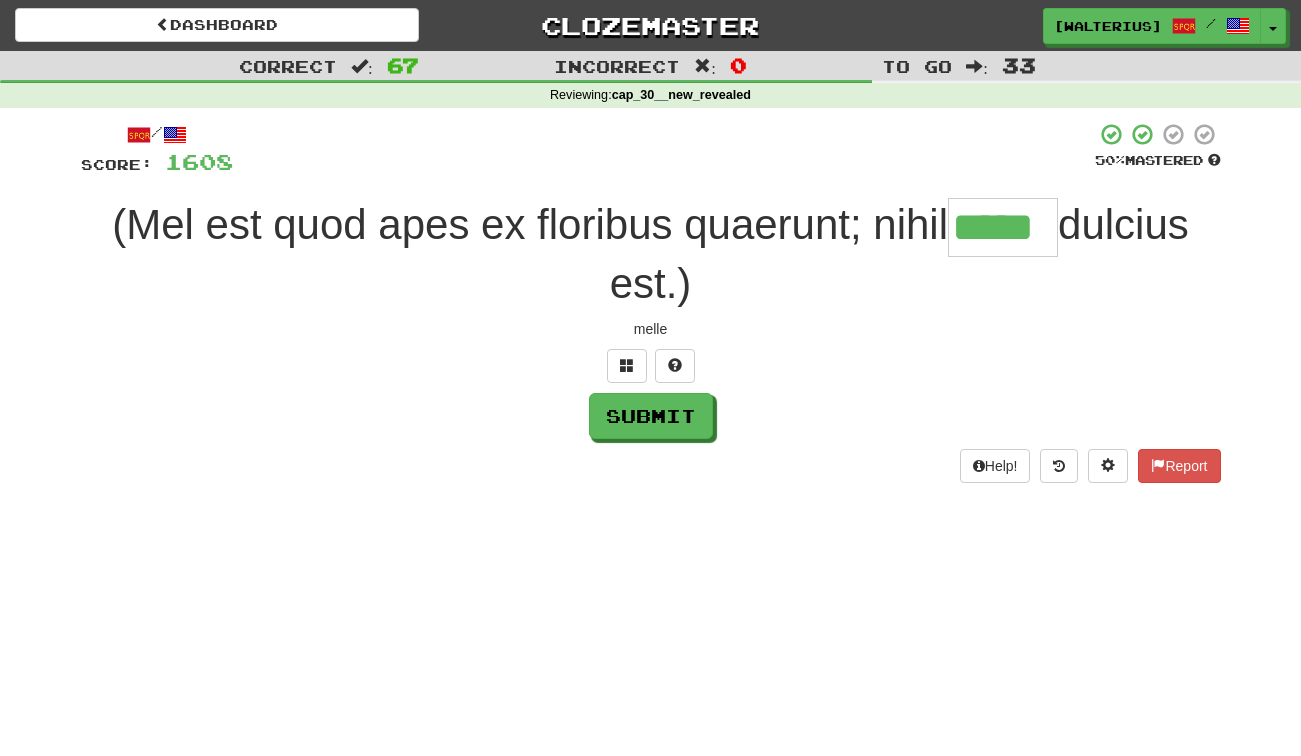 type on "*****" 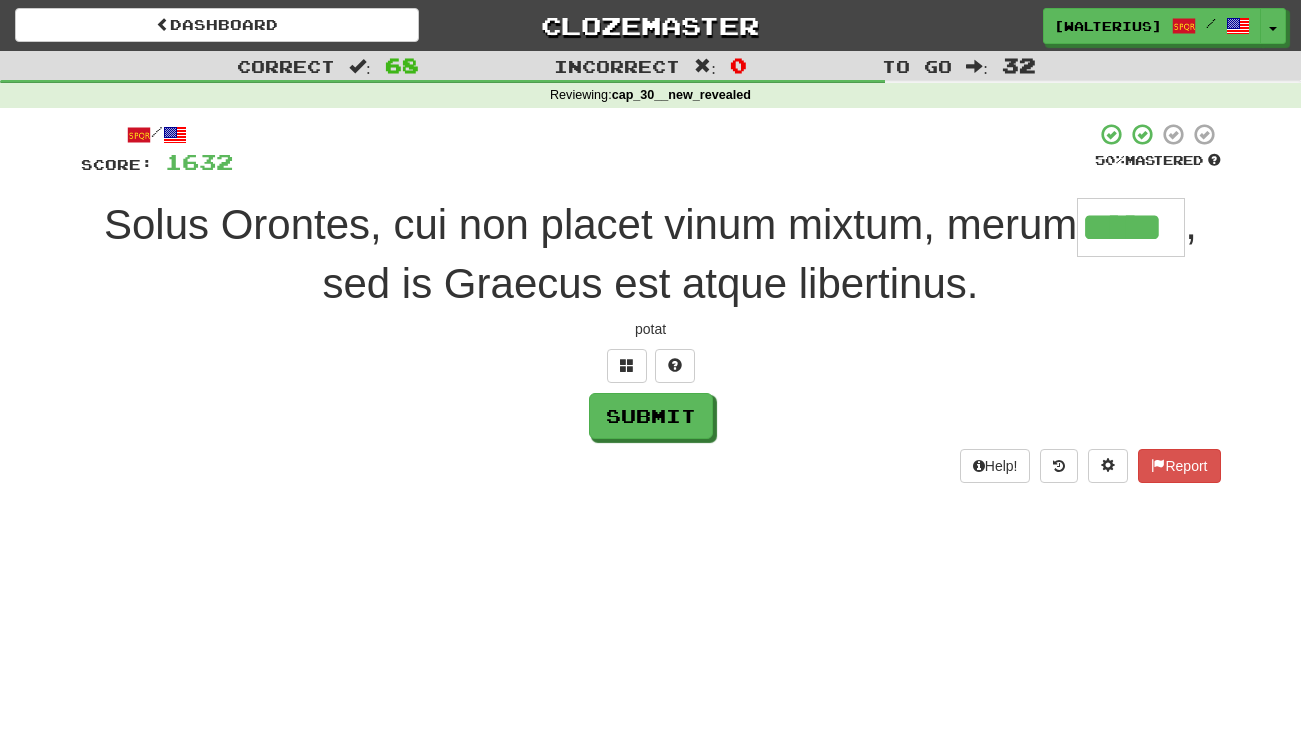 type on "*****" 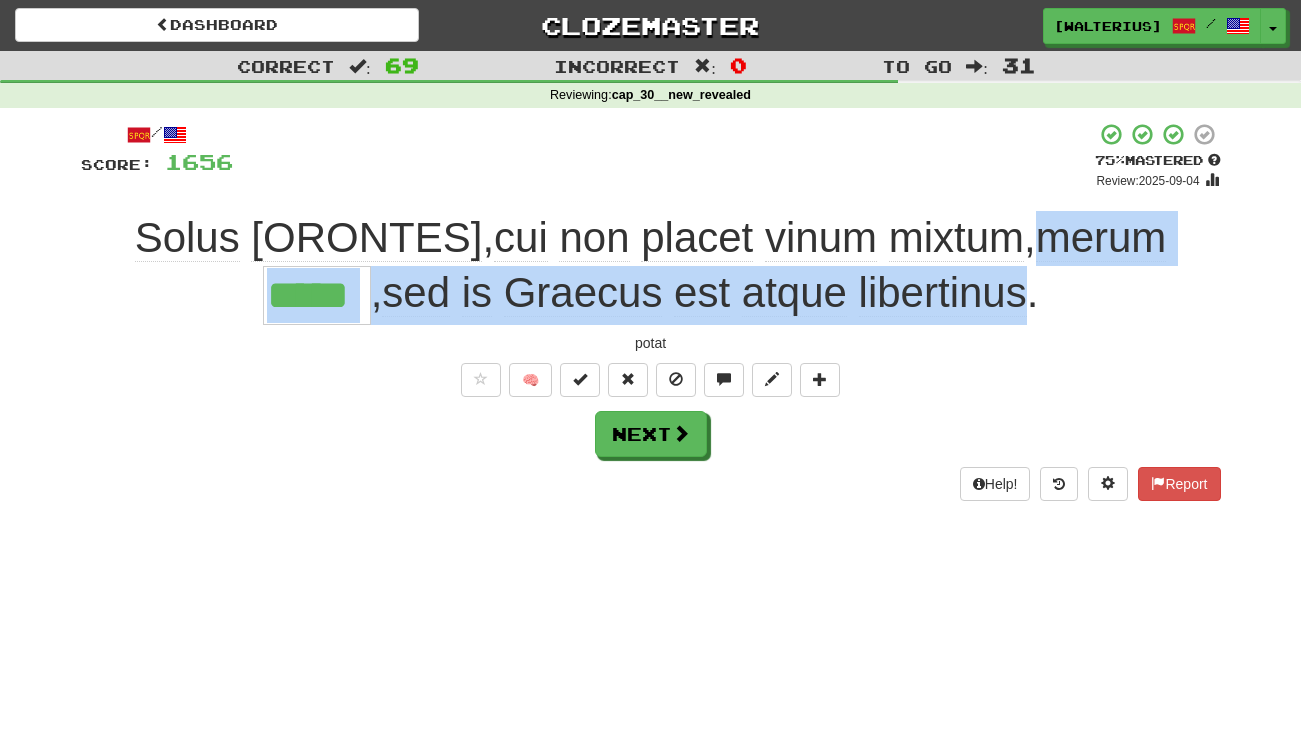 drag, startPoint x: 964, startPoint y: 287, endPoint x: 957, endPoint y: 240, distance: 47.518417 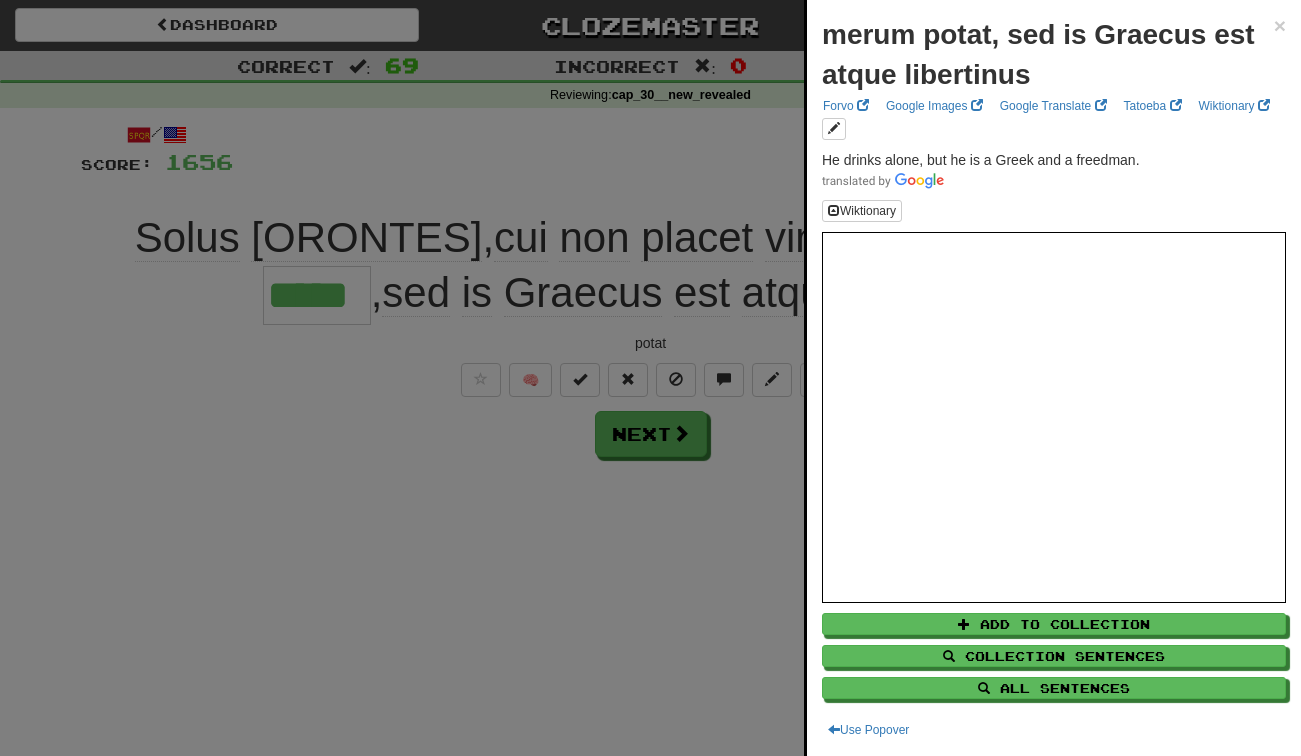 click at bounding box center (650, 378) 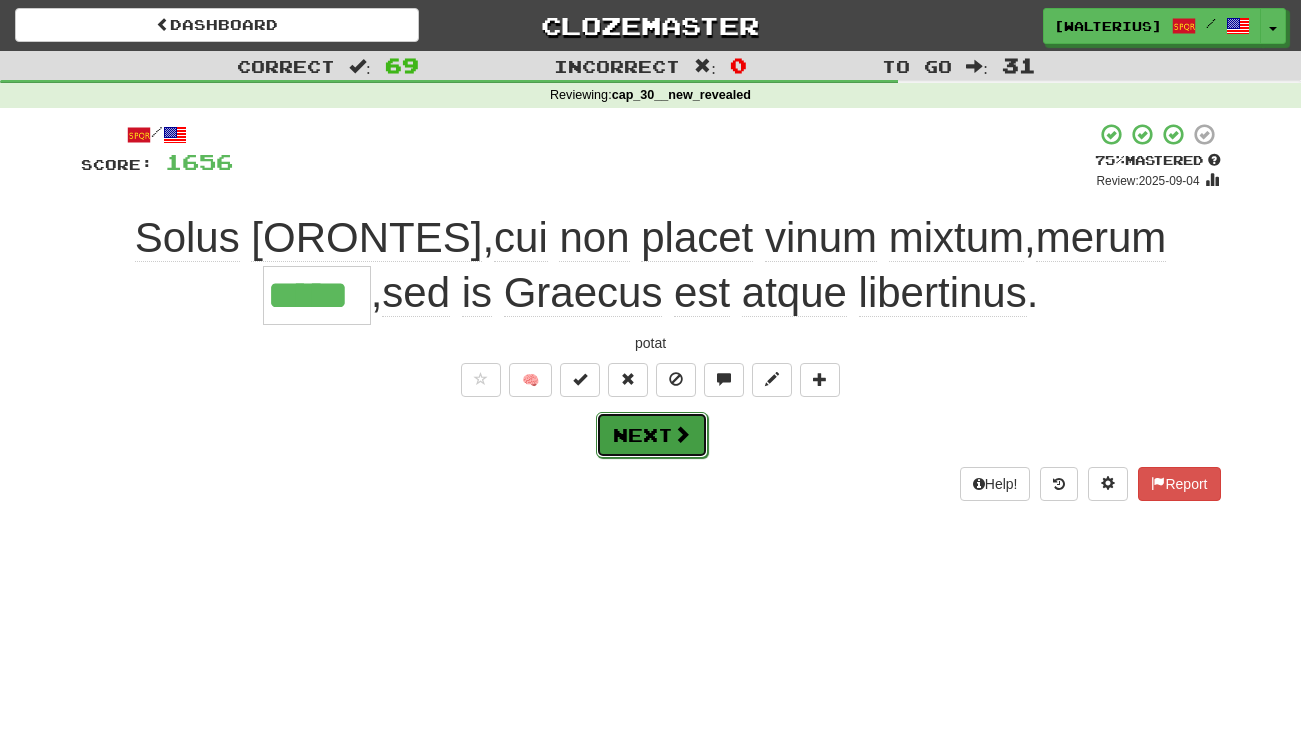click on "Next" at bounding box center (652, 435) 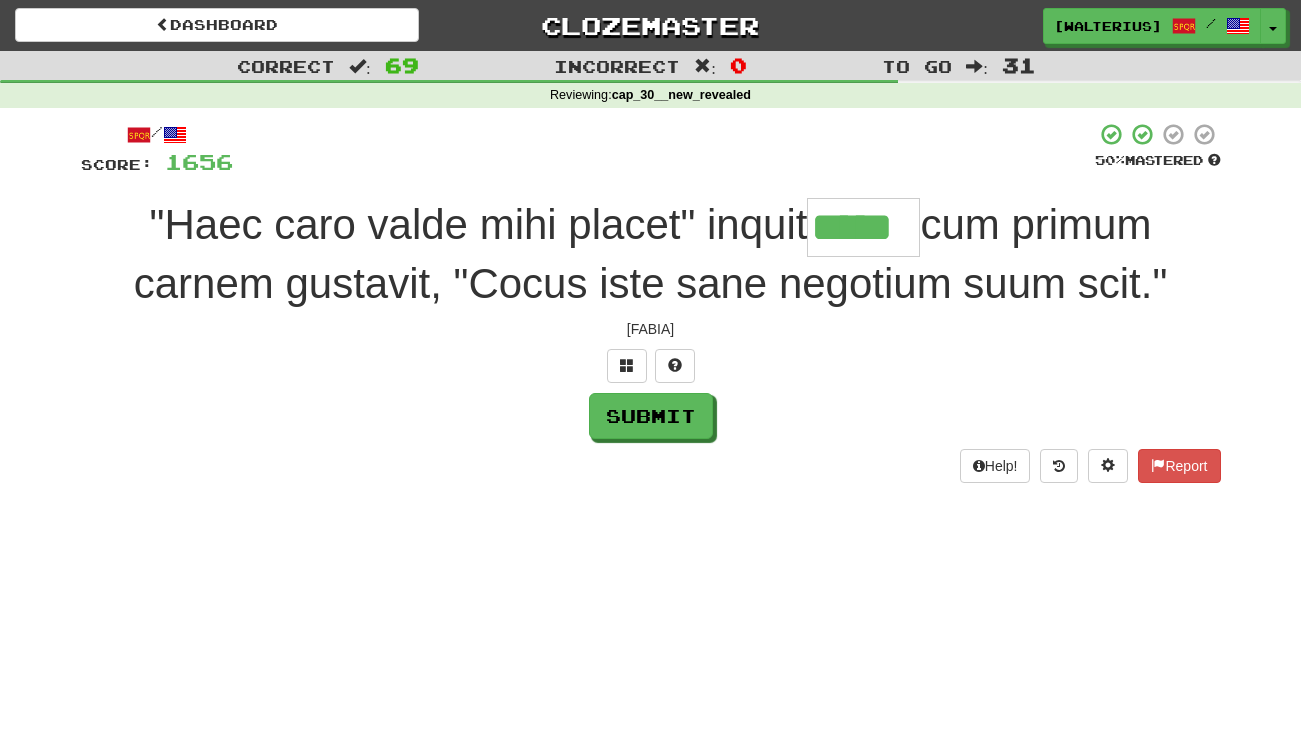 type on "*****" 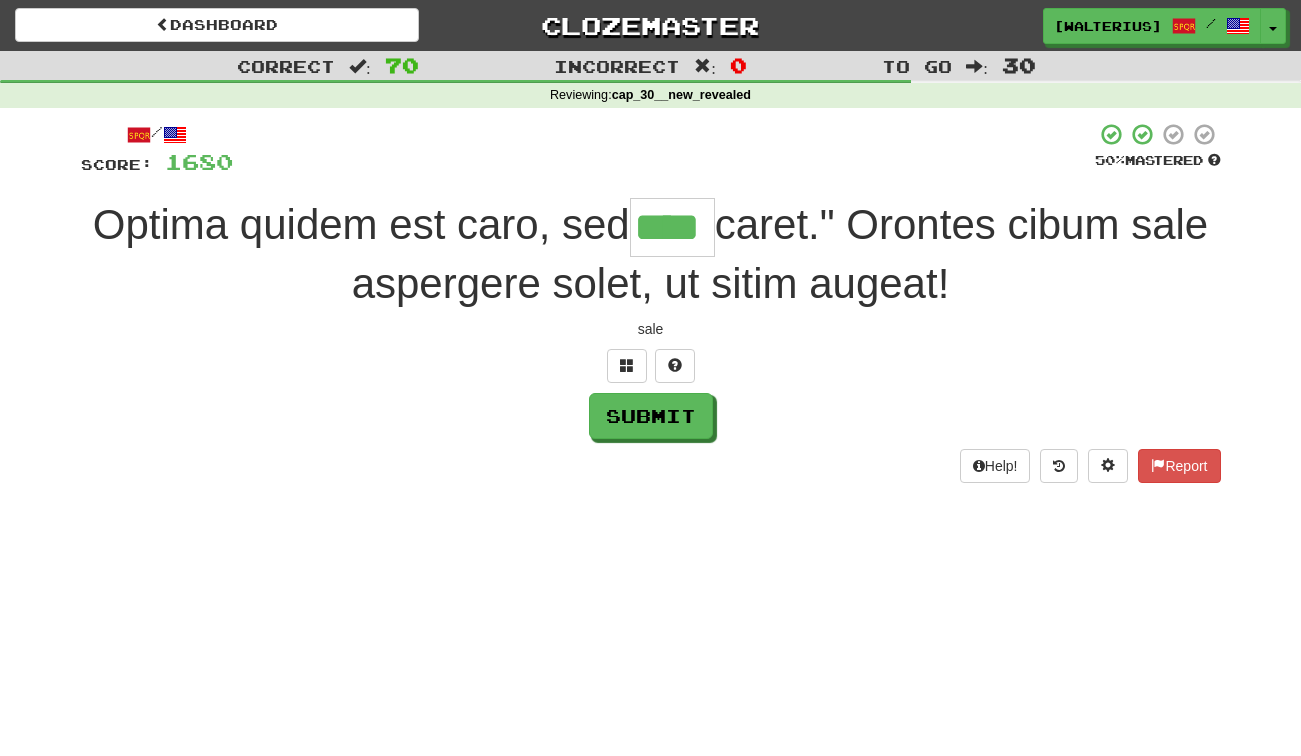 type on "****" 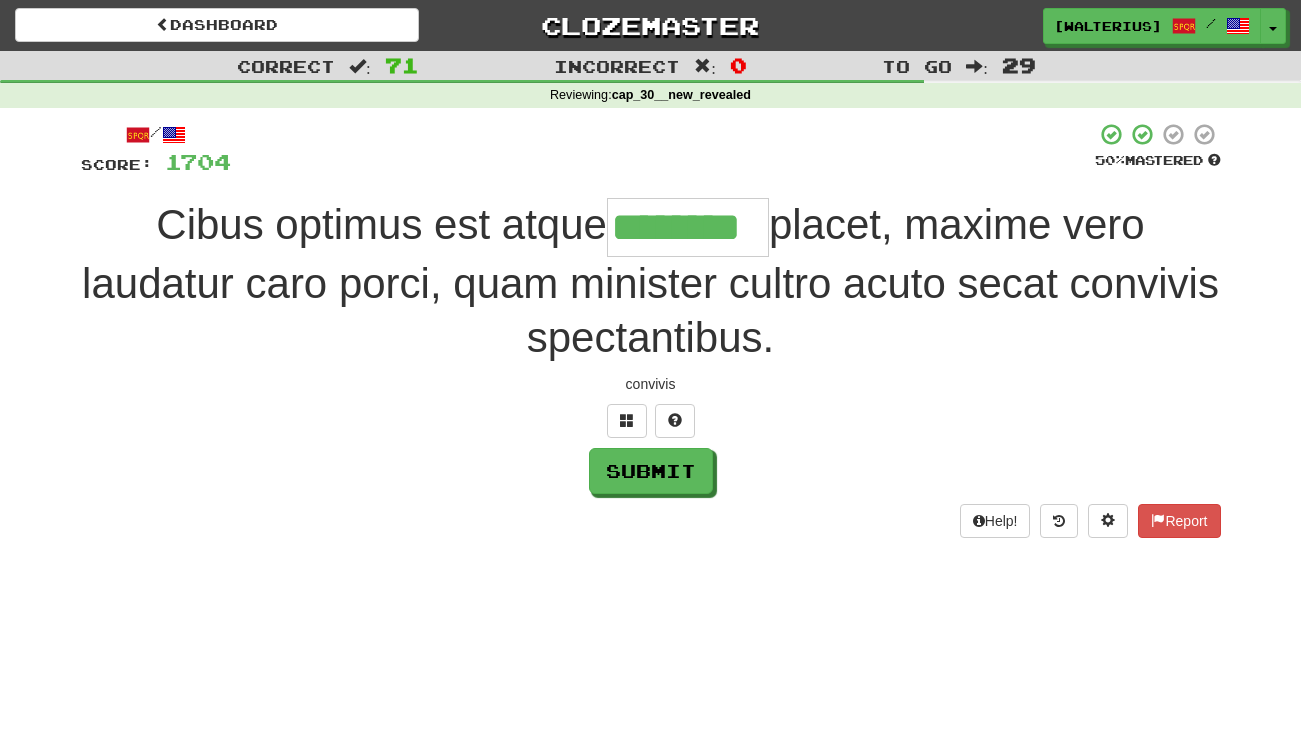 type on "********" 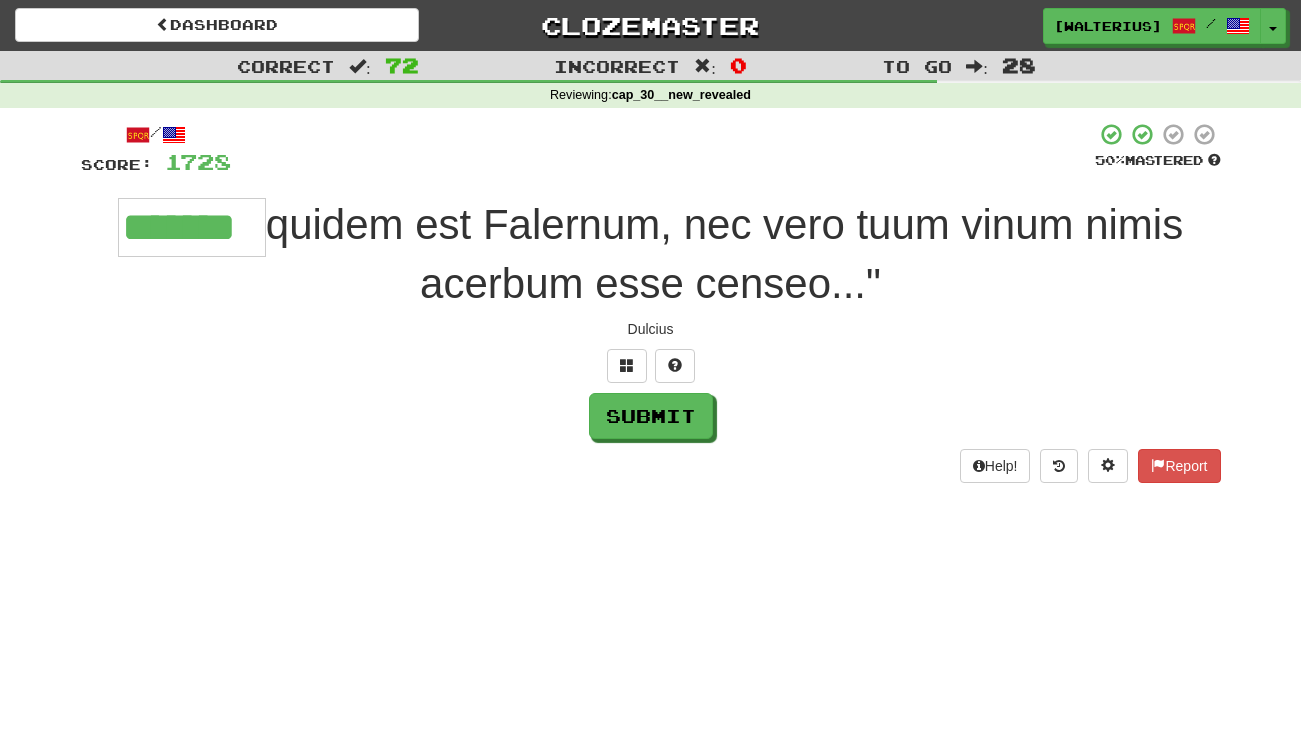 type on "*******" 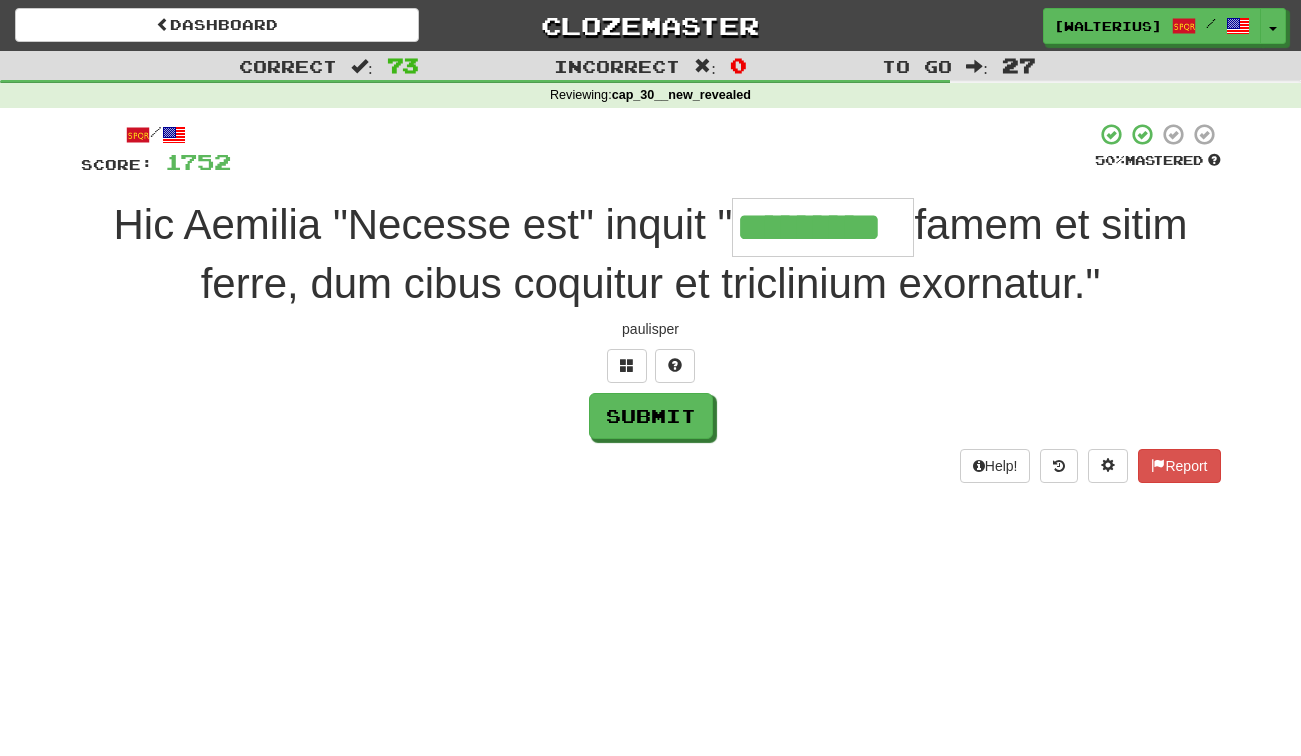 type on "*********" 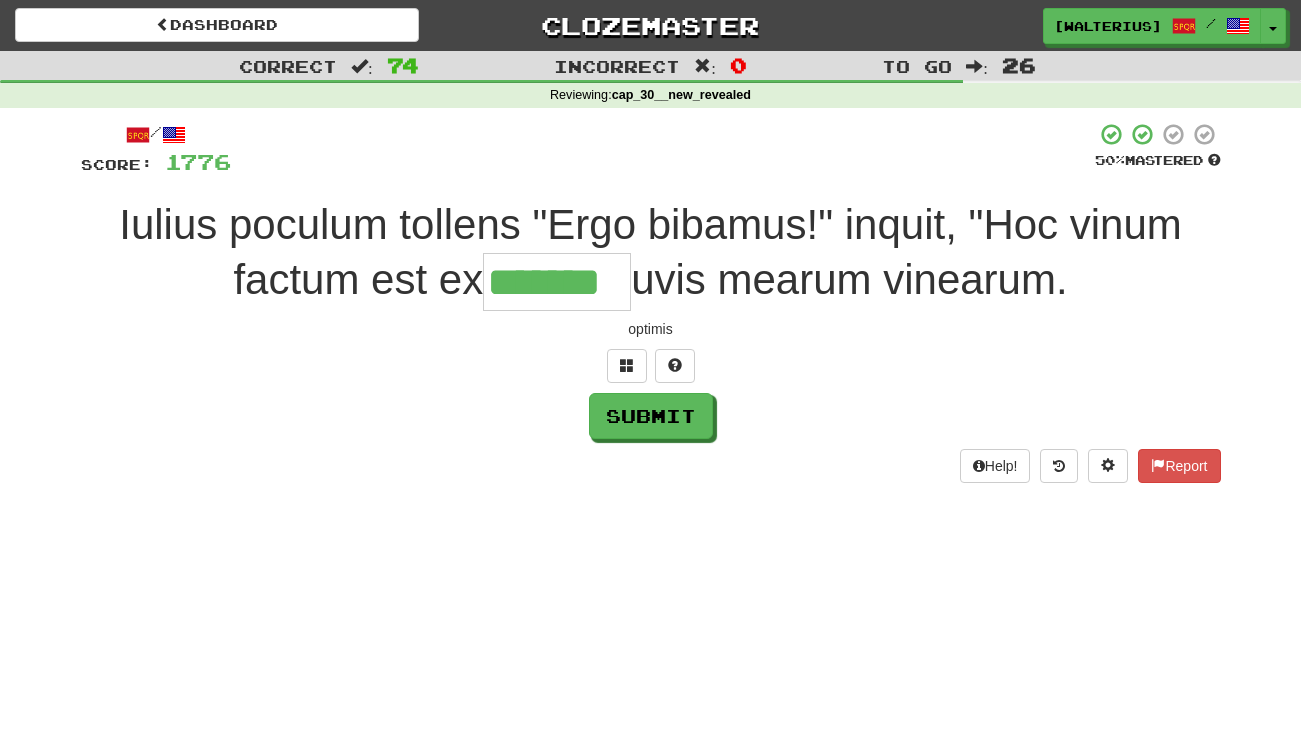 type on "*******" 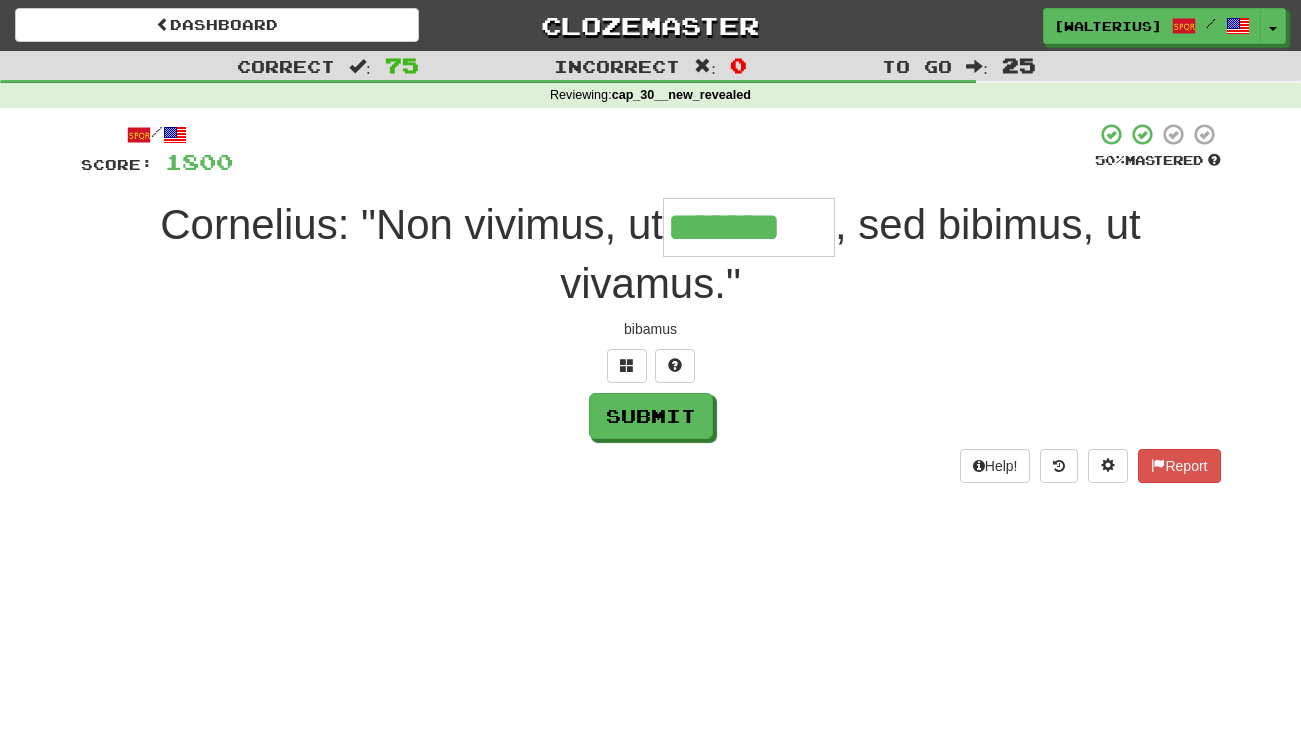 type on "*******" 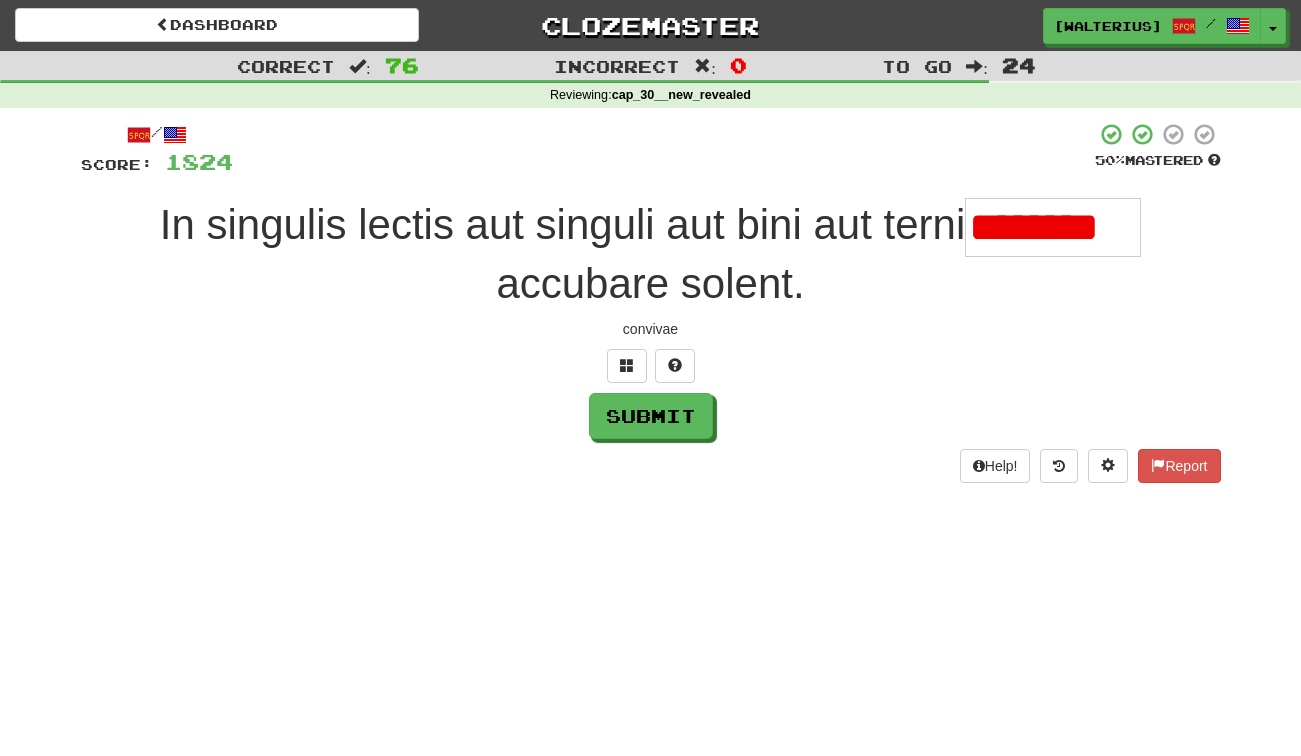 scroll, scrollTop: 0, scrollLeft: 0, axis: both 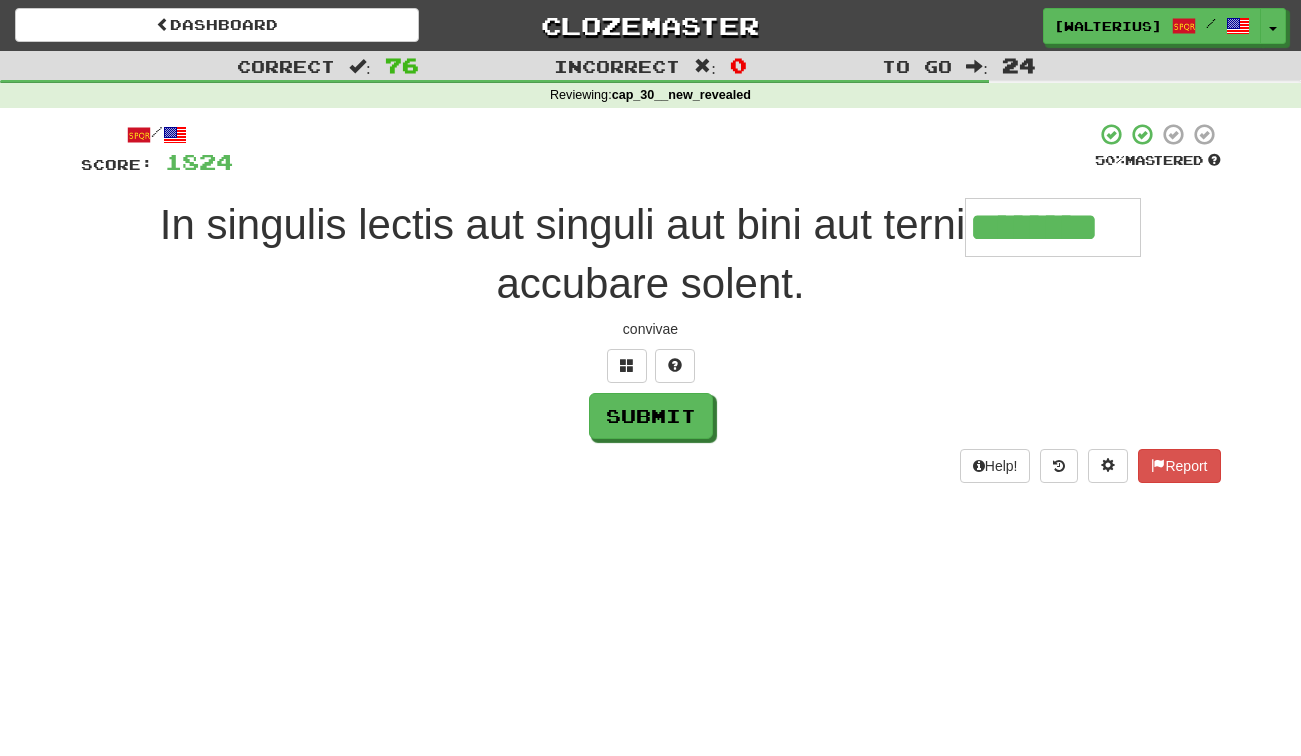 type on "********" 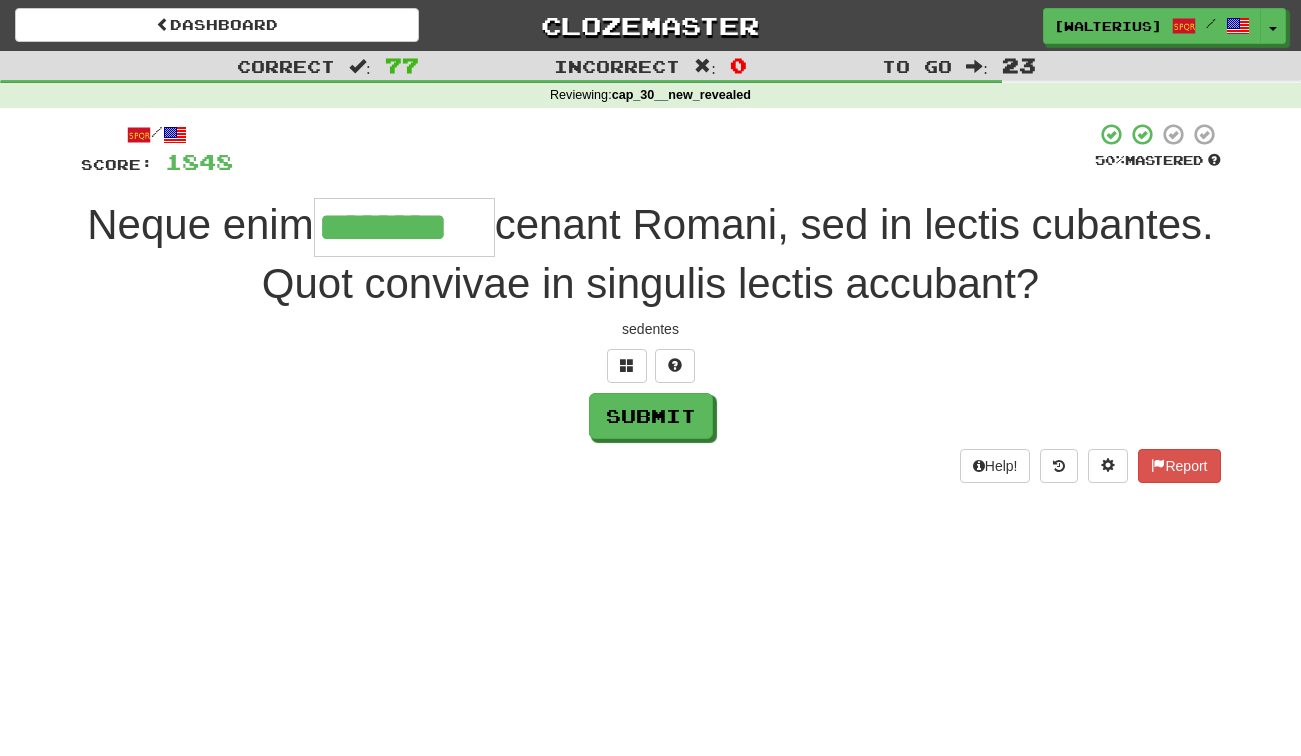 type on "********" 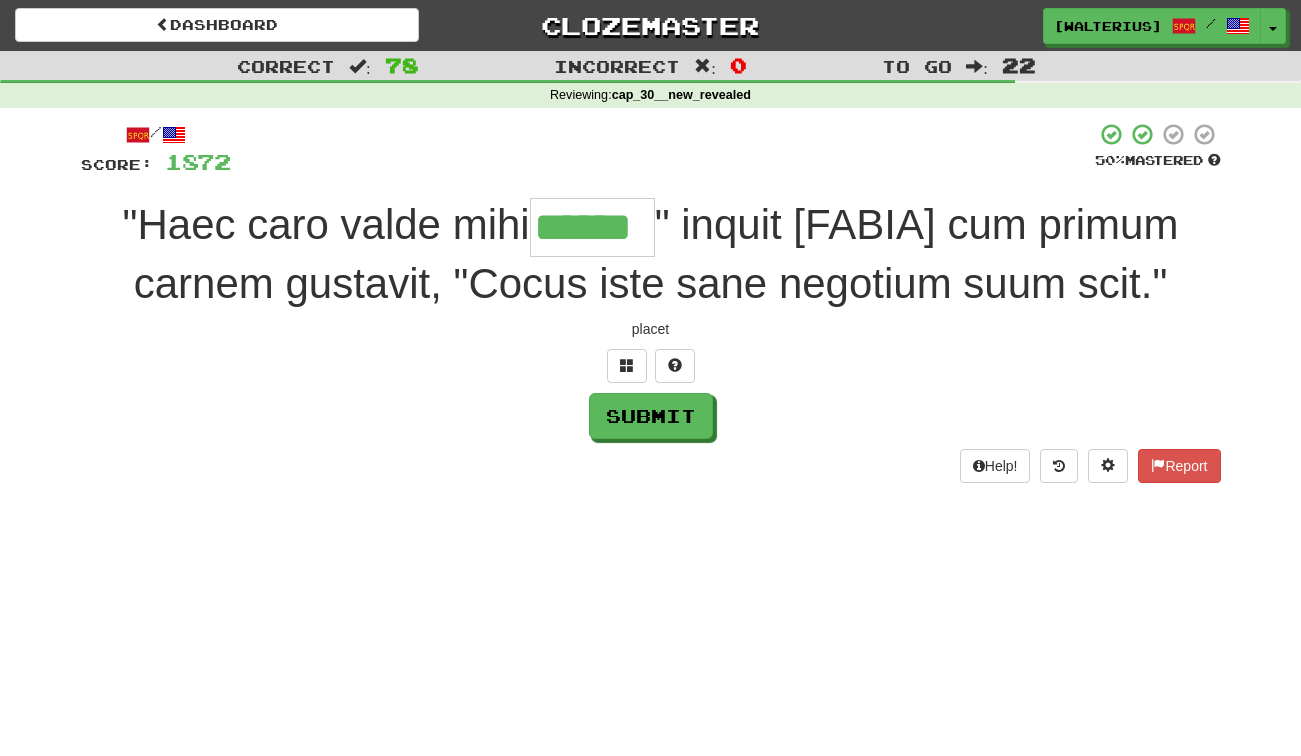 type on "******" 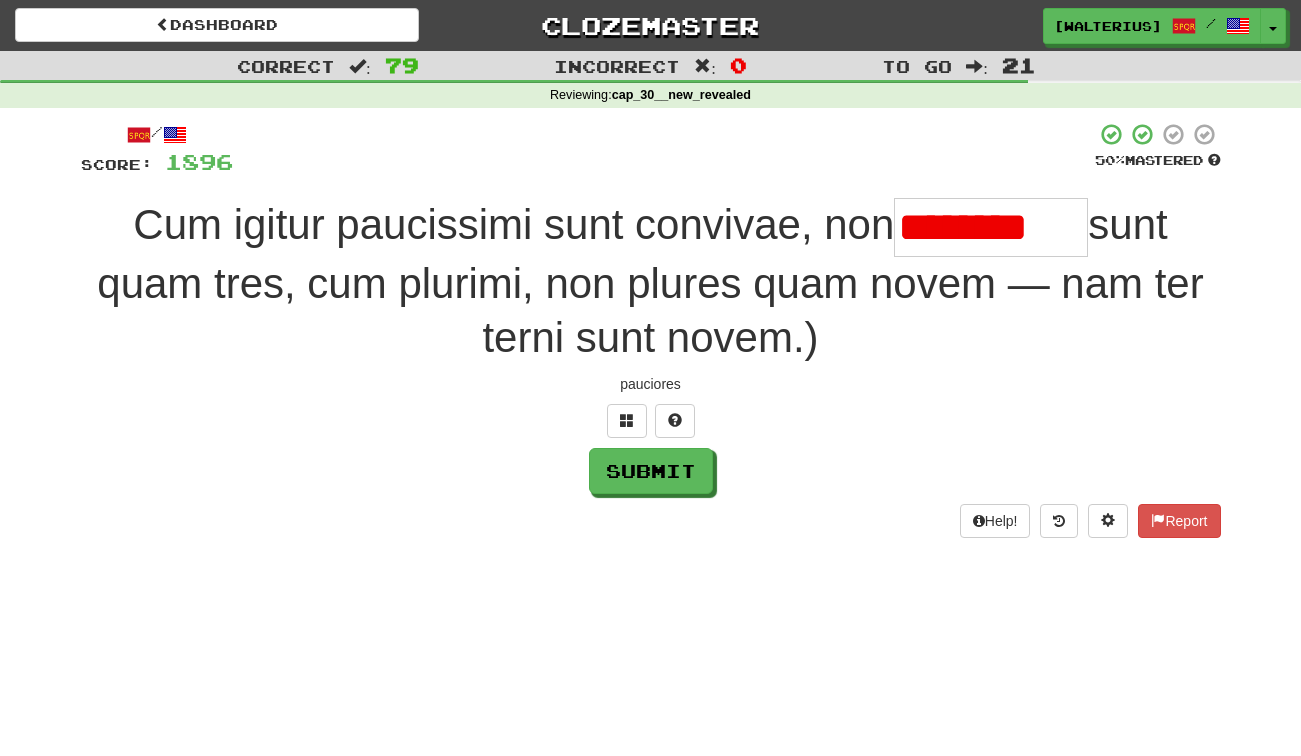 scroll, scrollTop: 0, scrollLeft: 0, axis: both 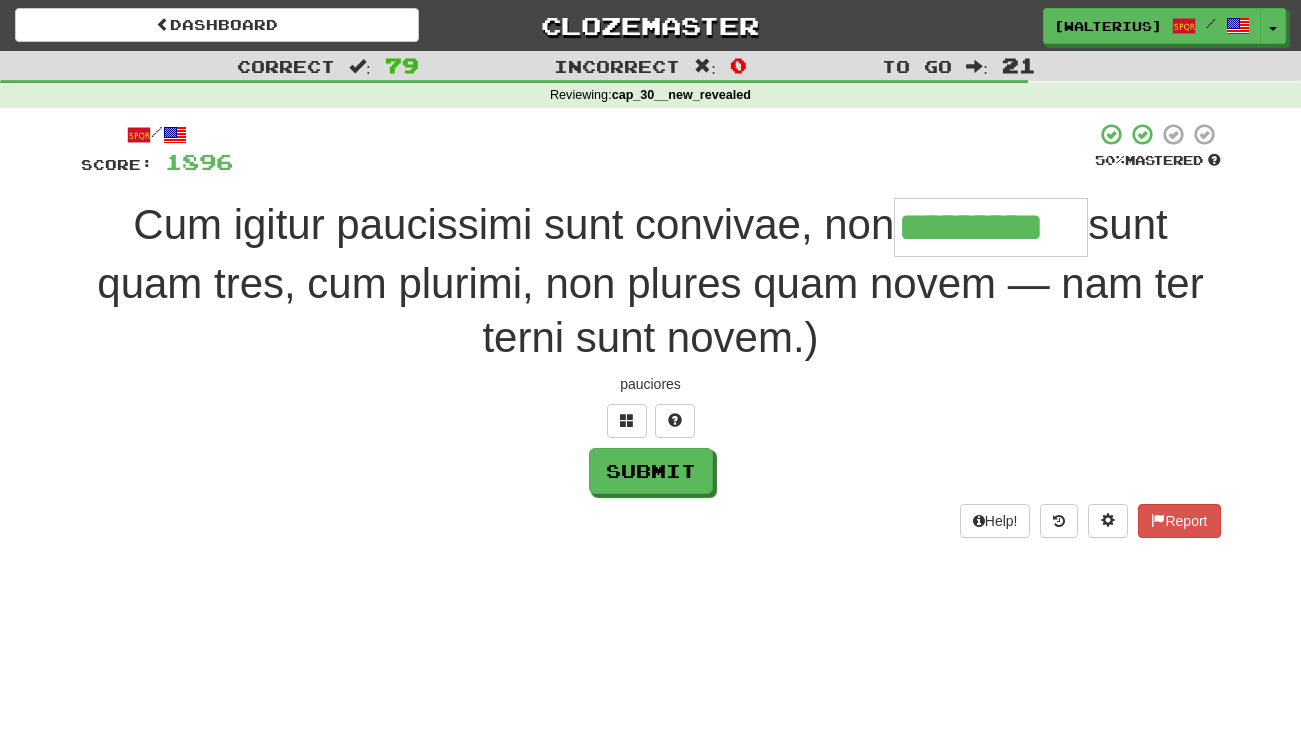type on "*********" 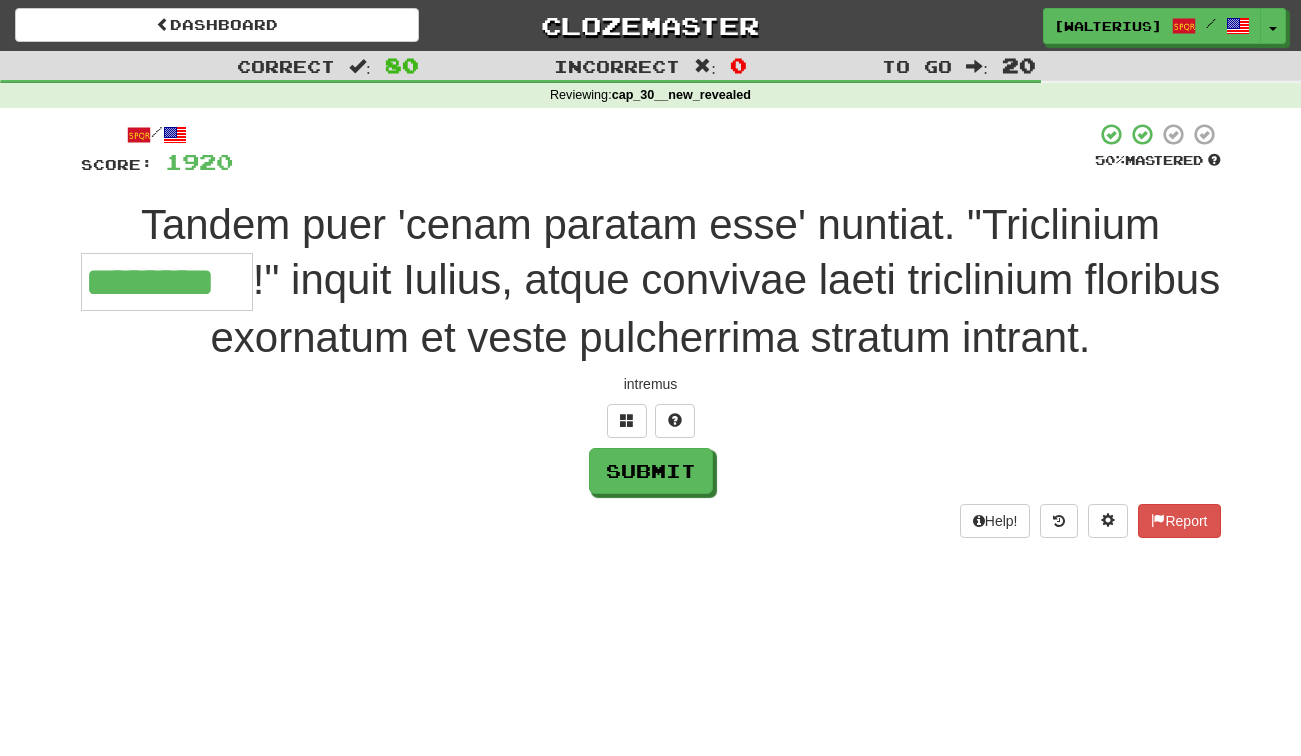 type on "********" 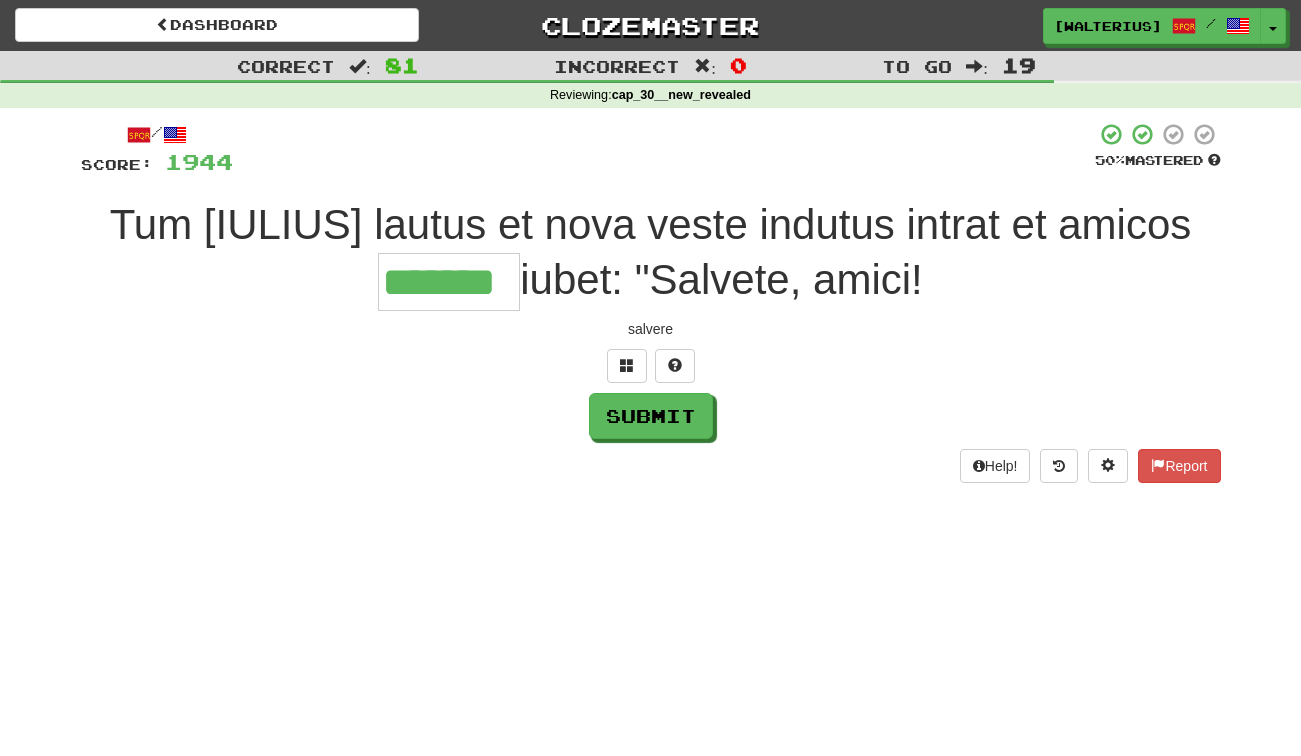 type on "*******" 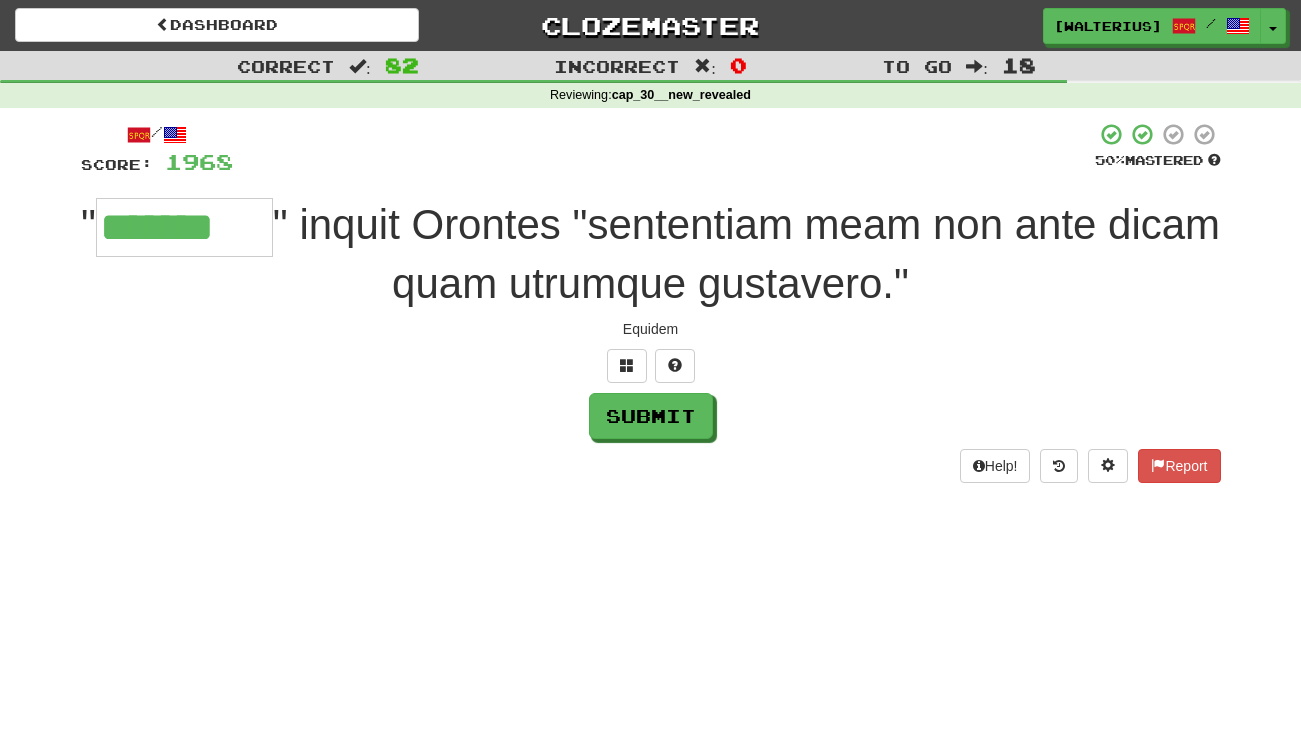 type on "*******" 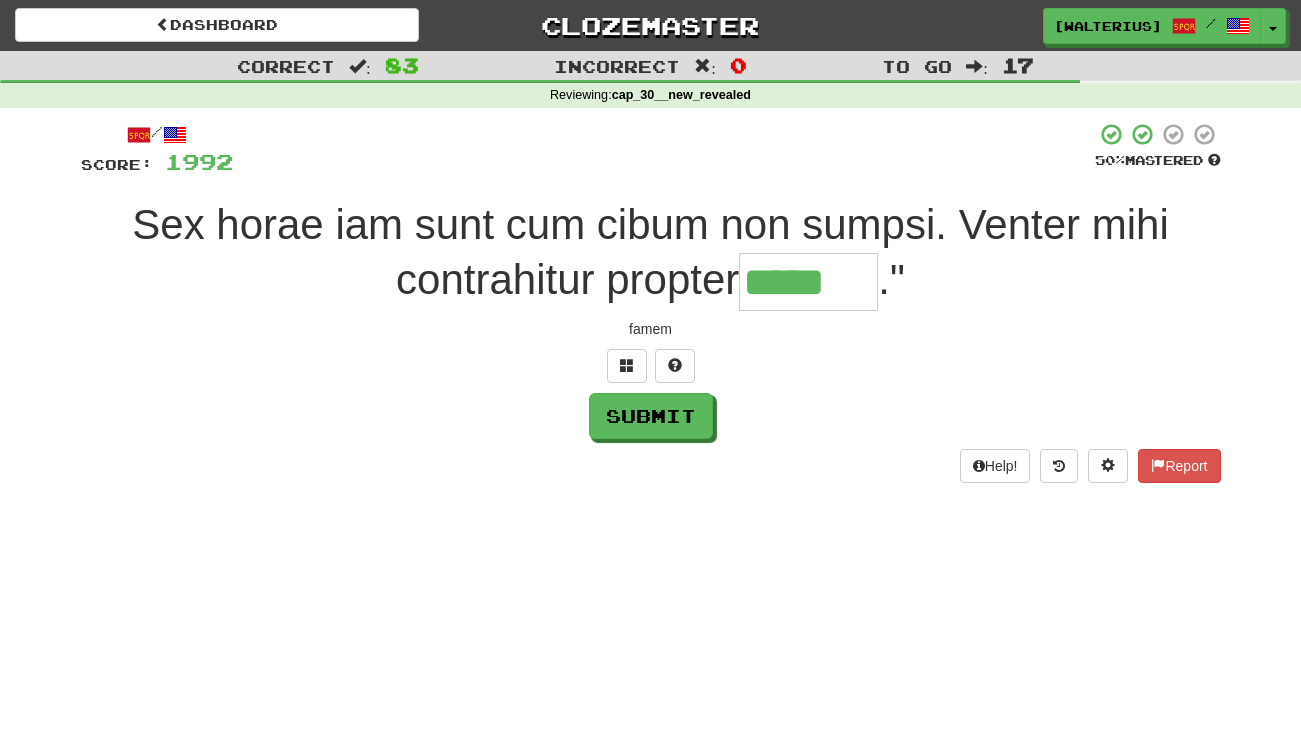 scroll, scrollTop: 0, scrollLeft: 0, axis: both 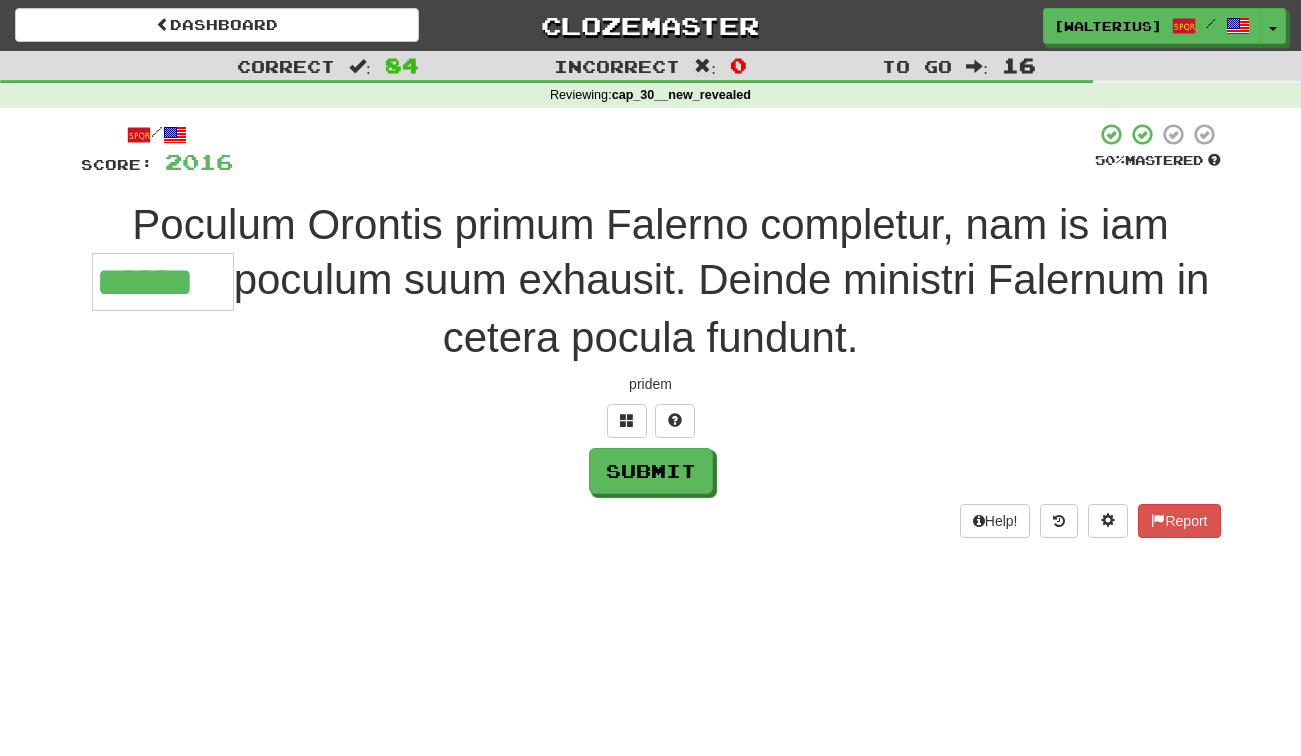 type on "******" 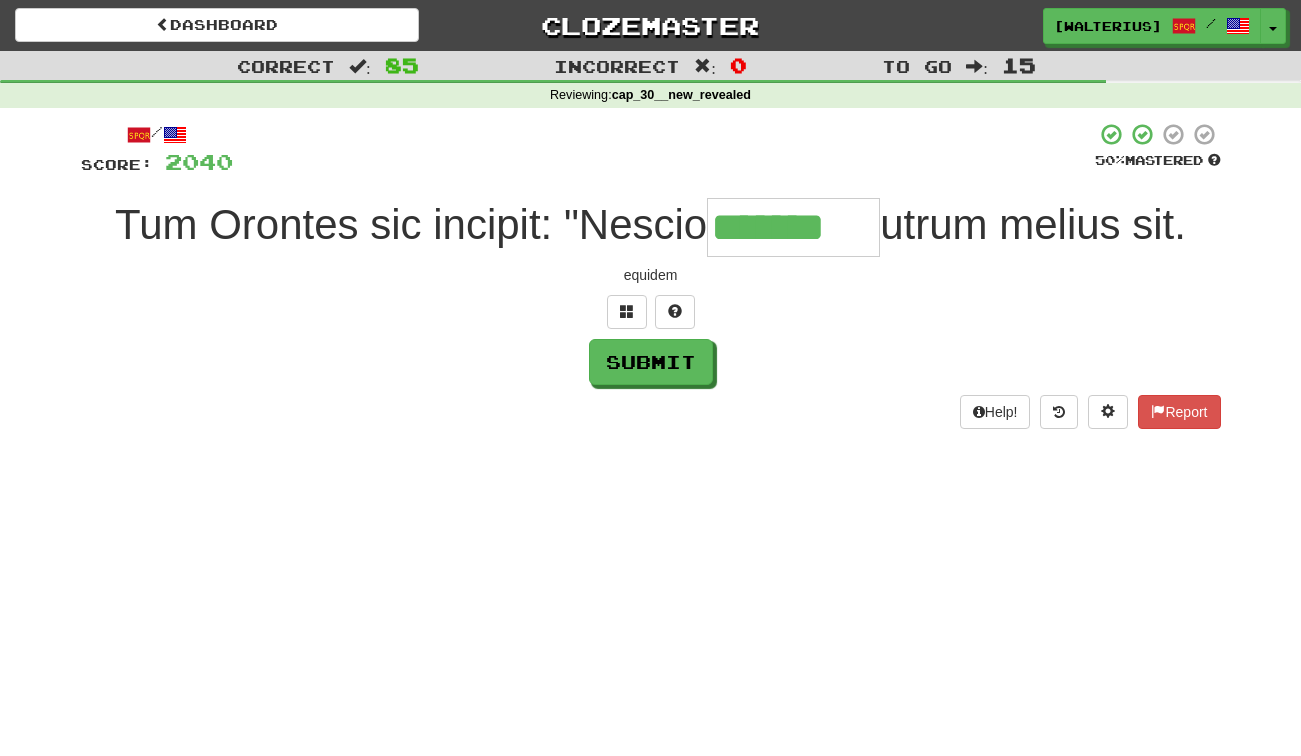 type on "*******" 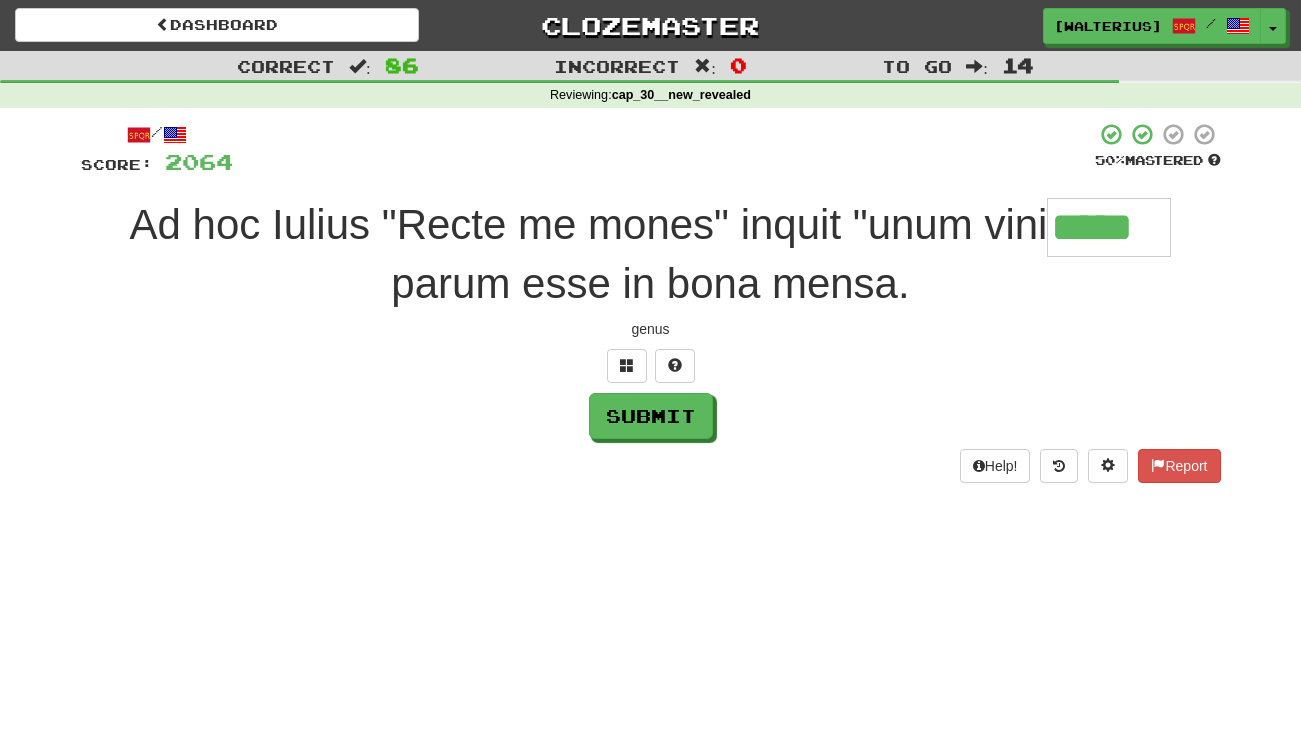 type on "*****" 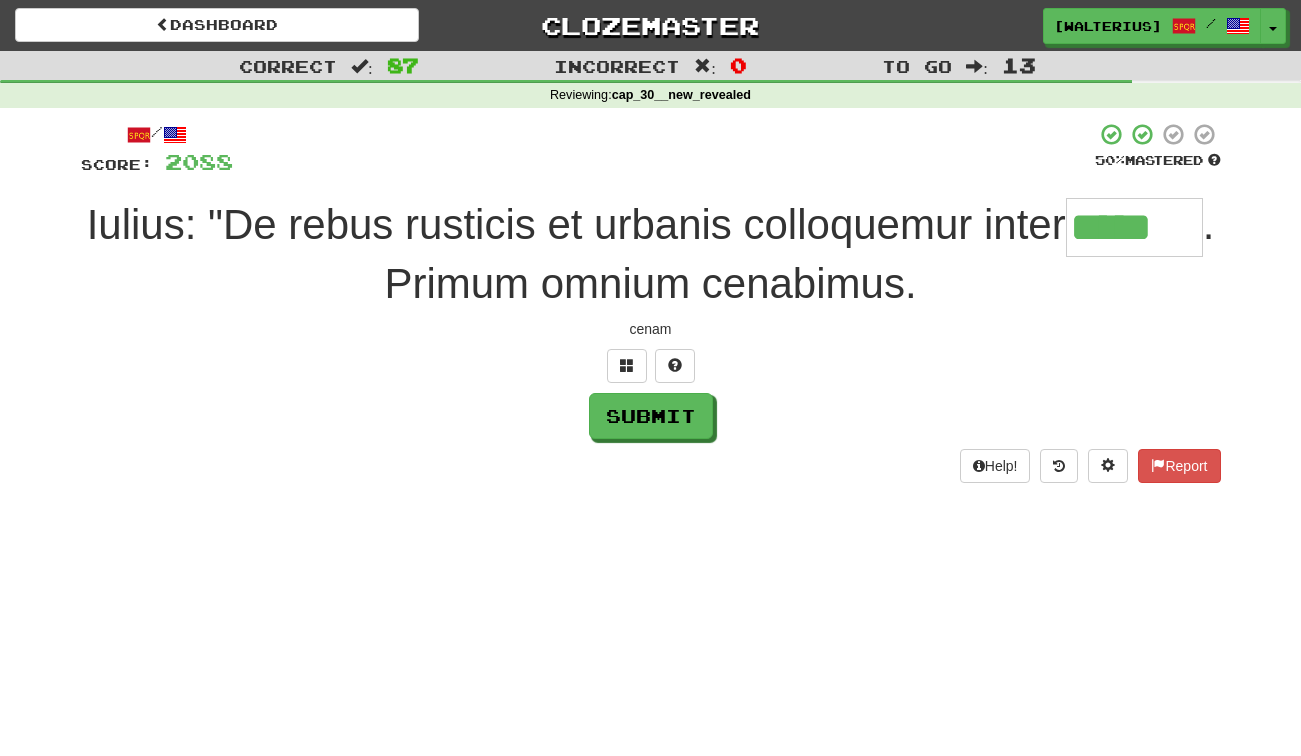type on "*****" 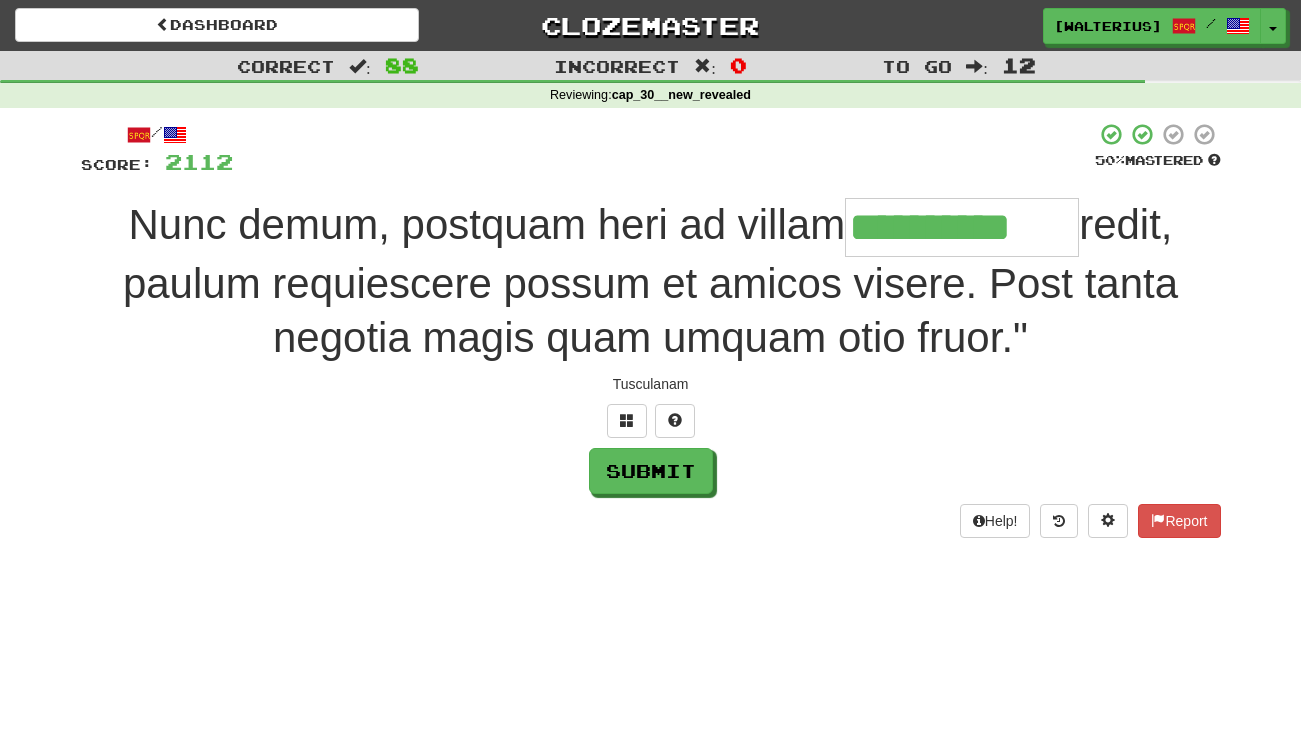 type on "**********" 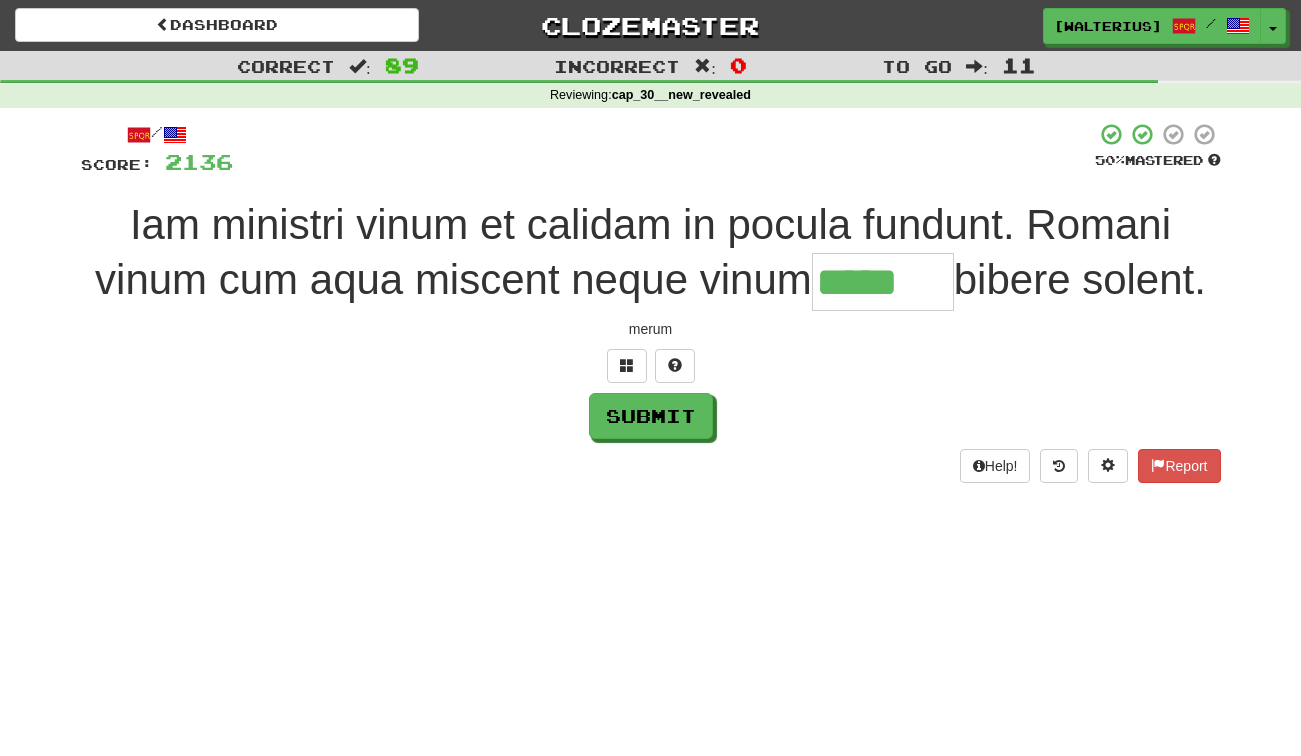type on "*****" 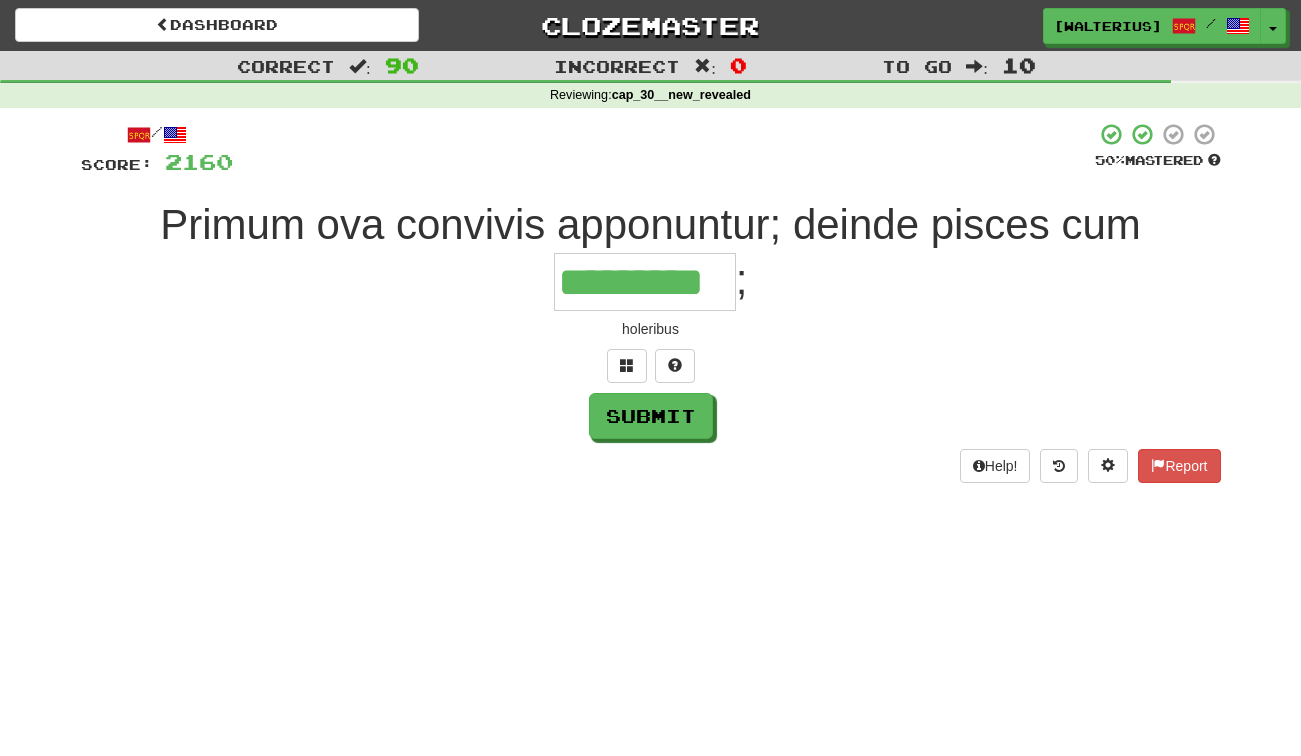 type on "*********" 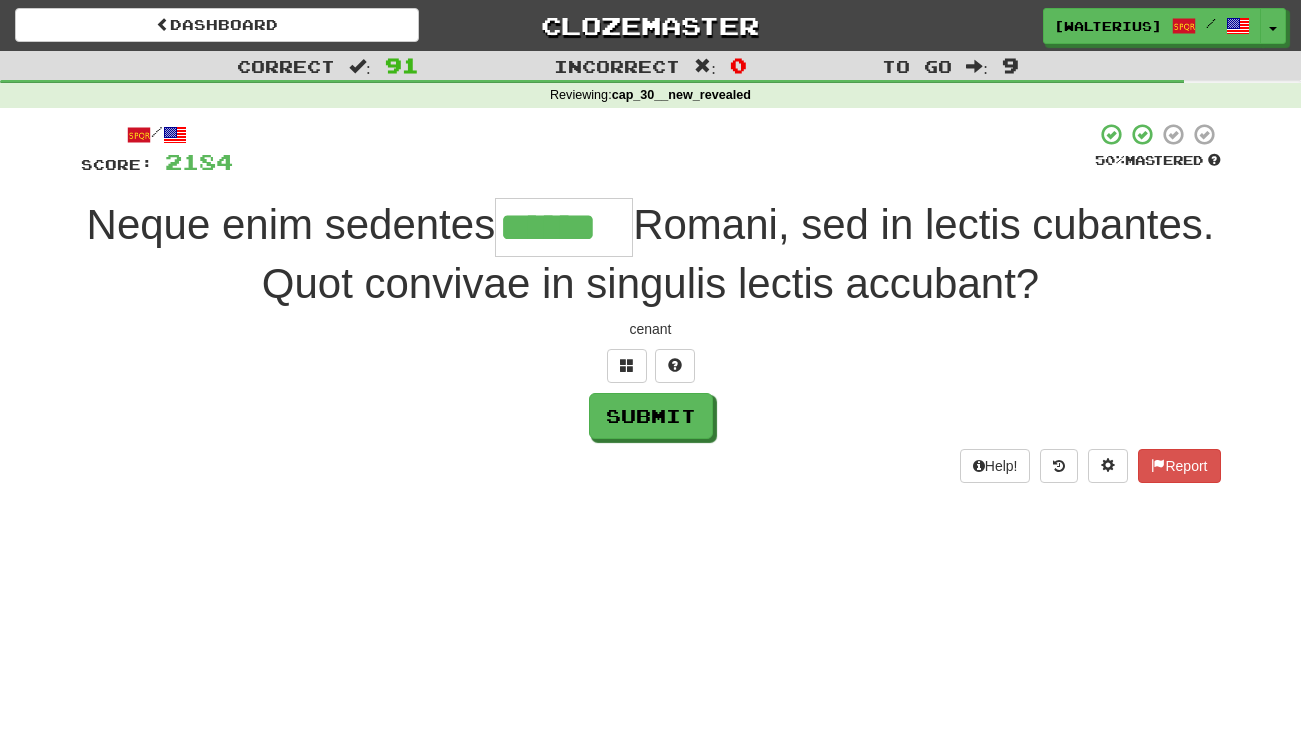 type on "******" 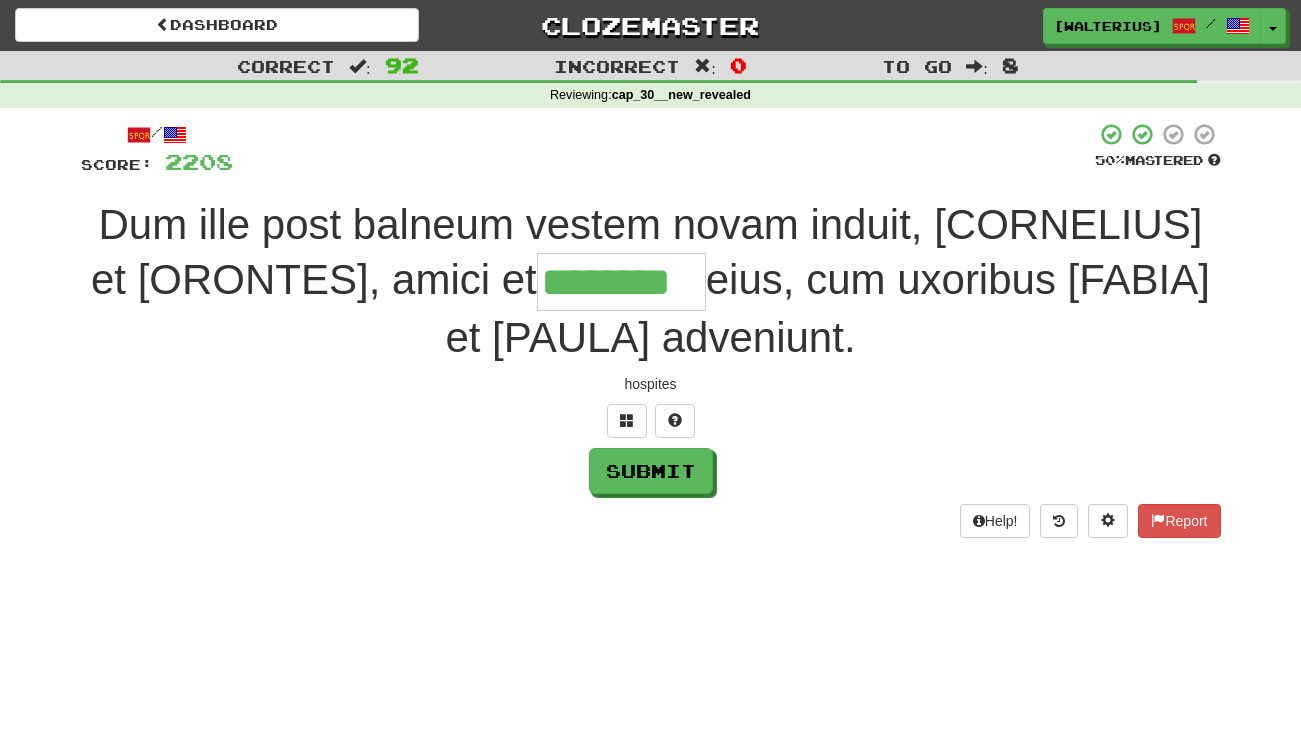 type on "********" 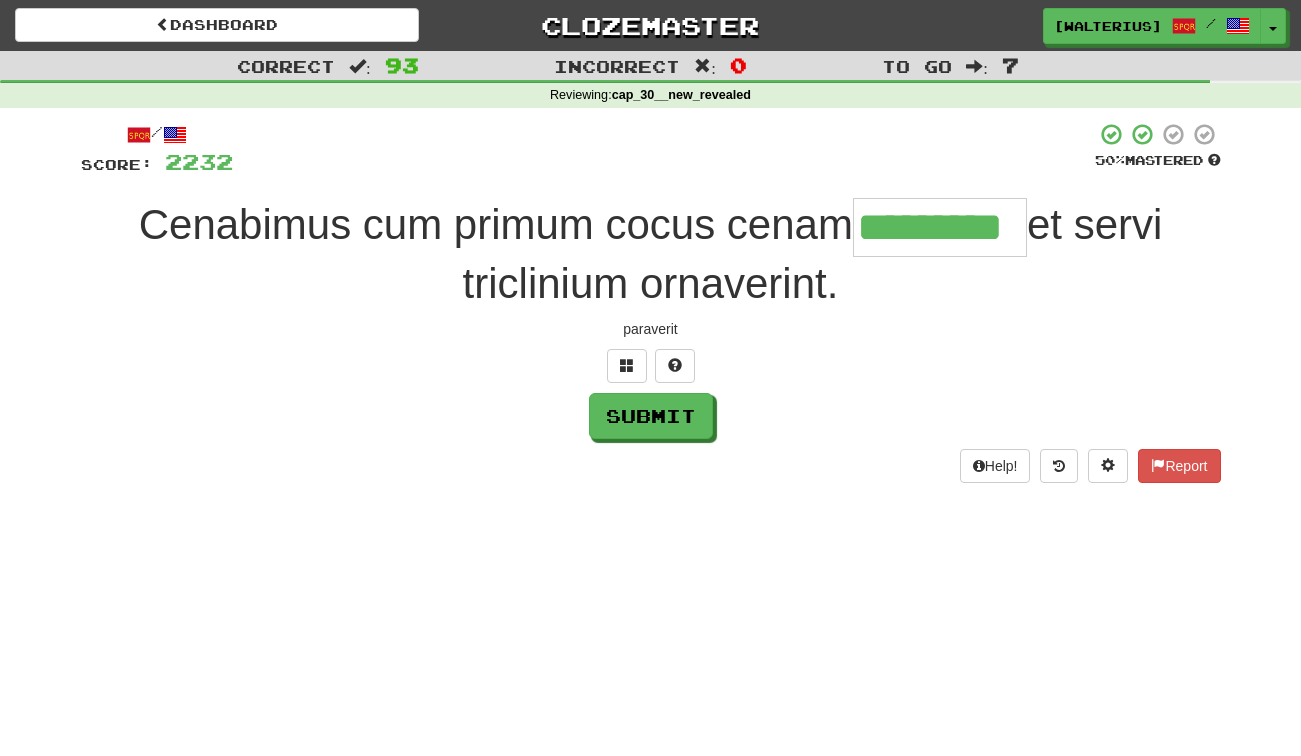 type on "*********" 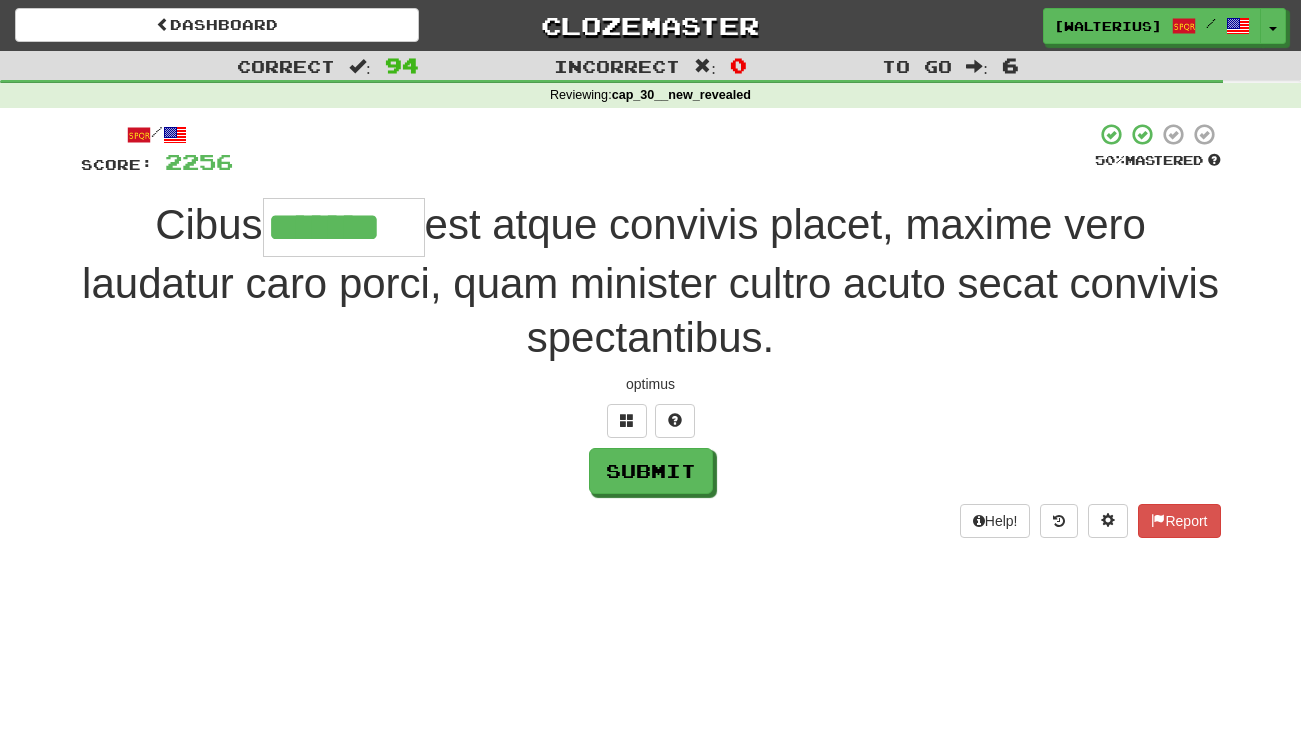 type on "*******" 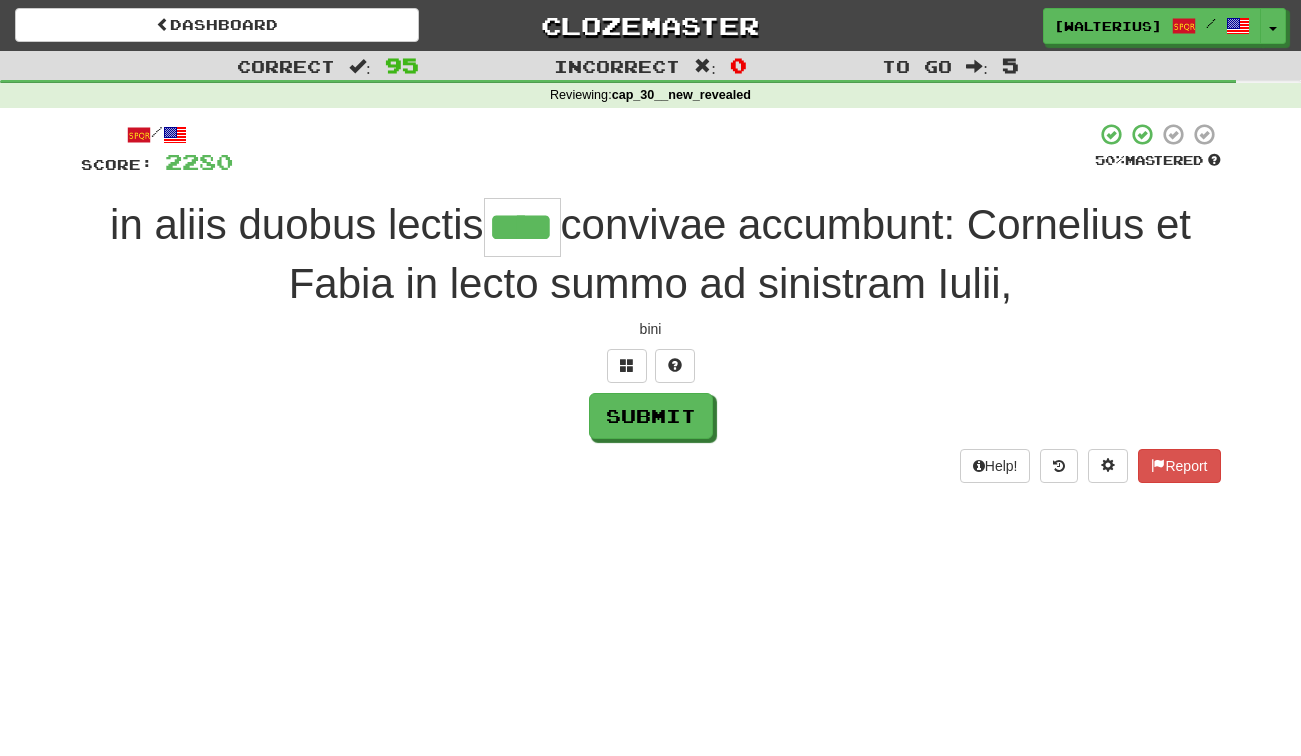 type on "****" 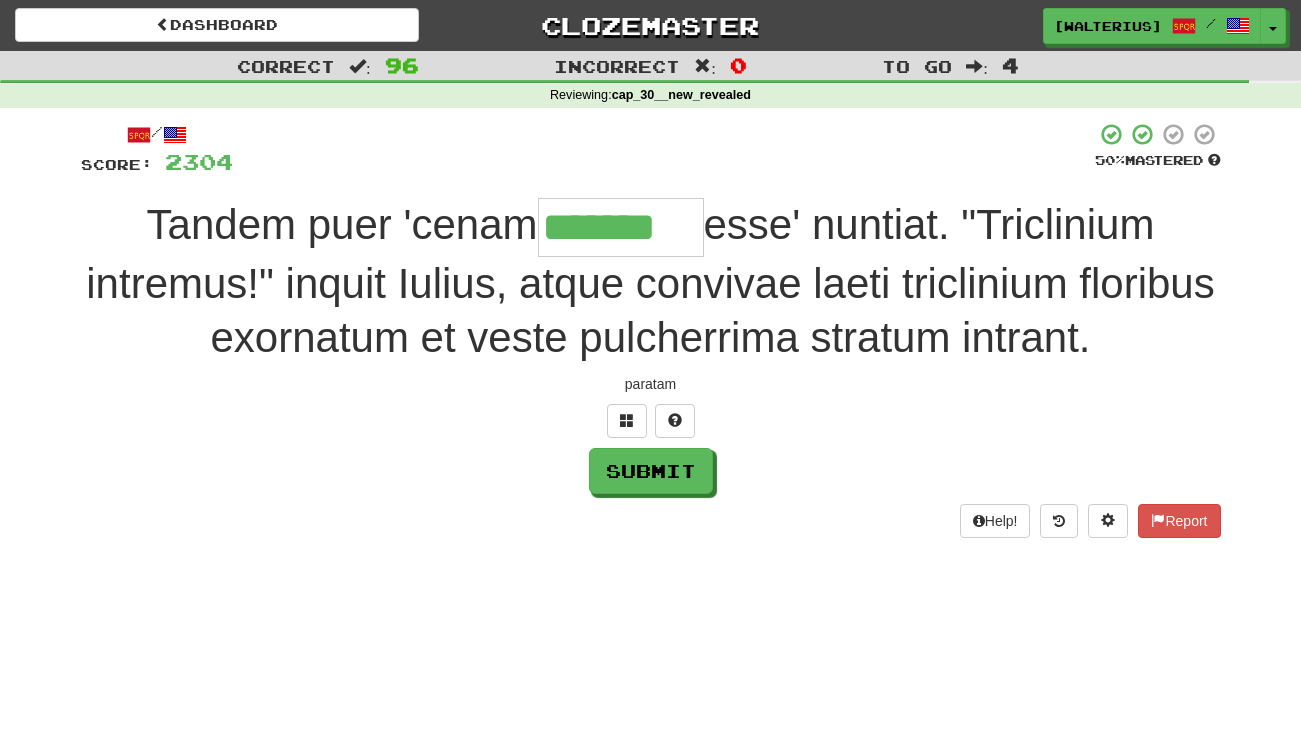 type on "*******" 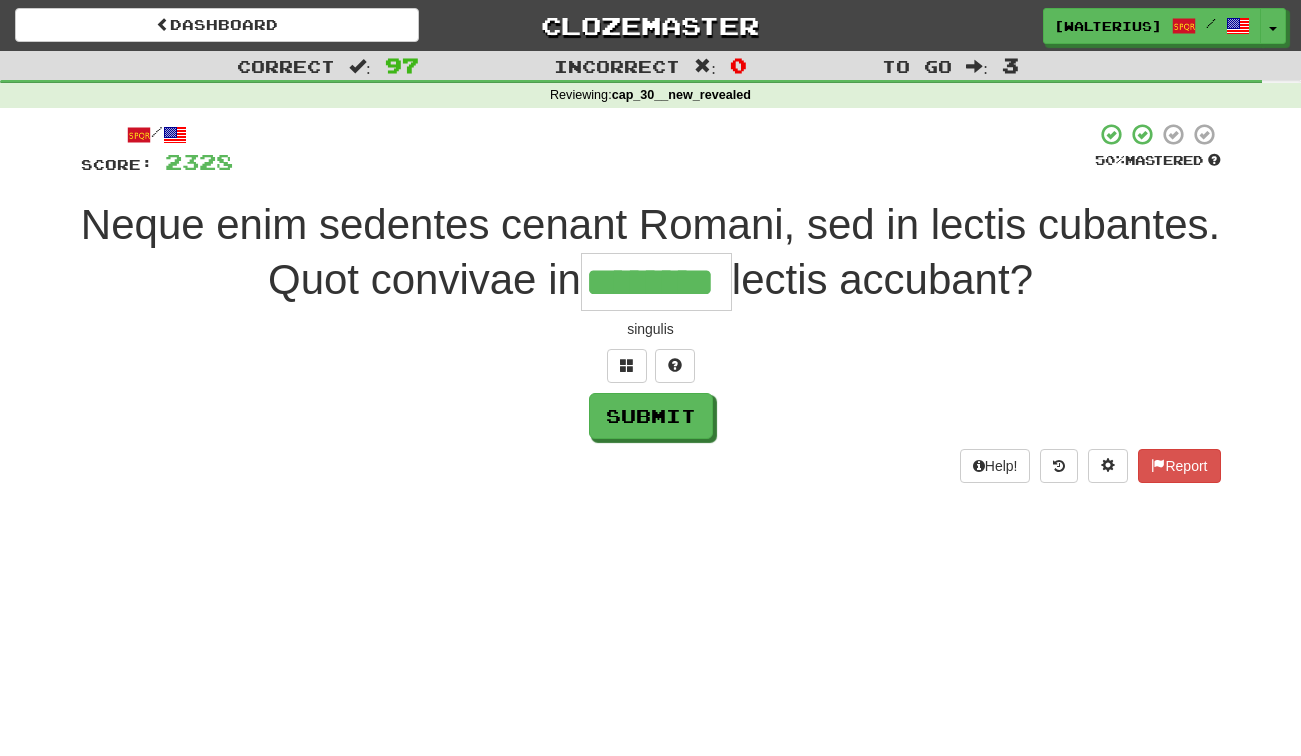 type on "********" 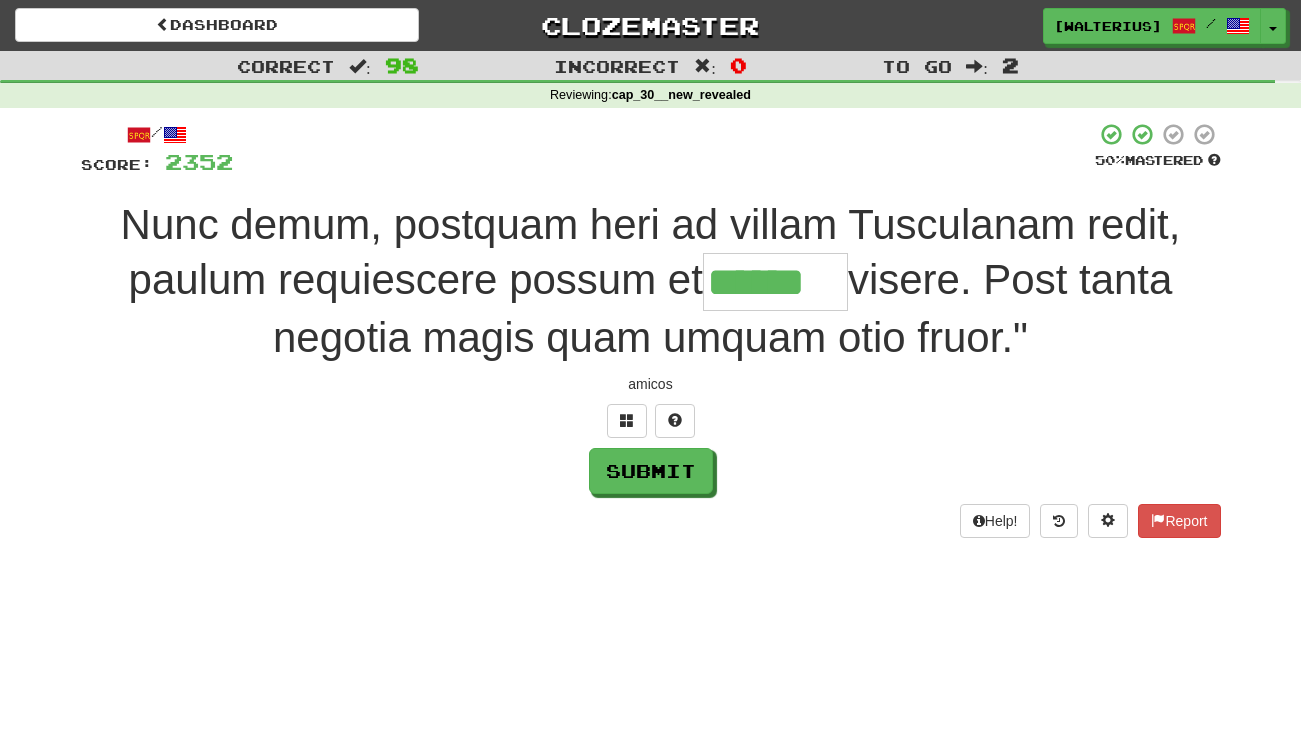 type on "******" 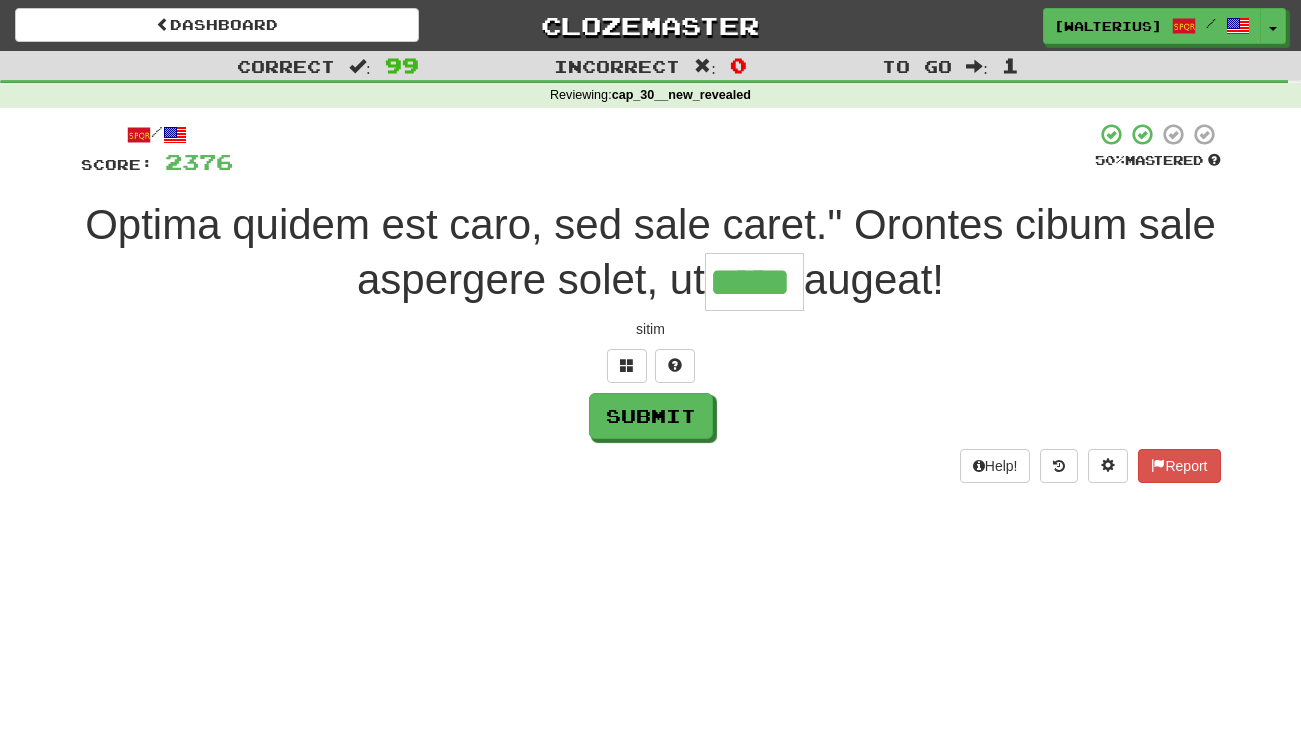type on "*****" 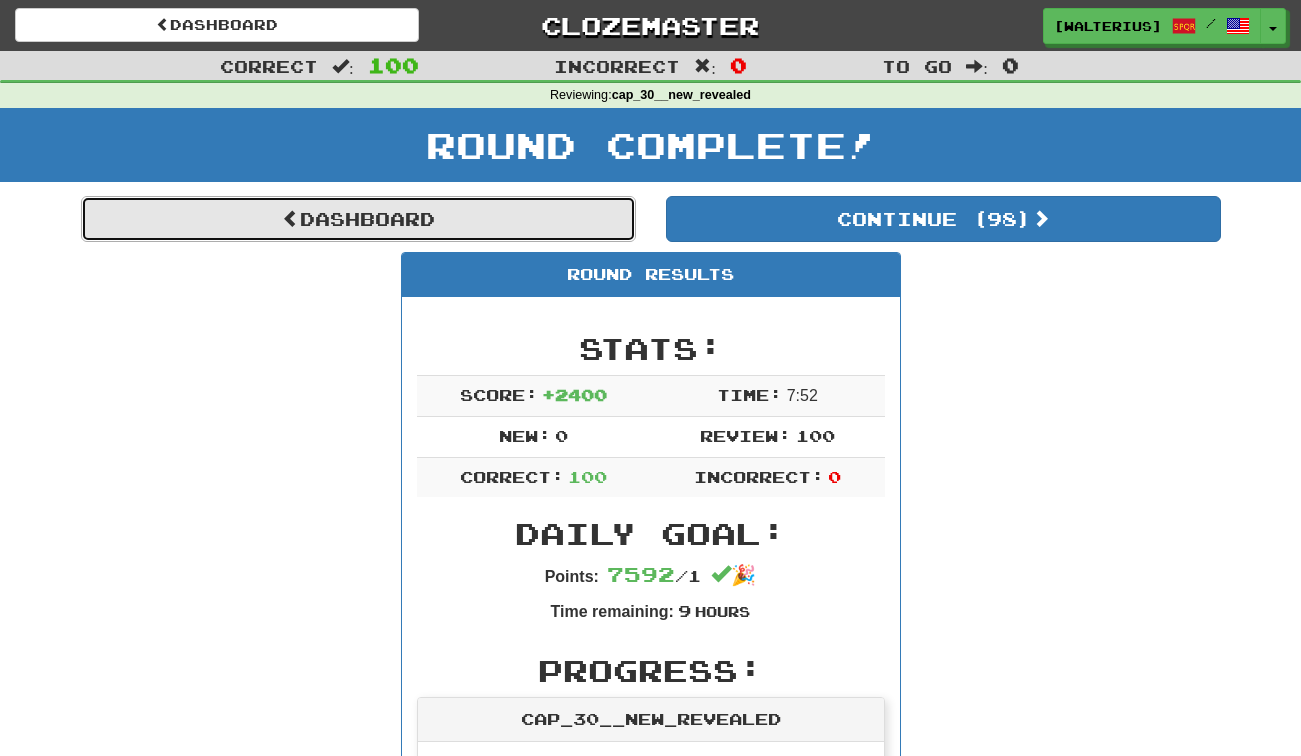 click on "Dashboard" at bounding box center [358, 219] 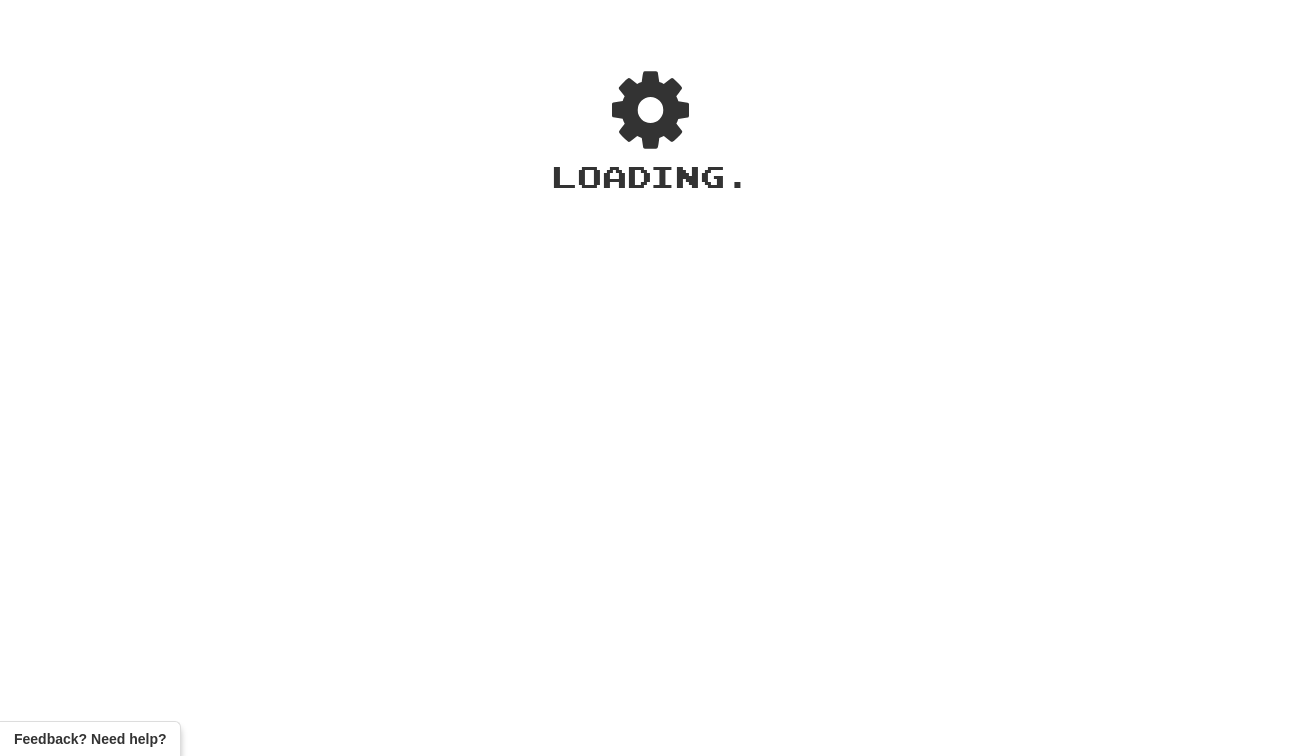 scroll, scrollTop: 0, scrollLeft: 0, axis: both 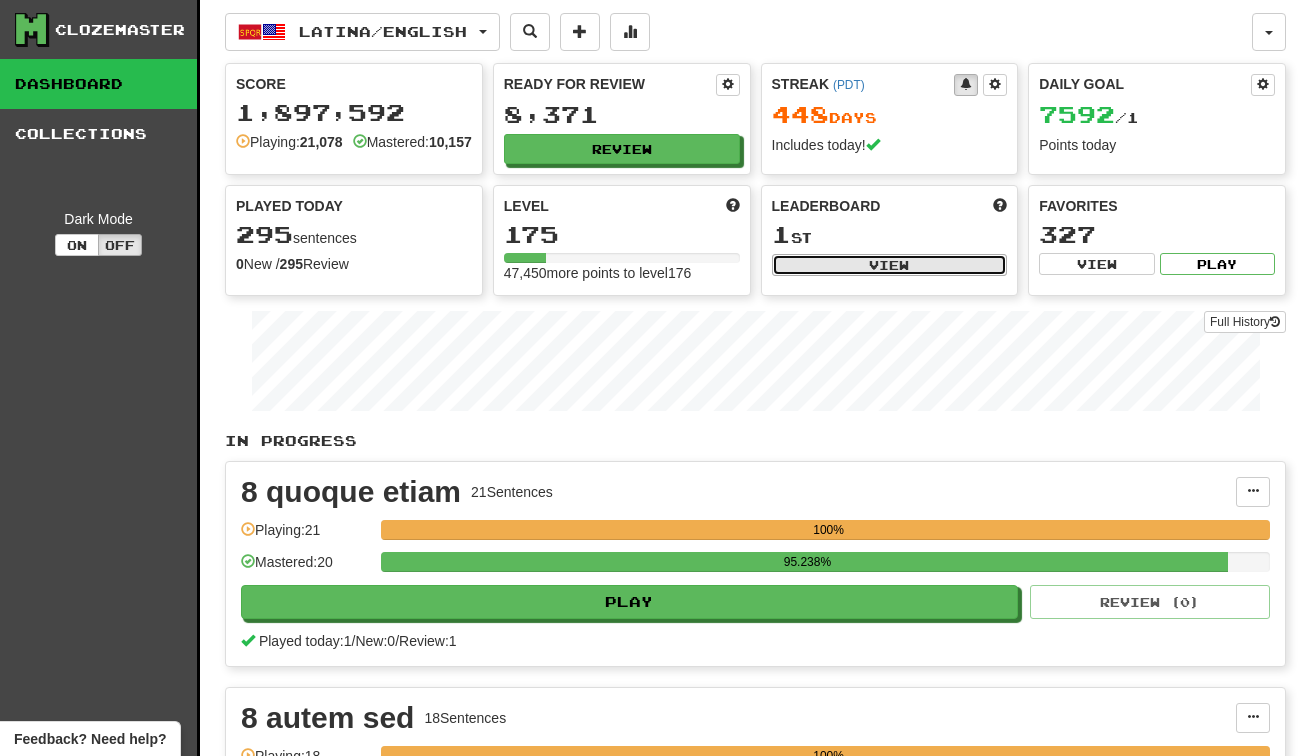 click on "View" at bounding box center [890, 265] 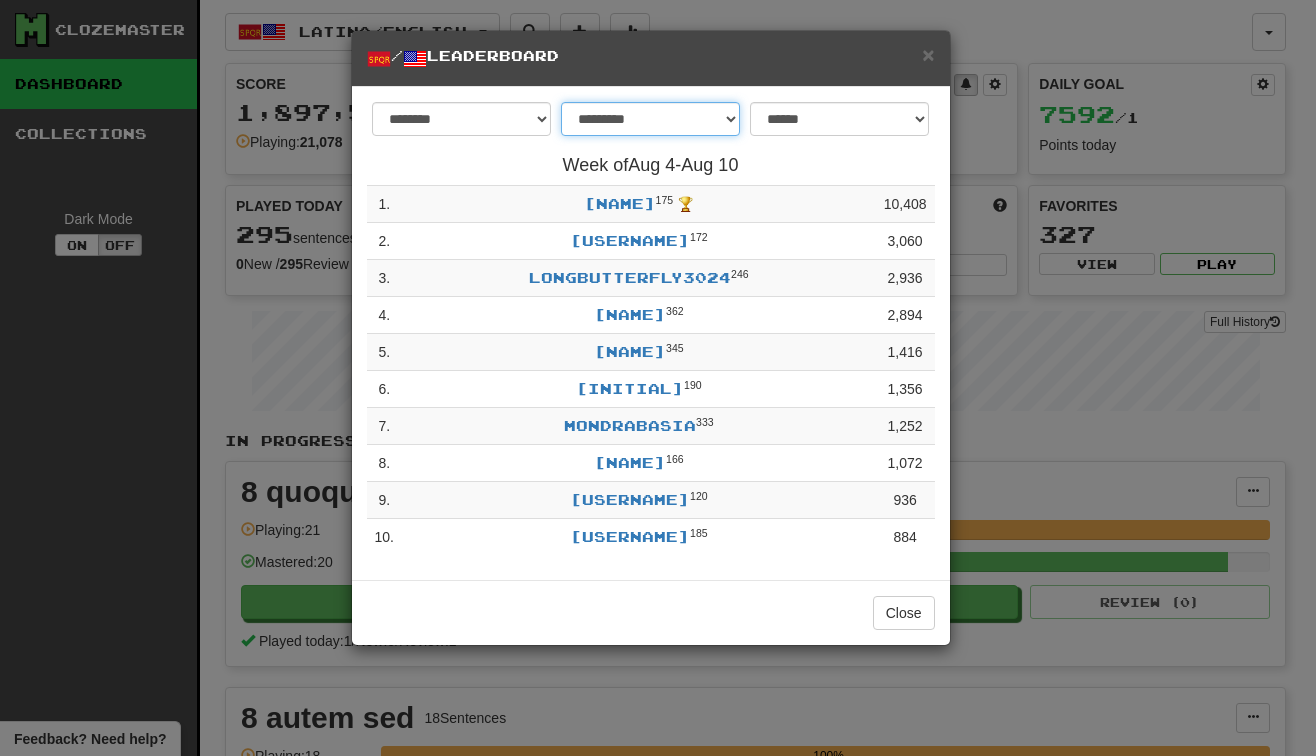 click on "**********" at bounding box center (650, 119) 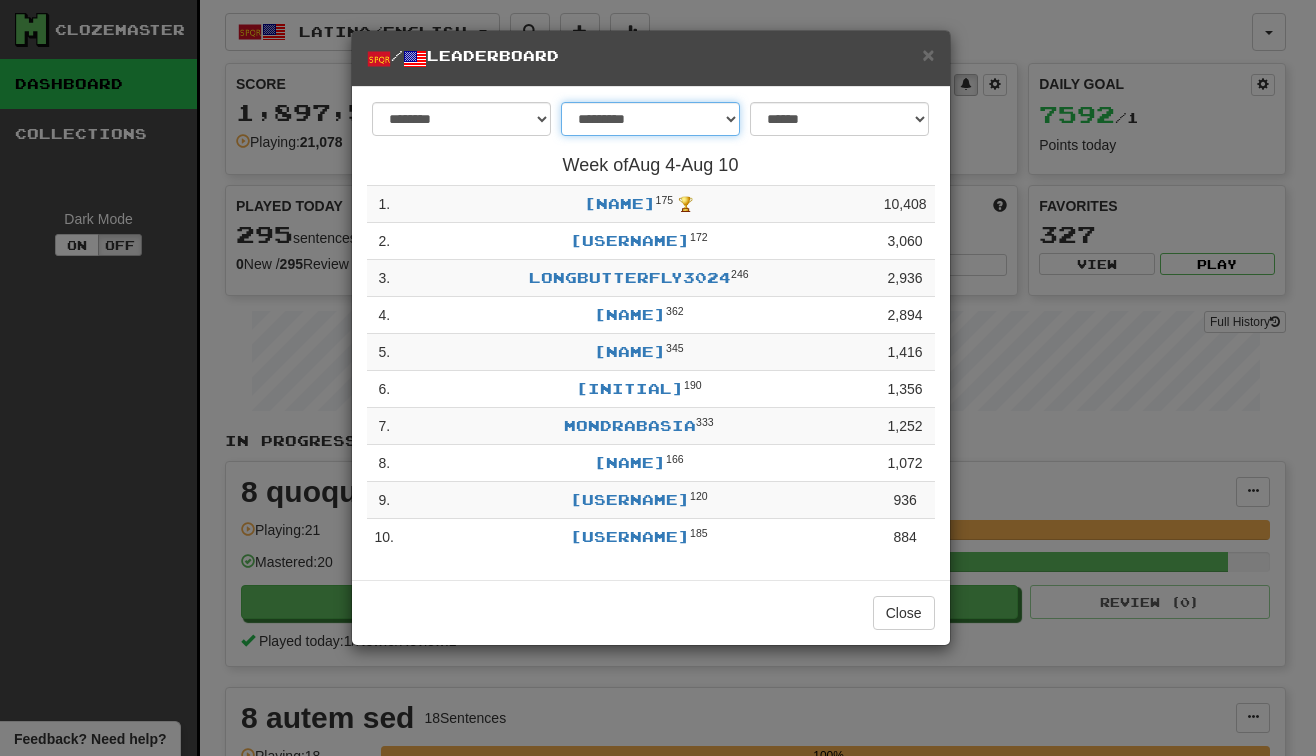 select on "*******" 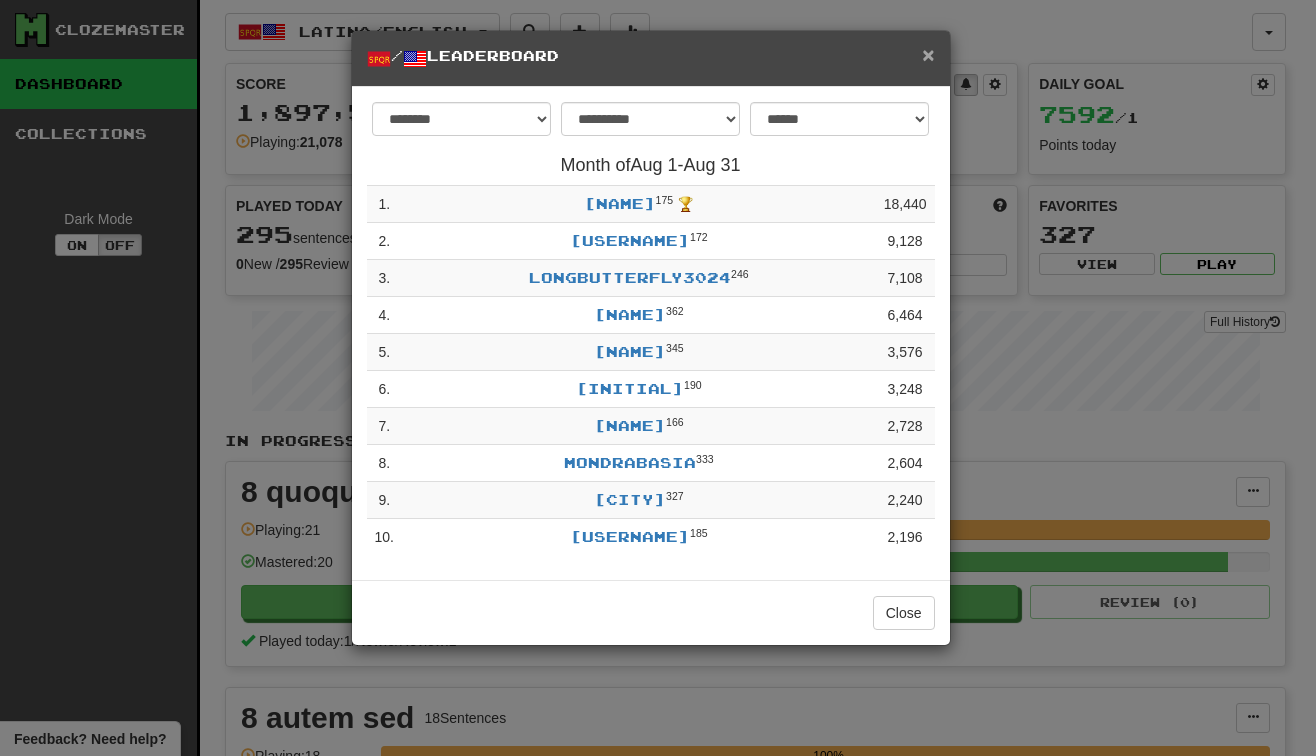 drag, startPoint x: 931, startPoint y: 52, endPoint x: 1037, endPoint y: 27, distance: 108.90822 